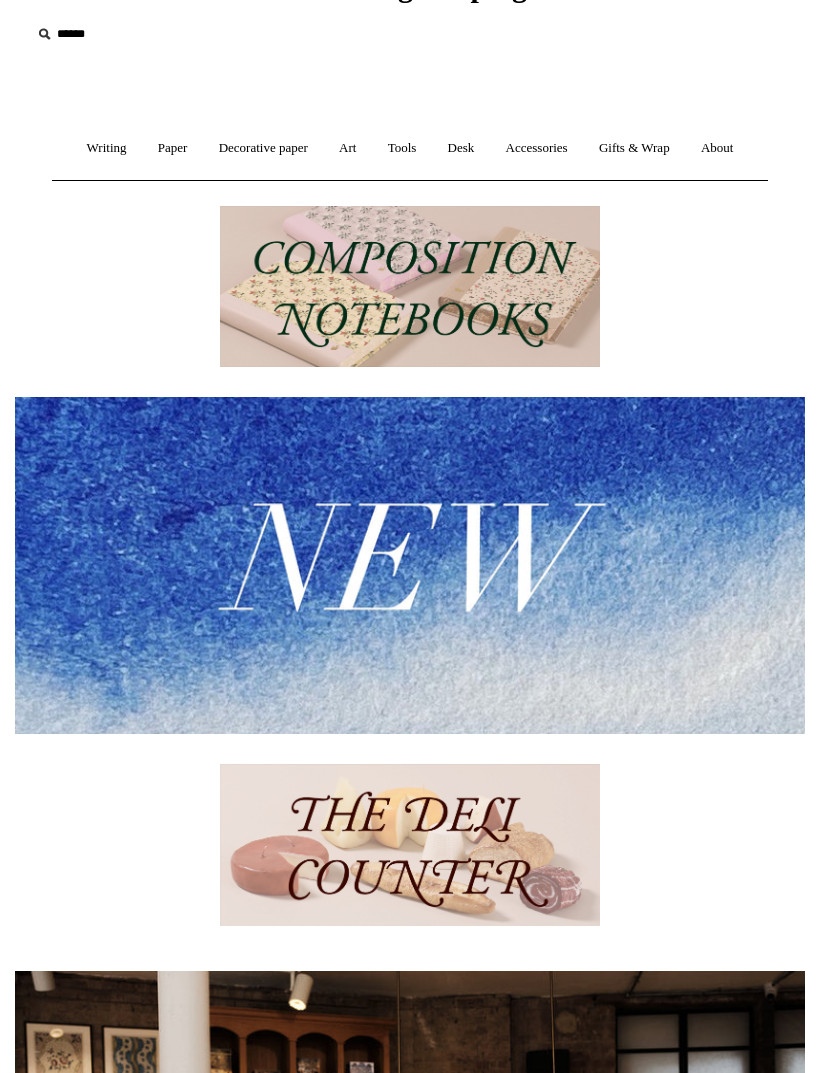 scroll, scrollTop: 0, scrollLeft: 0, axis: both 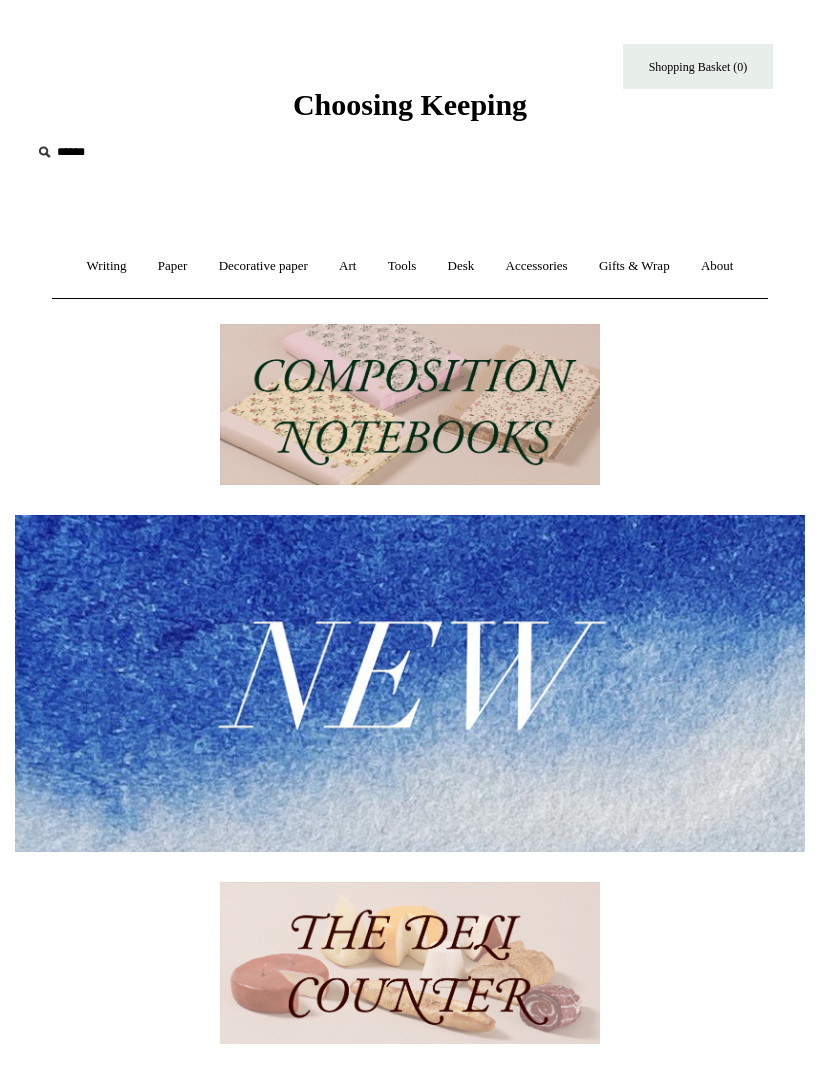 click on "Writing +" at bounding box center (107, 266) 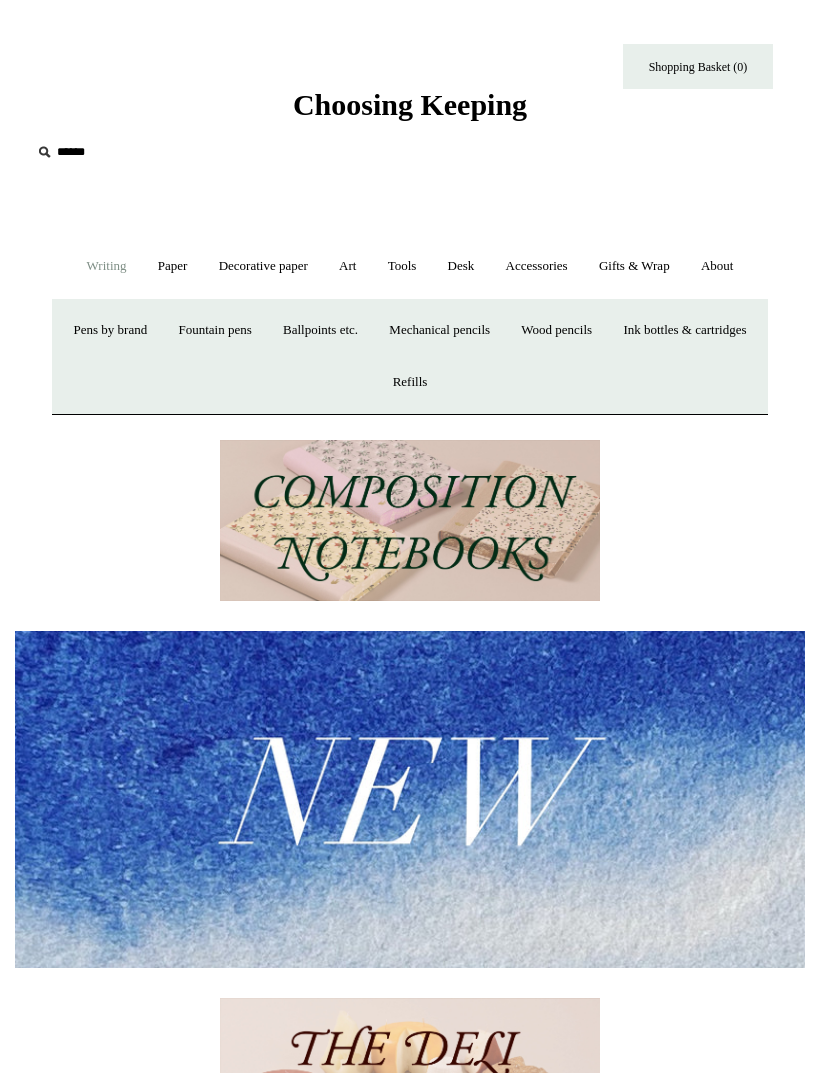 click on "Pens by brand +" at bounding box center [111, 330] 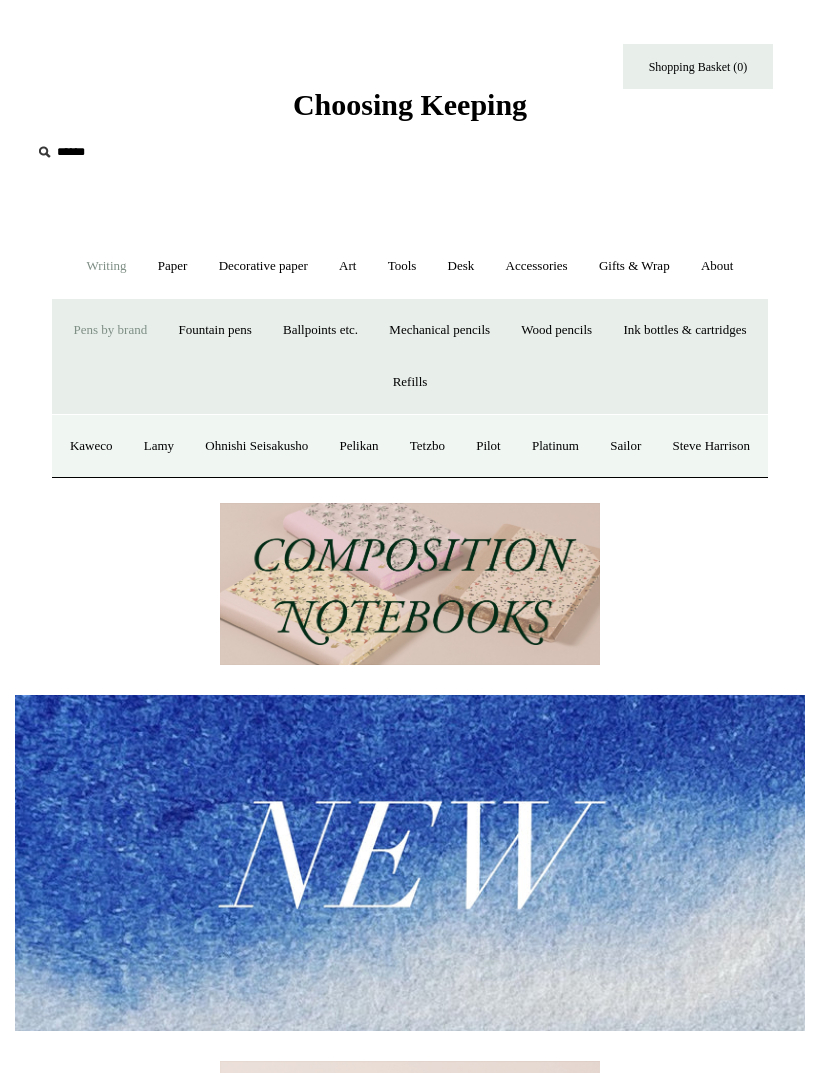 click on "Paper +" at bounding box center (173, 266) 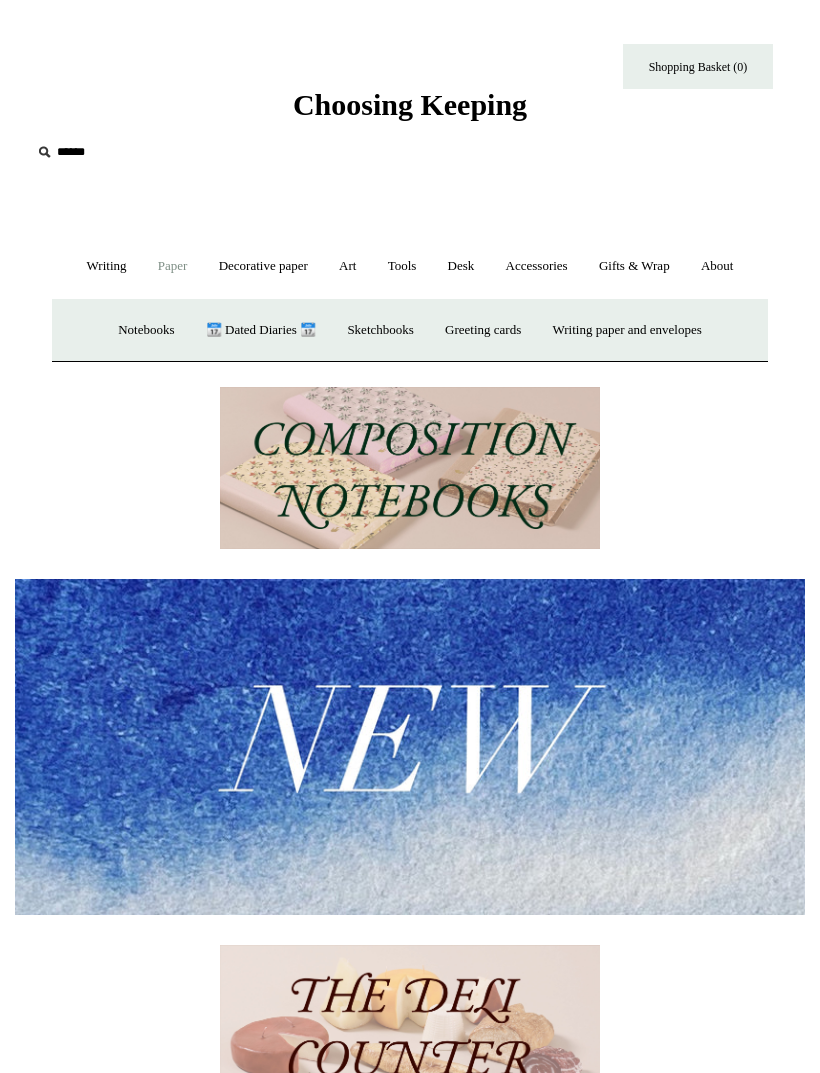 click on "Paper -" at bounding box center [173, 266] 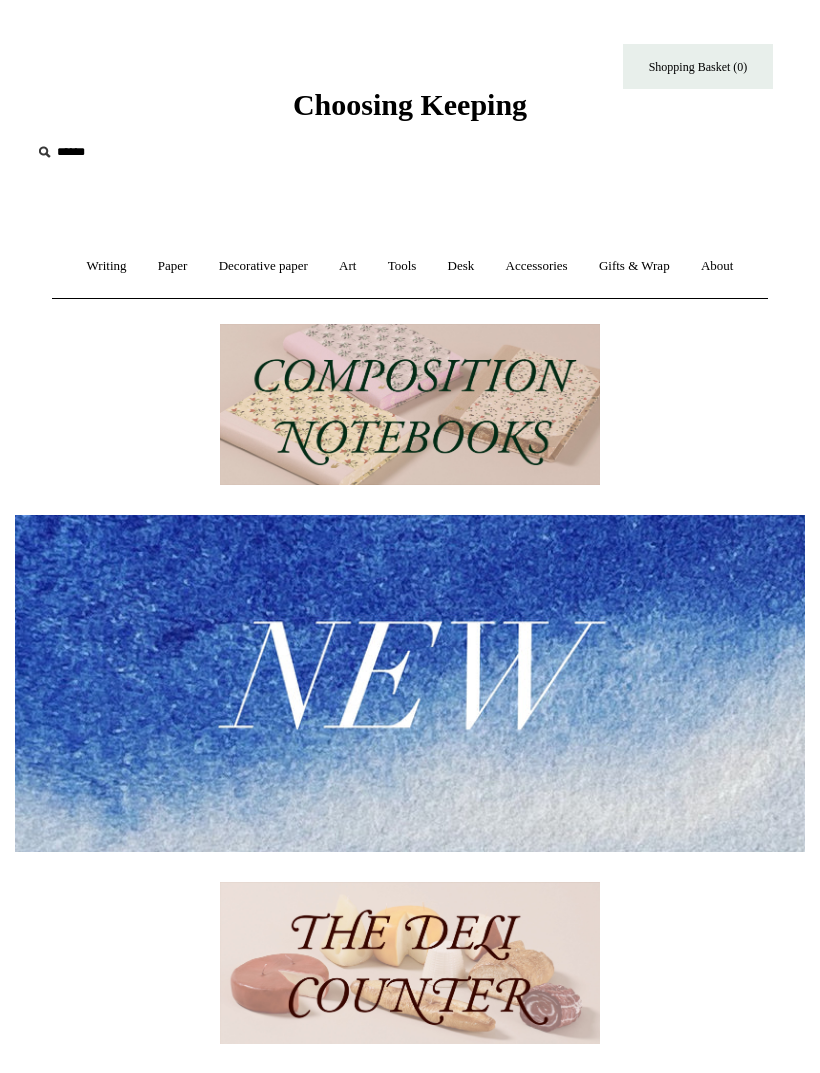 click on "Paper +" at bounding box center [173, 266] 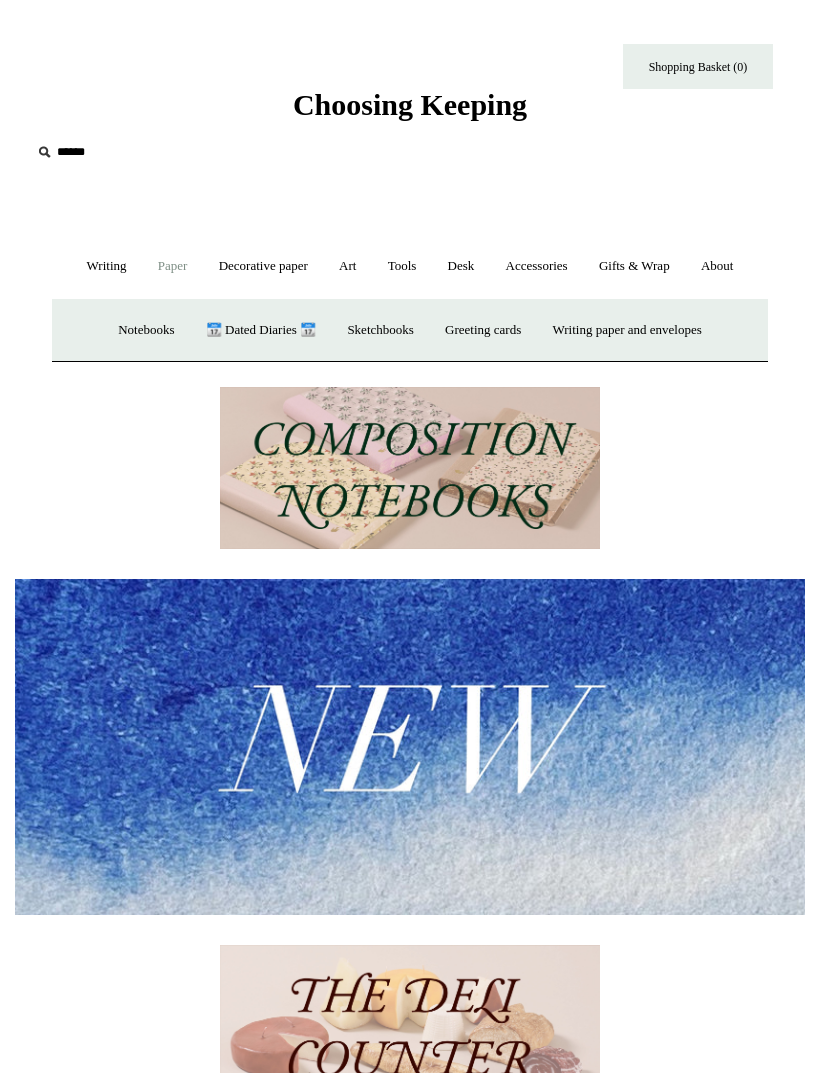 click on "Notebooks +" at bounding box center (146, 330) 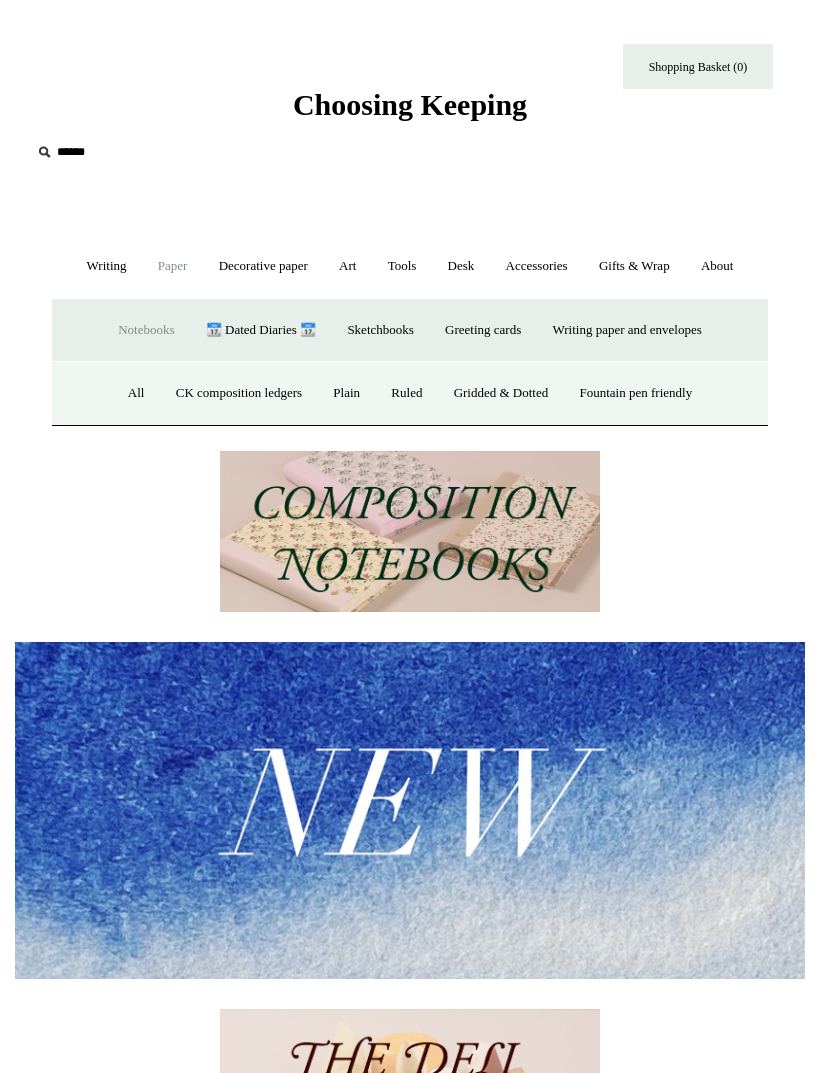 click on "Ruled" at bounding box center [406, 393] 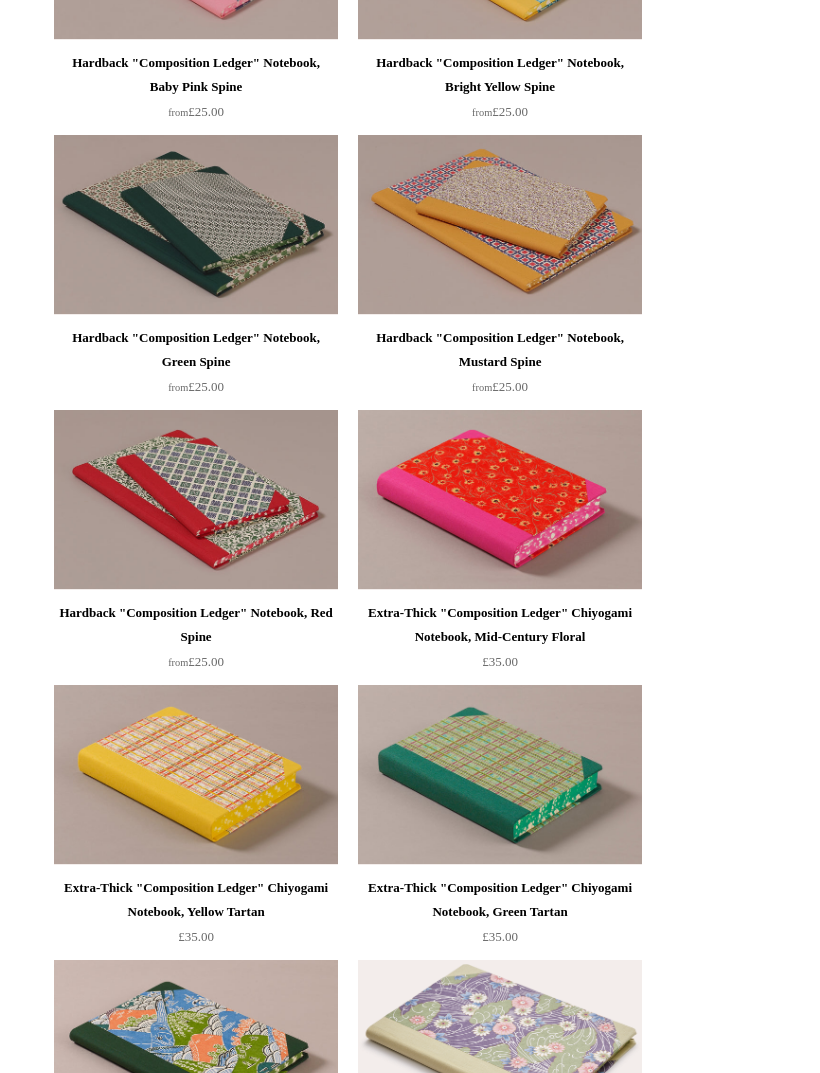scroll, scrollTop: 2927, scrollLeft: 0, axis: vertical 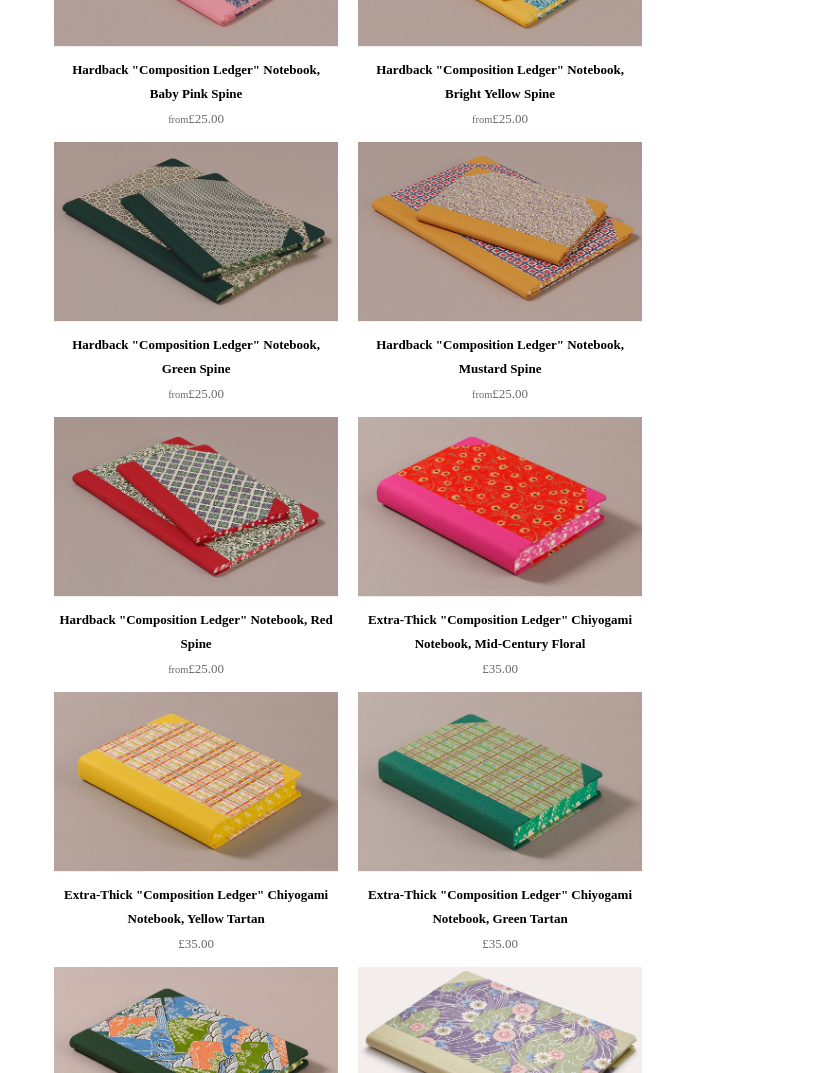 click at bounding box center [500, 782] 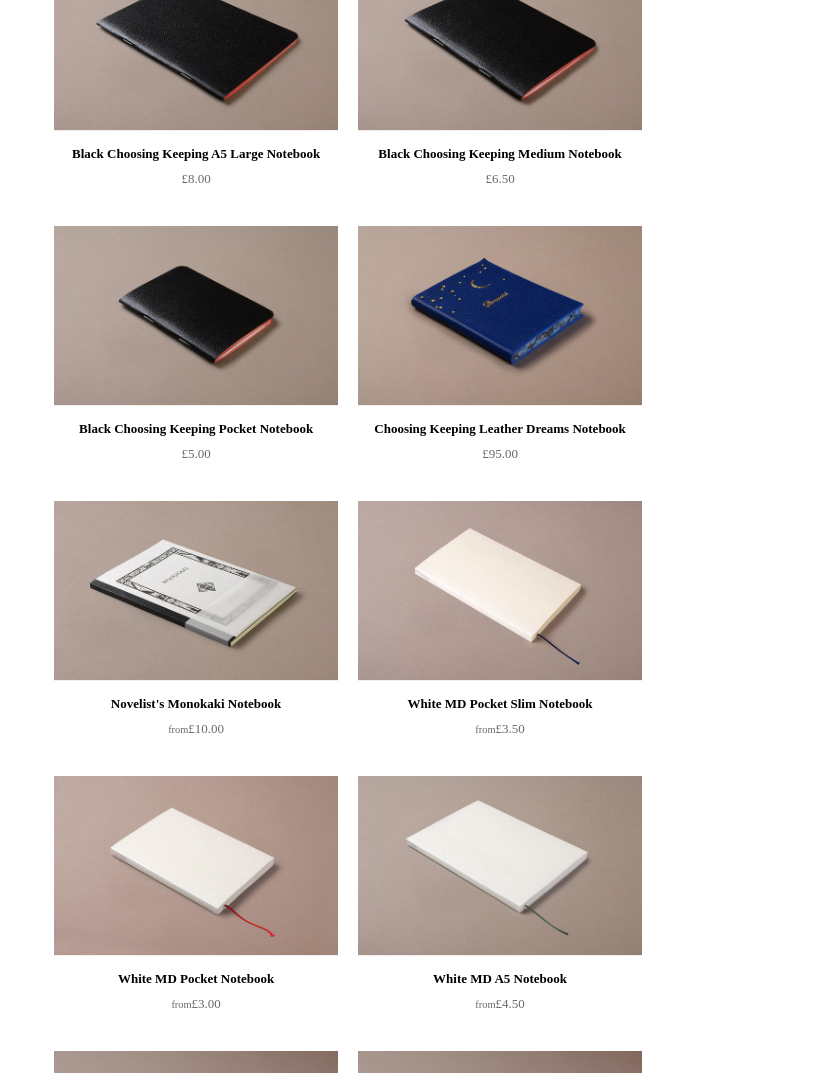 scroll, scrollTop: 980, scrollLeft: 0, axis: vertical 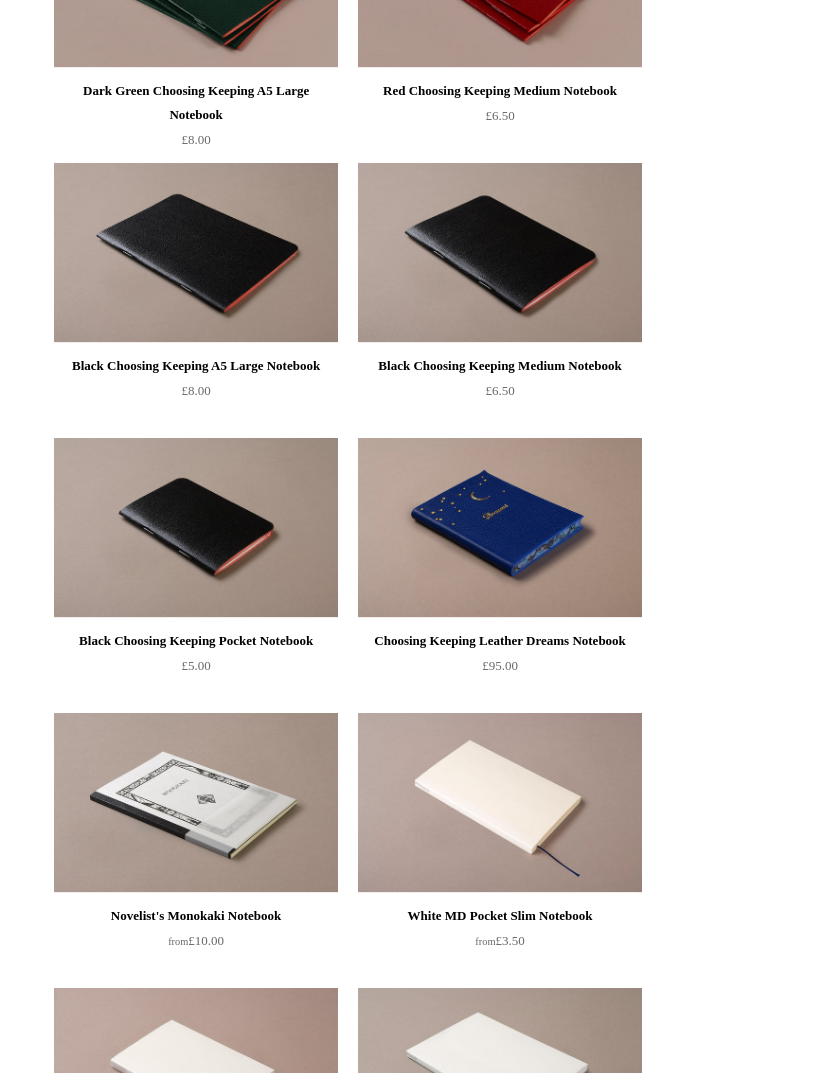 click at bounding box center [500, 529] 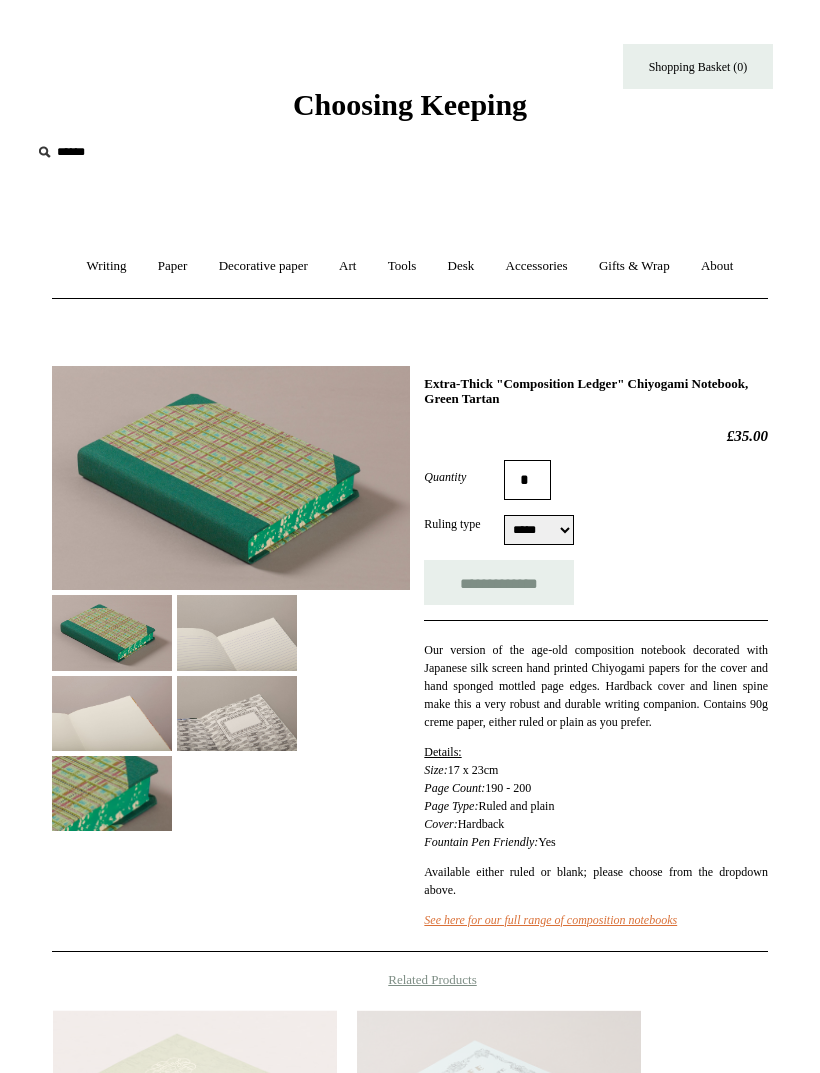 select on "*****" 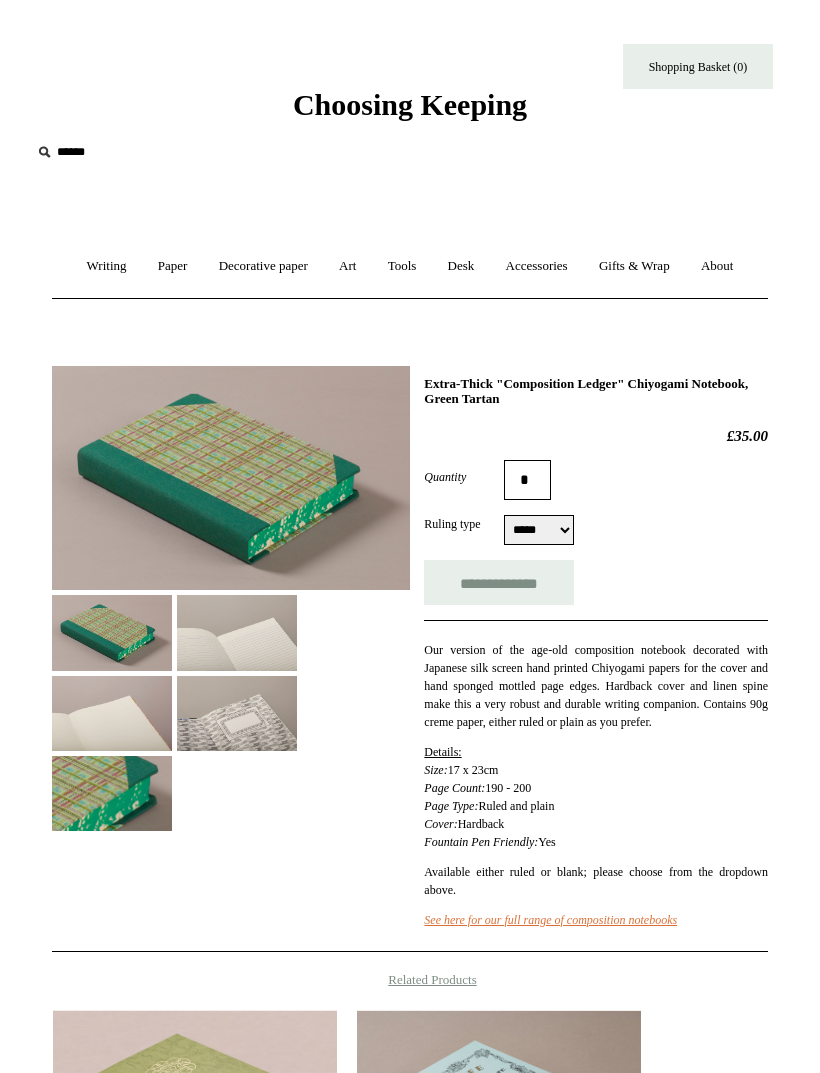 click at bounding box center [237, 632] 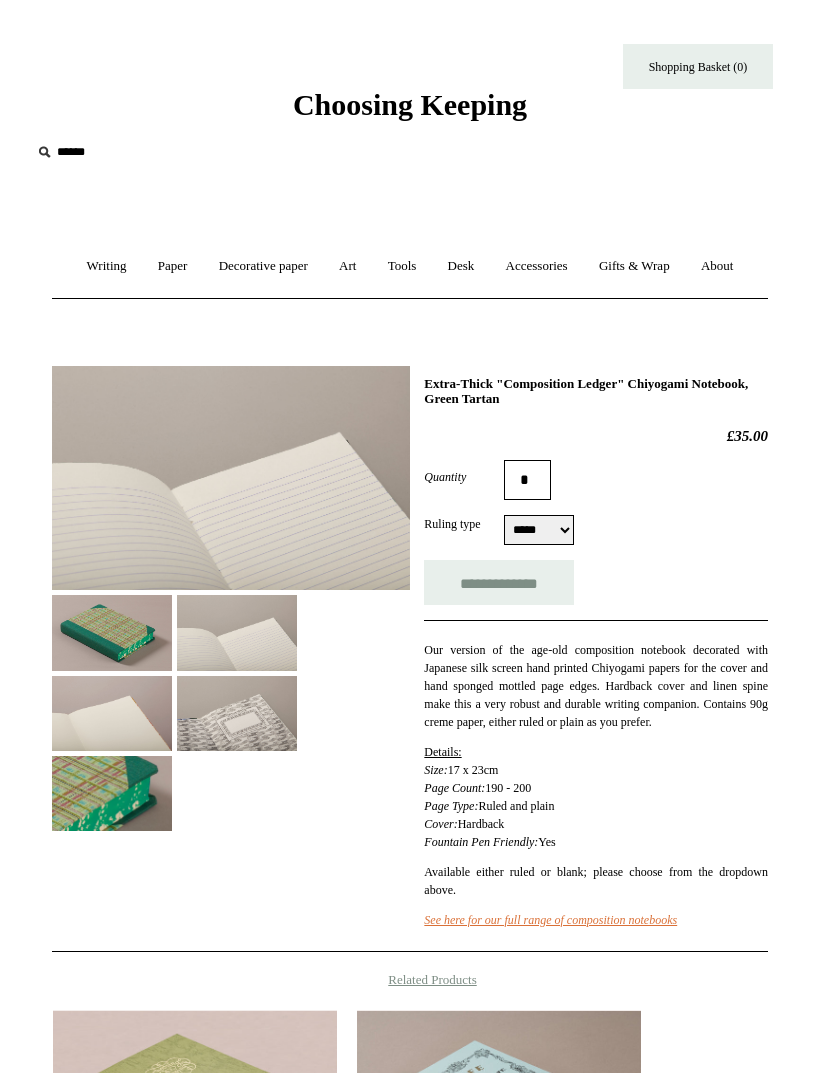 click at bounding box center [112, 713] 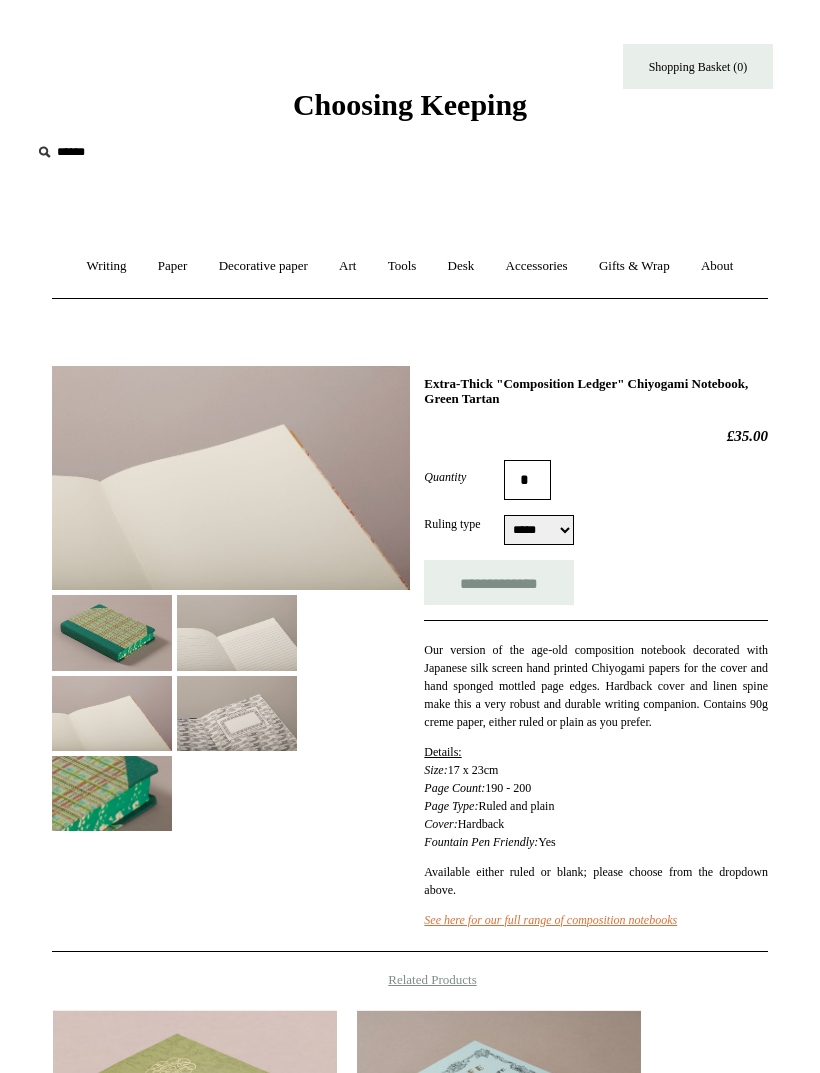 click at bounding box center (237, 713) 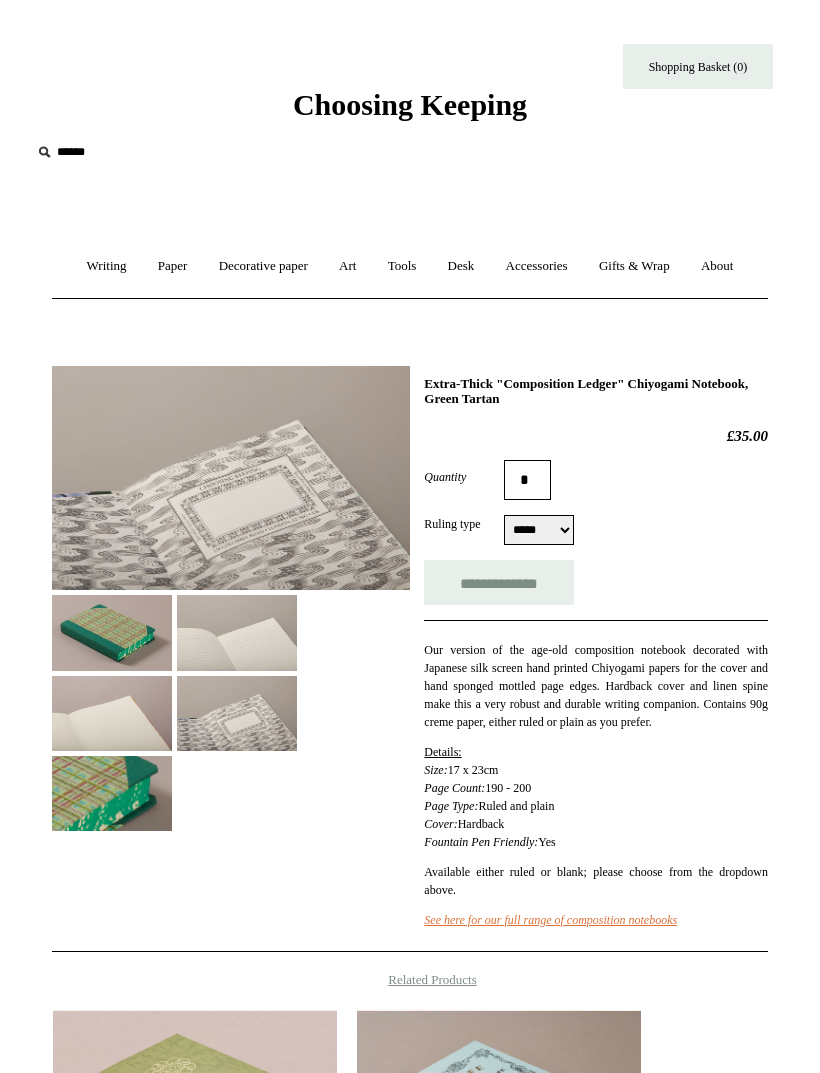 click at bounding box center (112, 793) 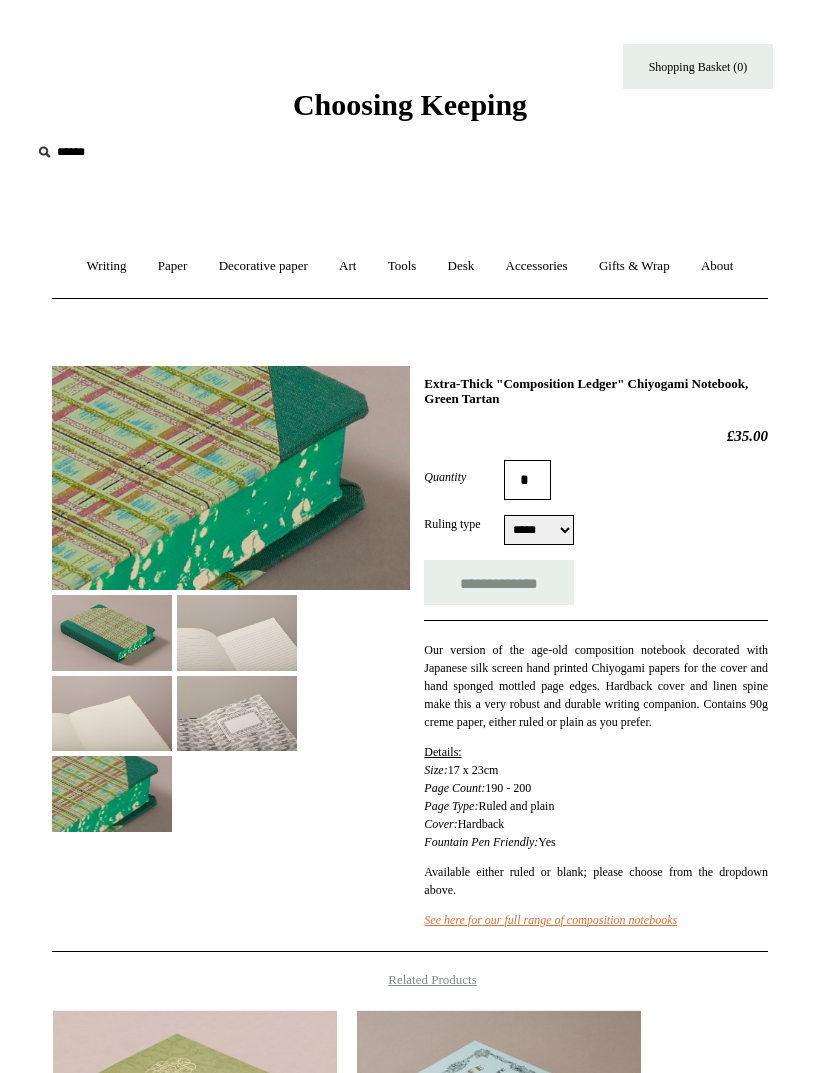 click at bounding box center [112, 632] 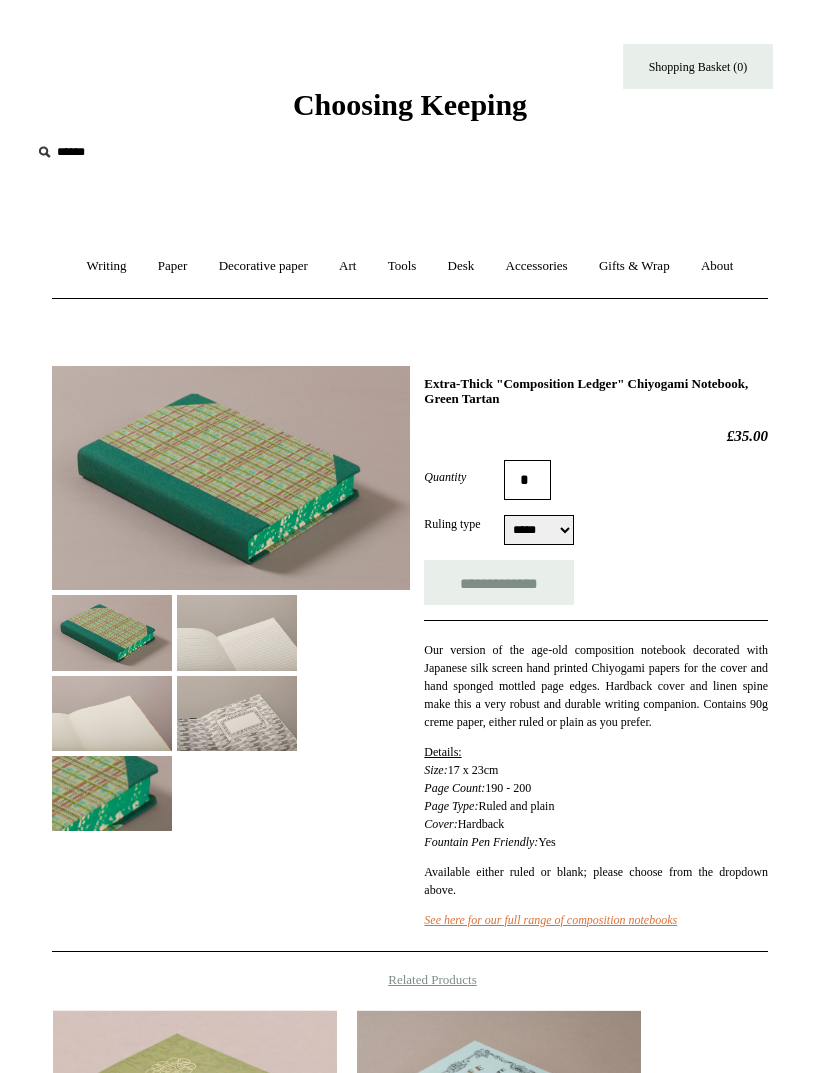 click at bounding box center (237, 632) 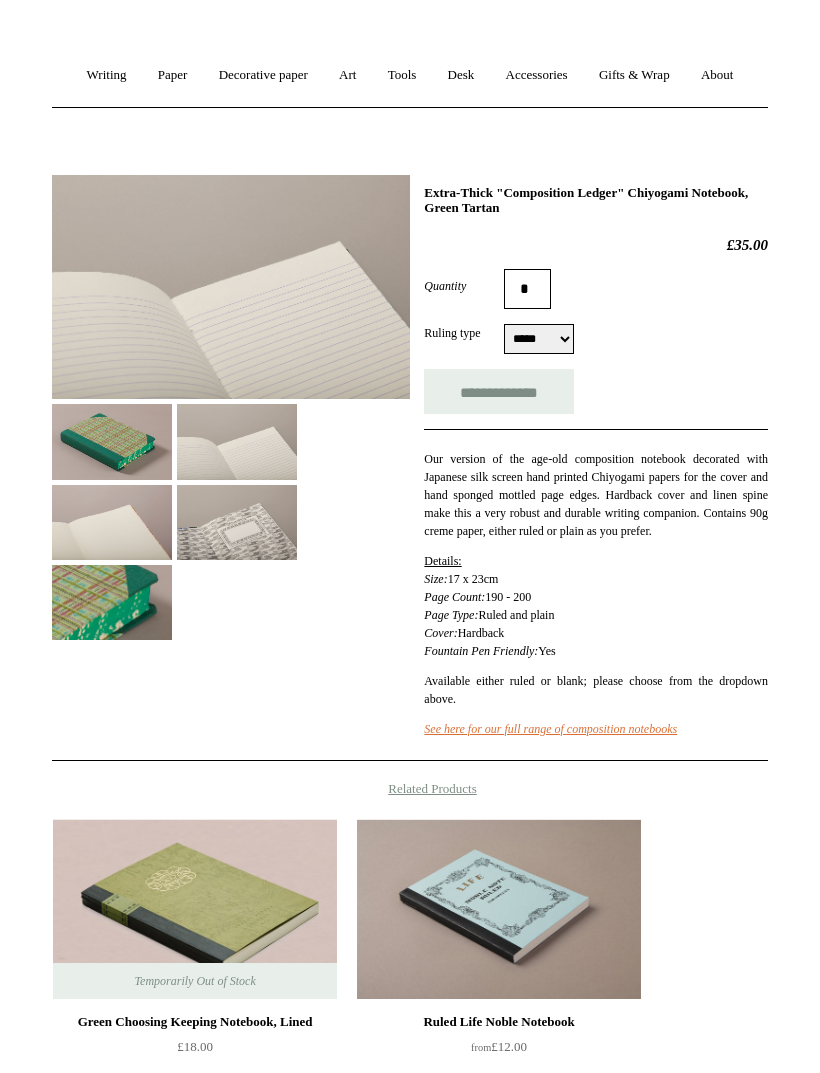 scroll, scrollTop: 188, scrollLeft: 0, axis: vertical 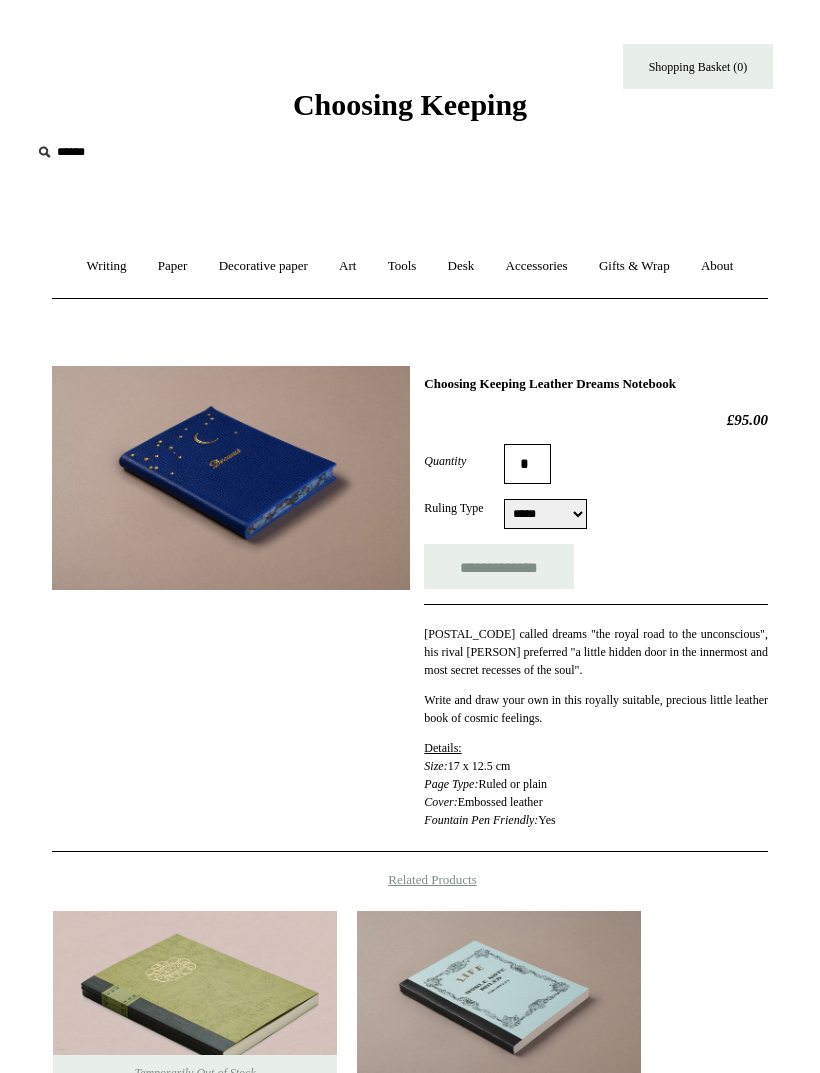 click at bounding box center [231, 478] 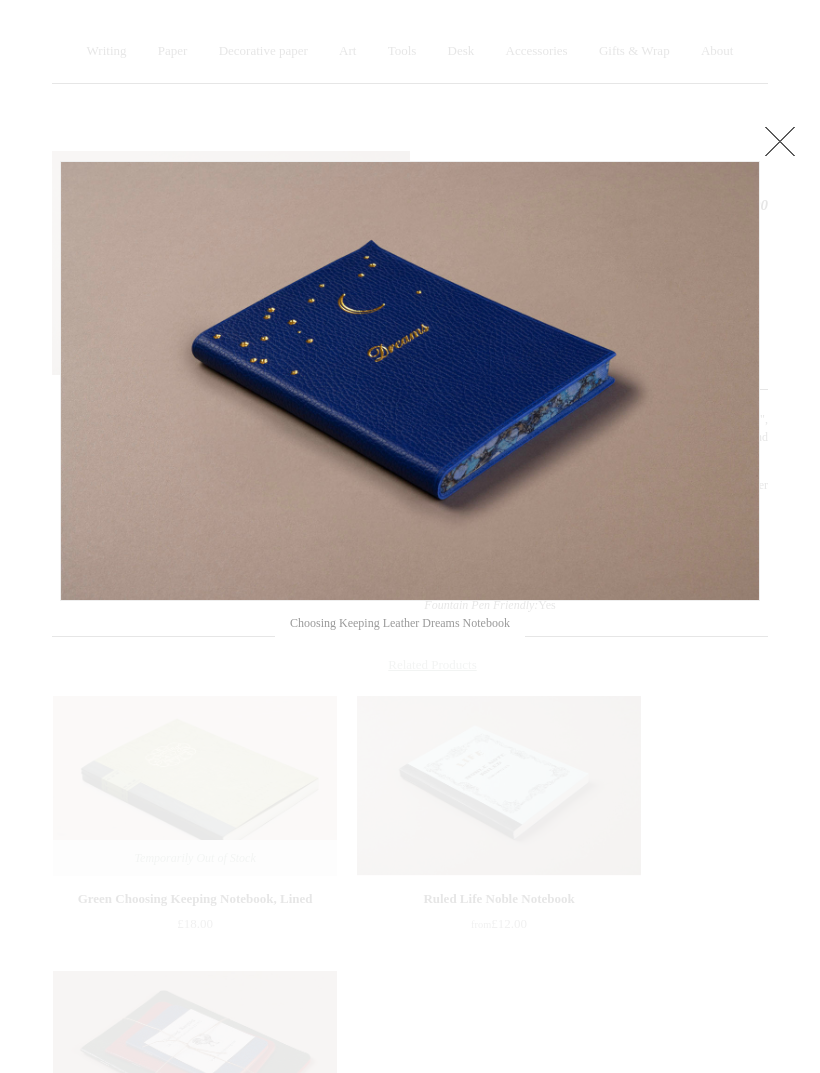 scroll, scrollTop: 215, scrollLeft: 0, axis: vertical 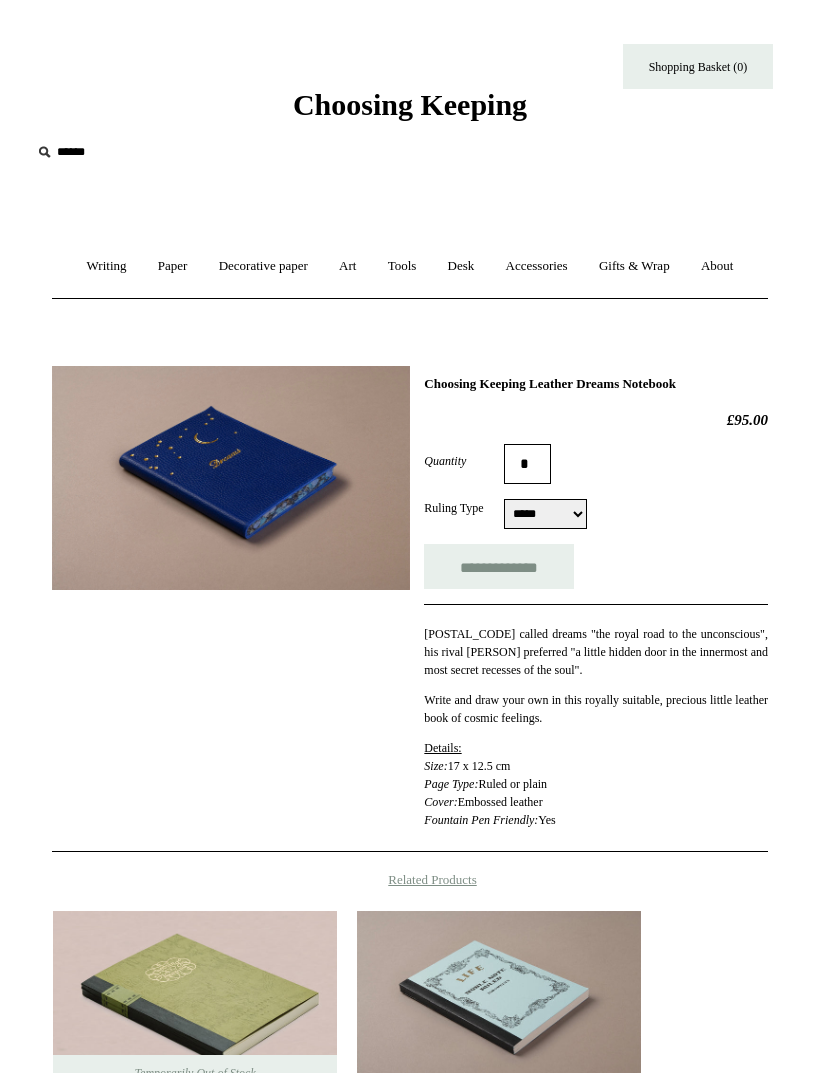 click on "Accessories +" at bounding box center [537, 266] 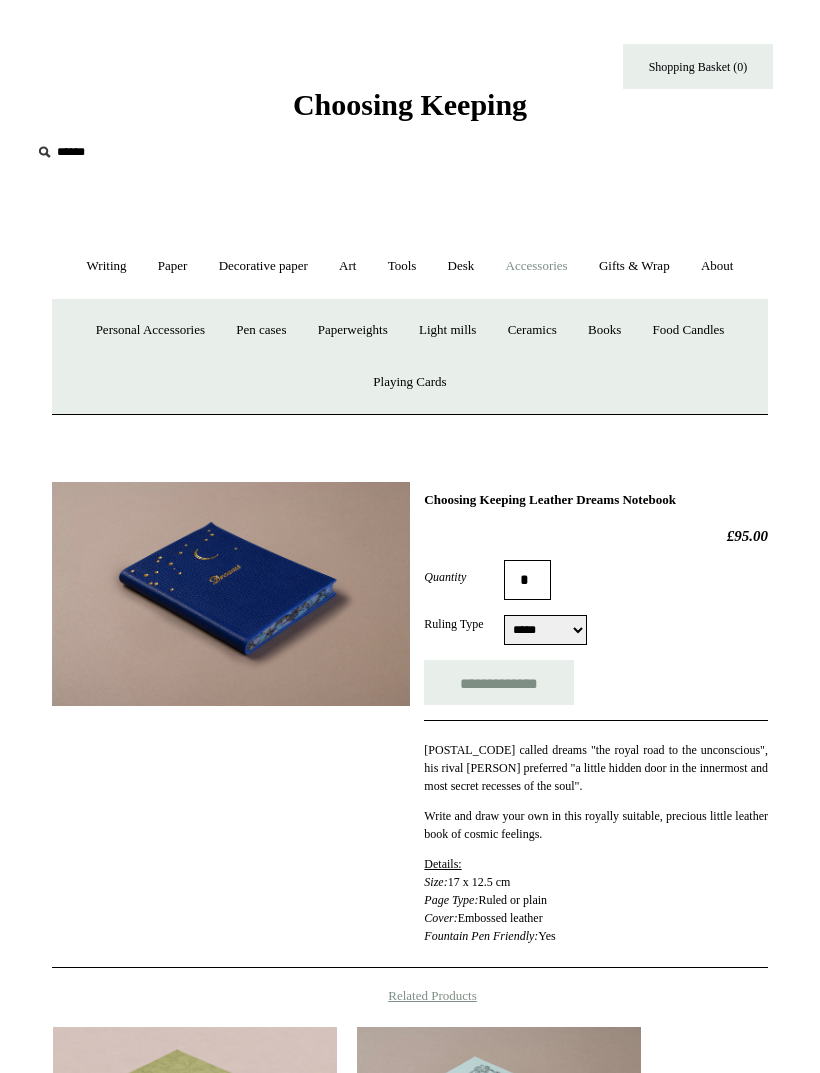 click on "Personal Accessories +" at bounding box center [150, 330] 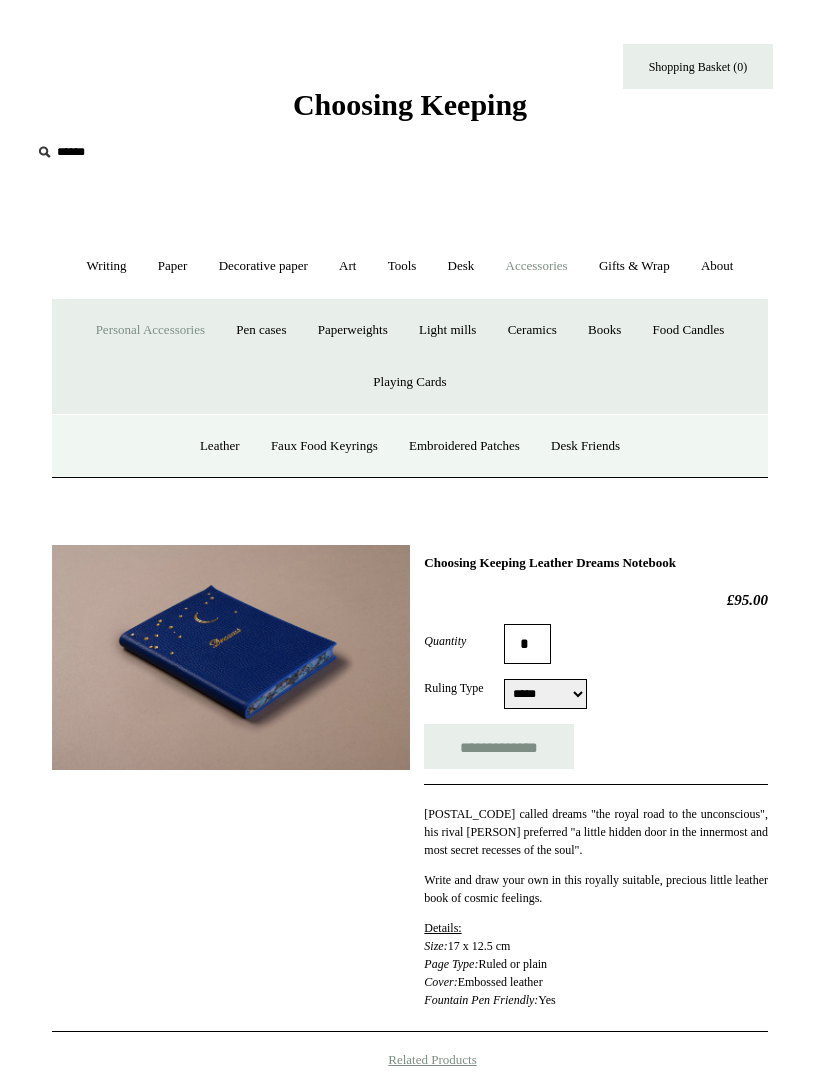 click on "Accessories -" at bounding box center [537, 266] 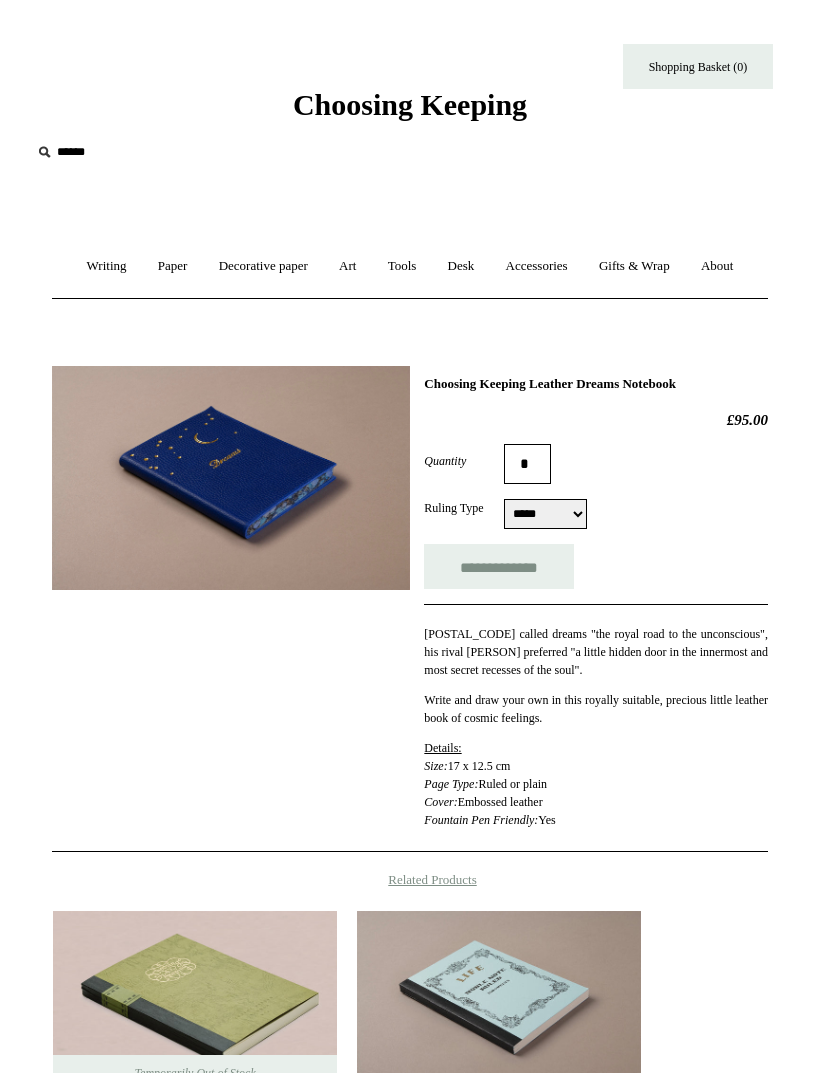 click on "Desk +" at bounding box center [461, 266] 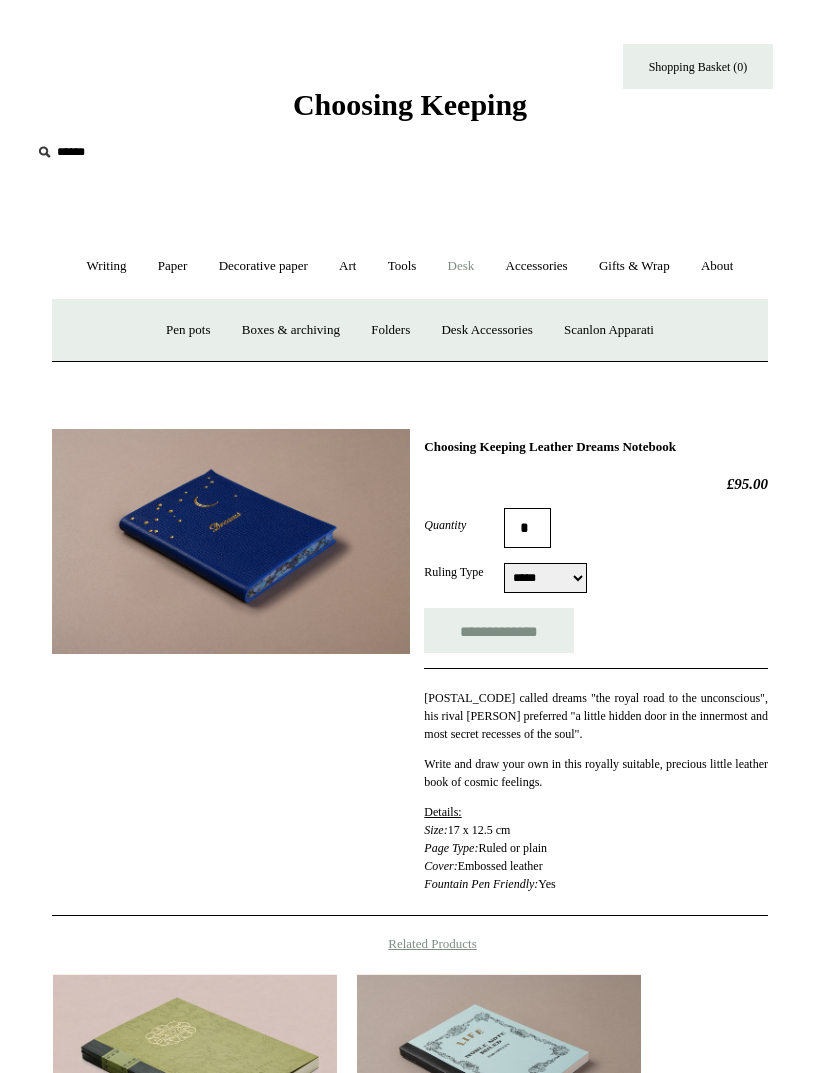 click on "Tools +" at bounding box center [402, 266] 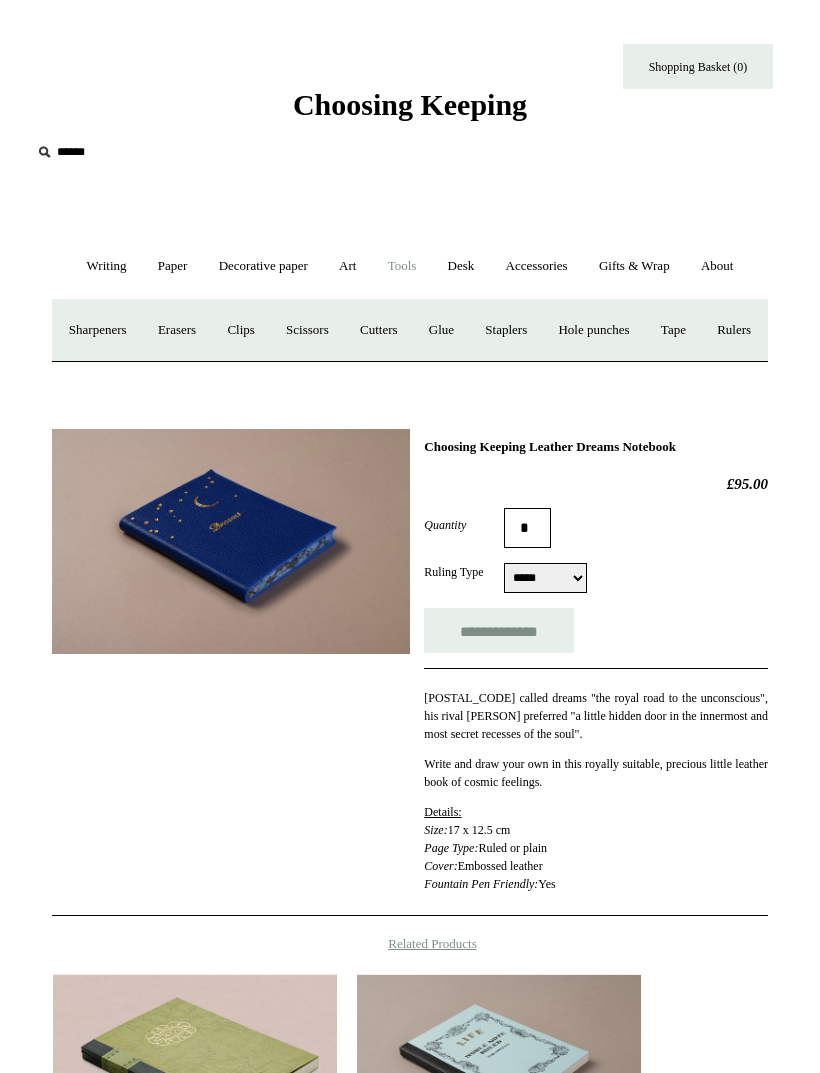 click on "Art +" at bounding box center (347, 266) 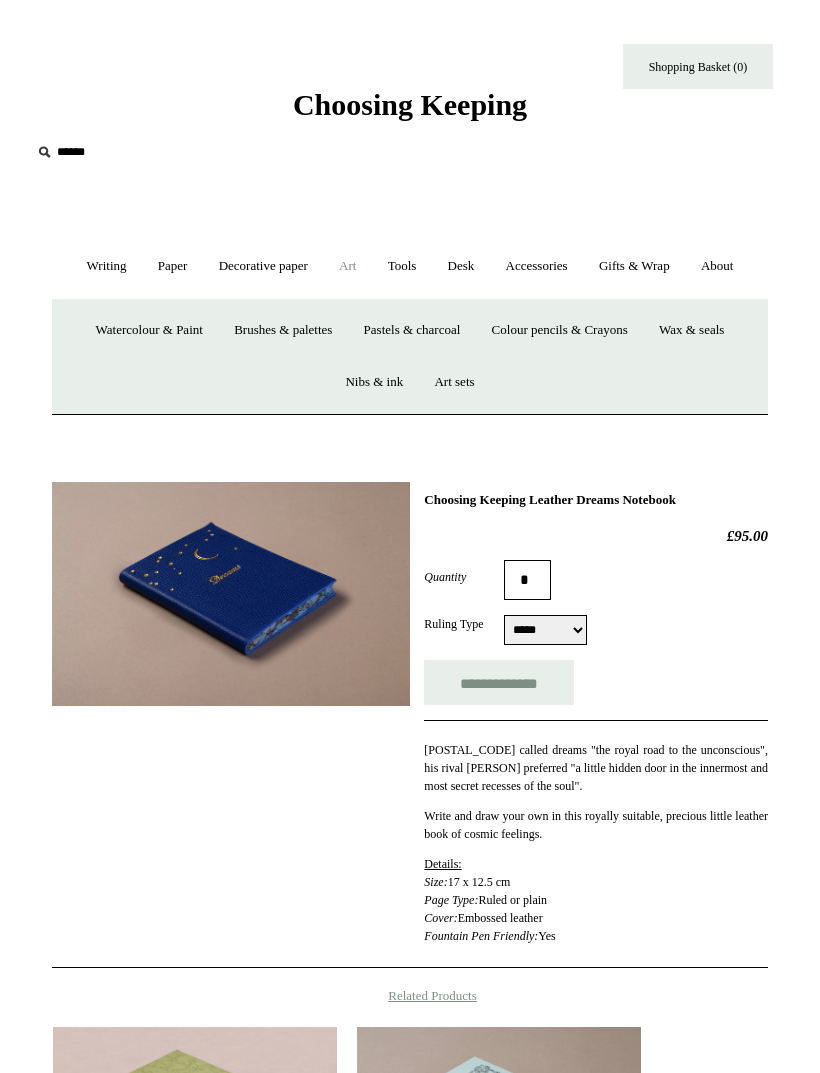 click on "Decorative paper +" at bounding box center [263, 266] 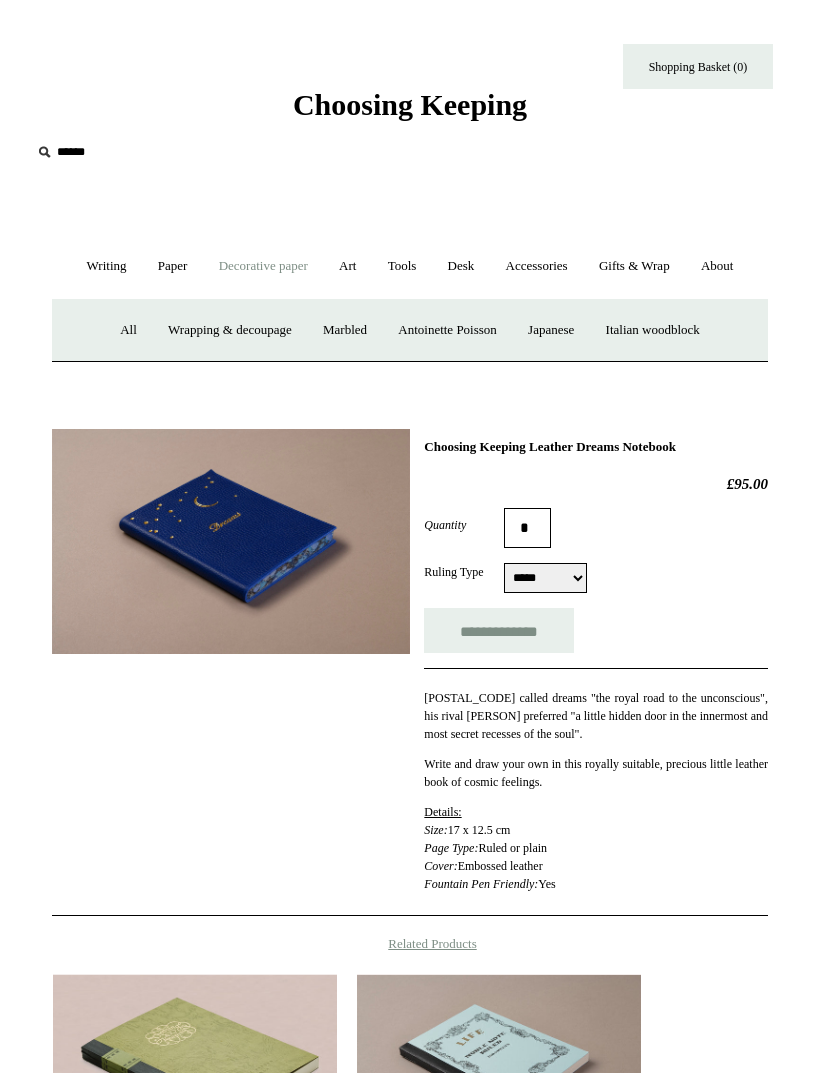 click on "Marbled" at bounding box center [345, 330] 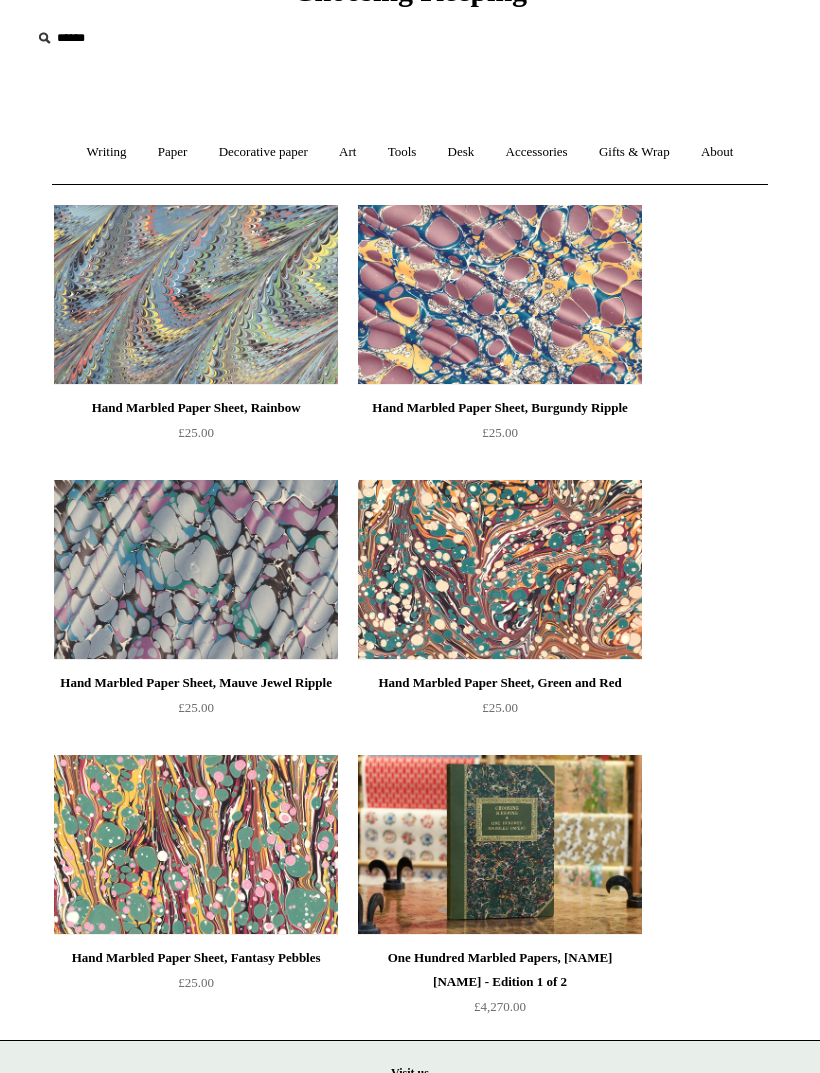 scroll, scrollTop: 0, scrollLeft: 0, axis: both 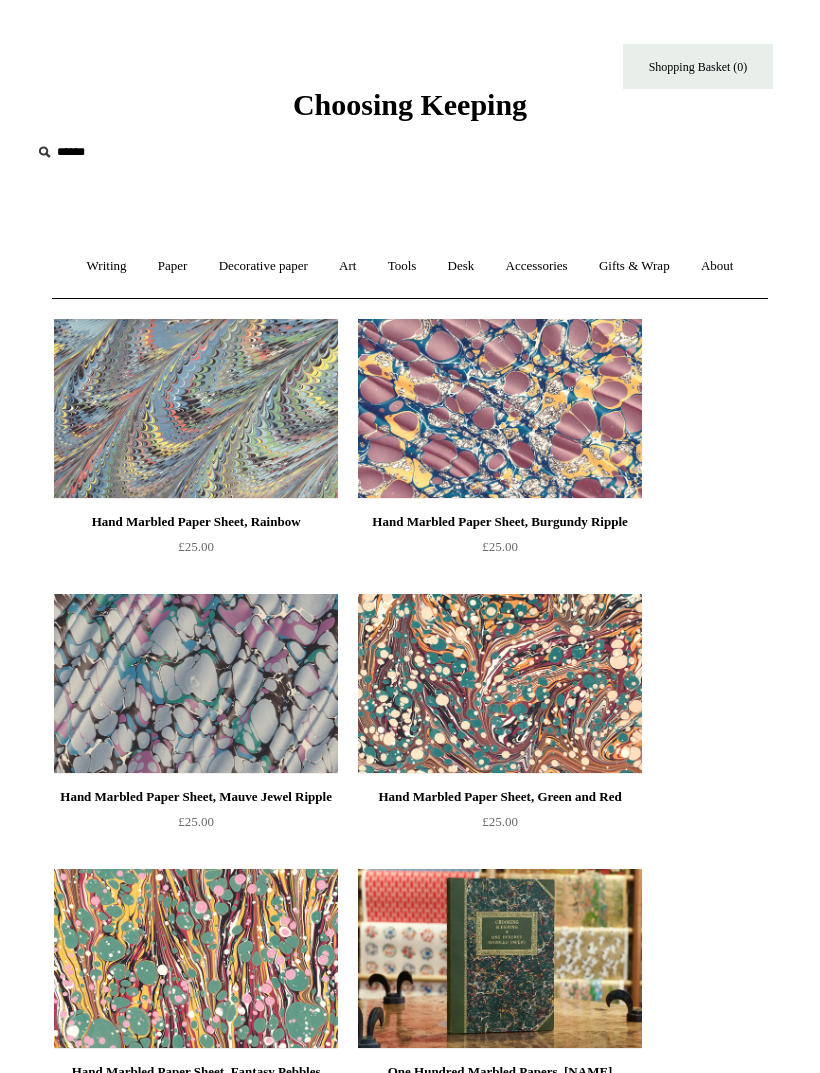 click on "Decorative paper +" at bounding box center [263, 266] 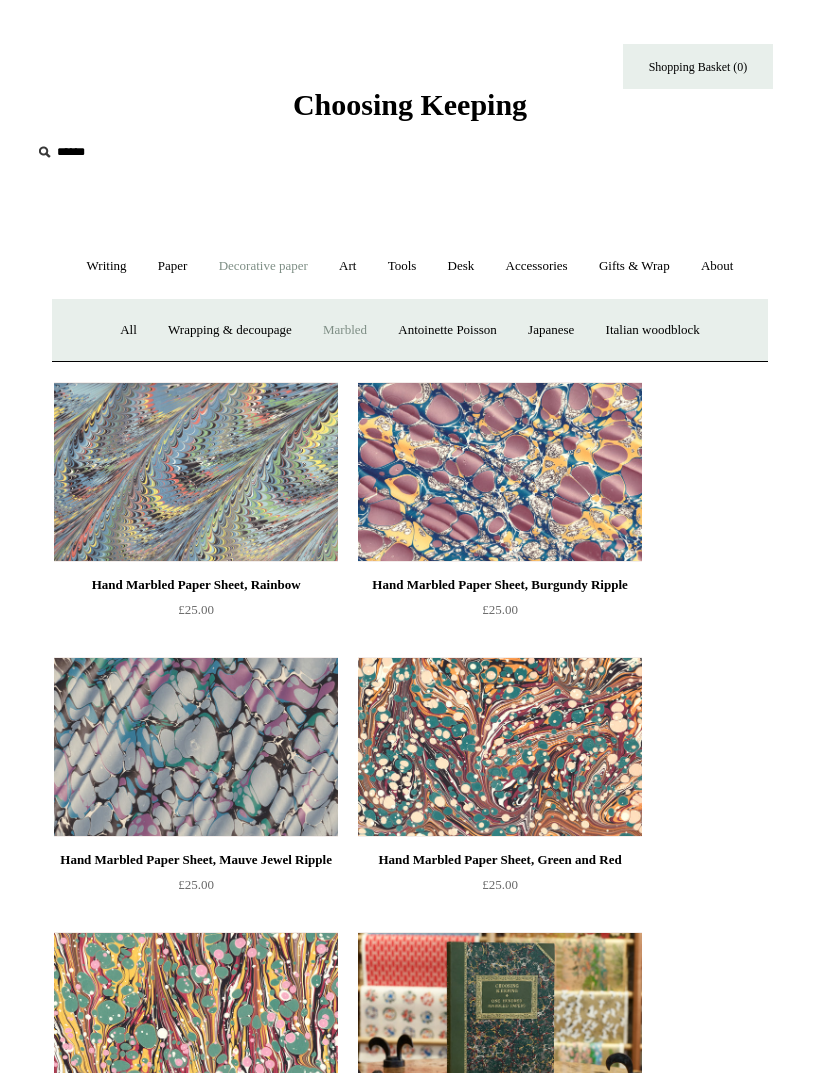 click on "Antoinette Poisson" at bounding box center [447, 330] 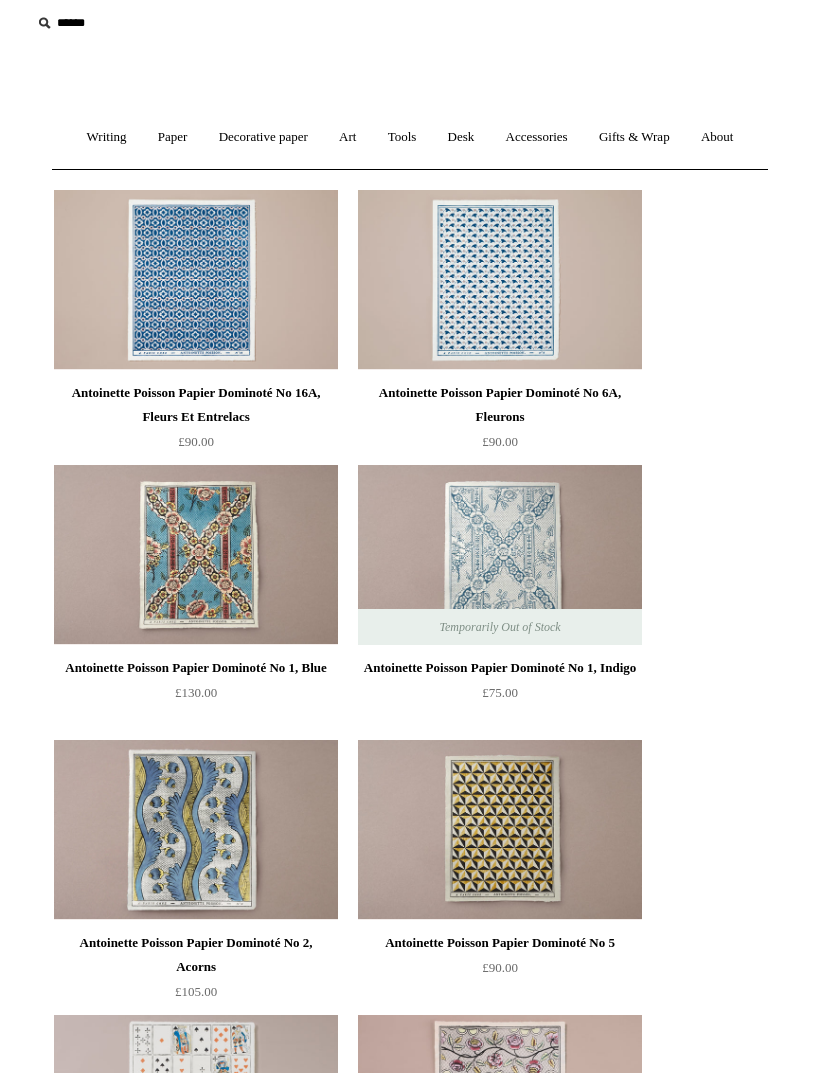 scroll, scrollTop: 0, scrollLeft: 0, axis: both 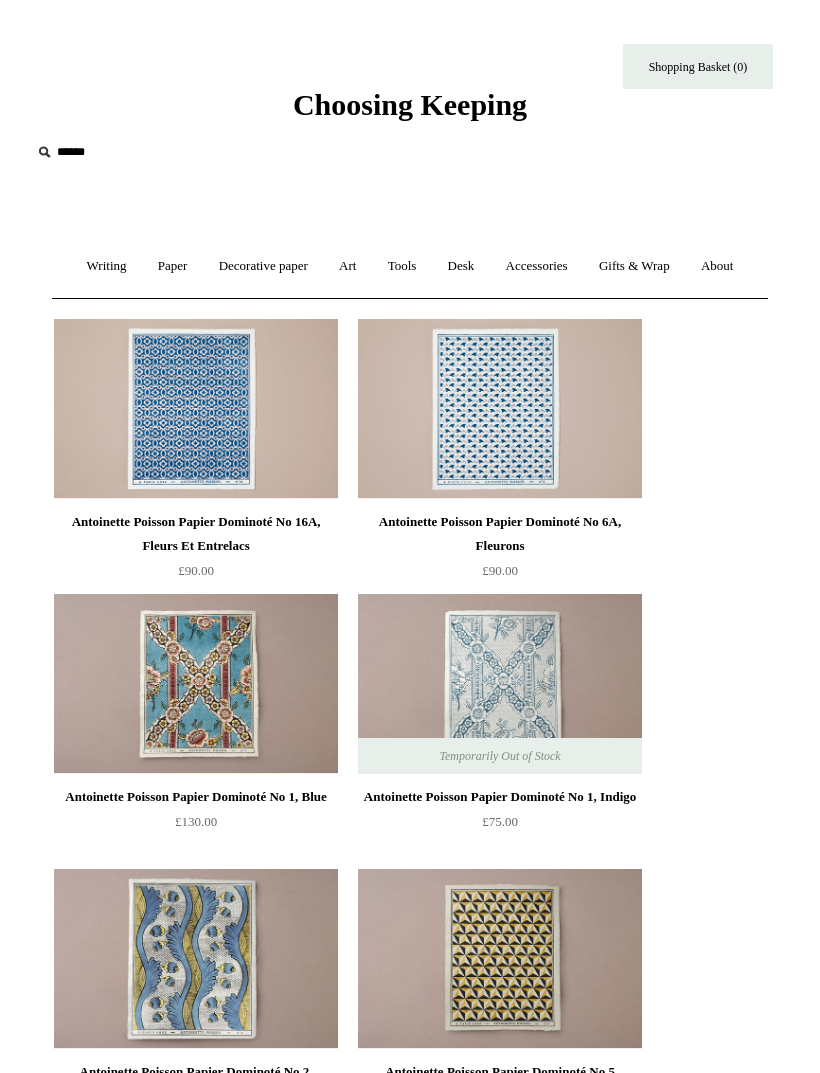 click on "Decorative paper +" at bounding box center [263, 266] 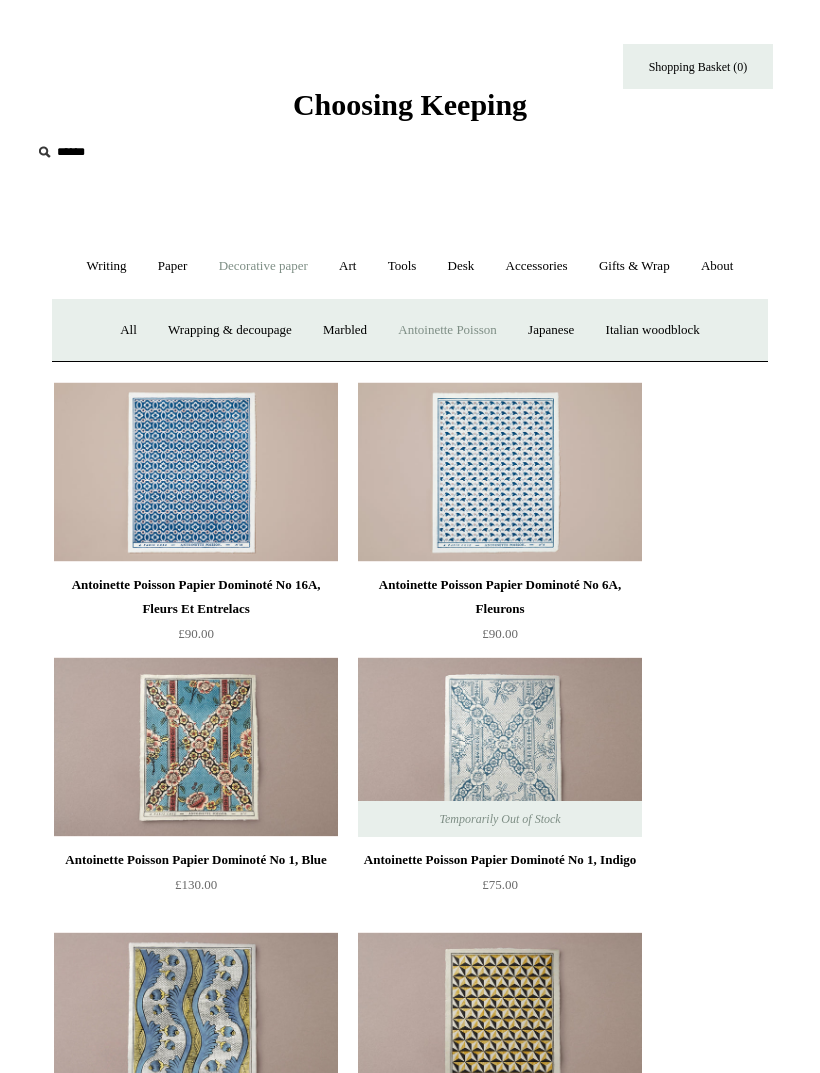 click on "Japanese" at bounding box center [551, 330] 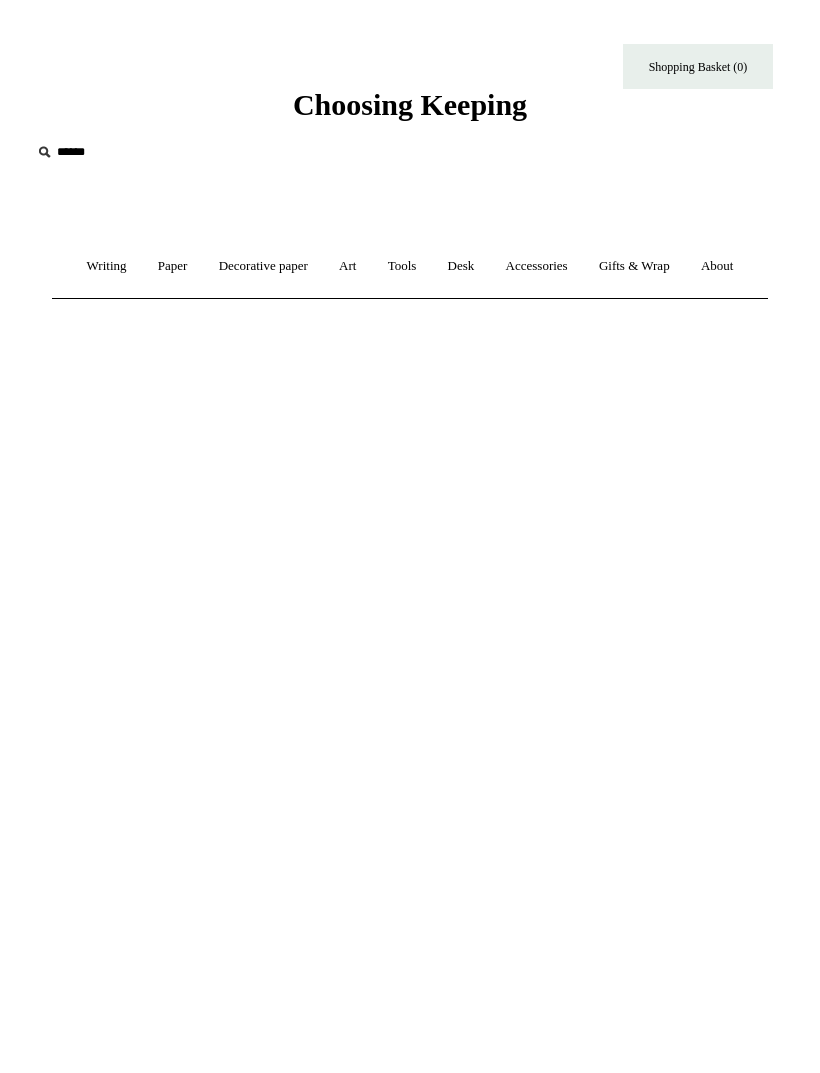 scroll, scrollTop: 0, scrollLeft: 0, axis: both 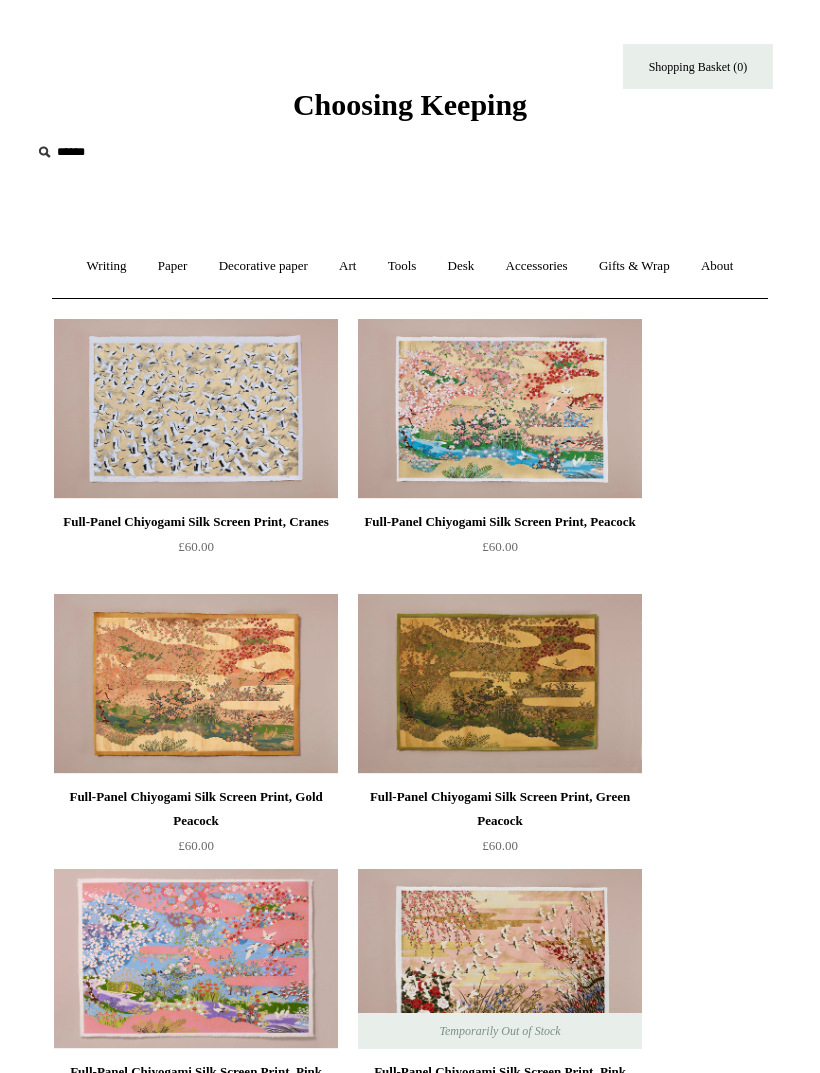 click on "Decorative paper +" at bounding box center (263, 266) 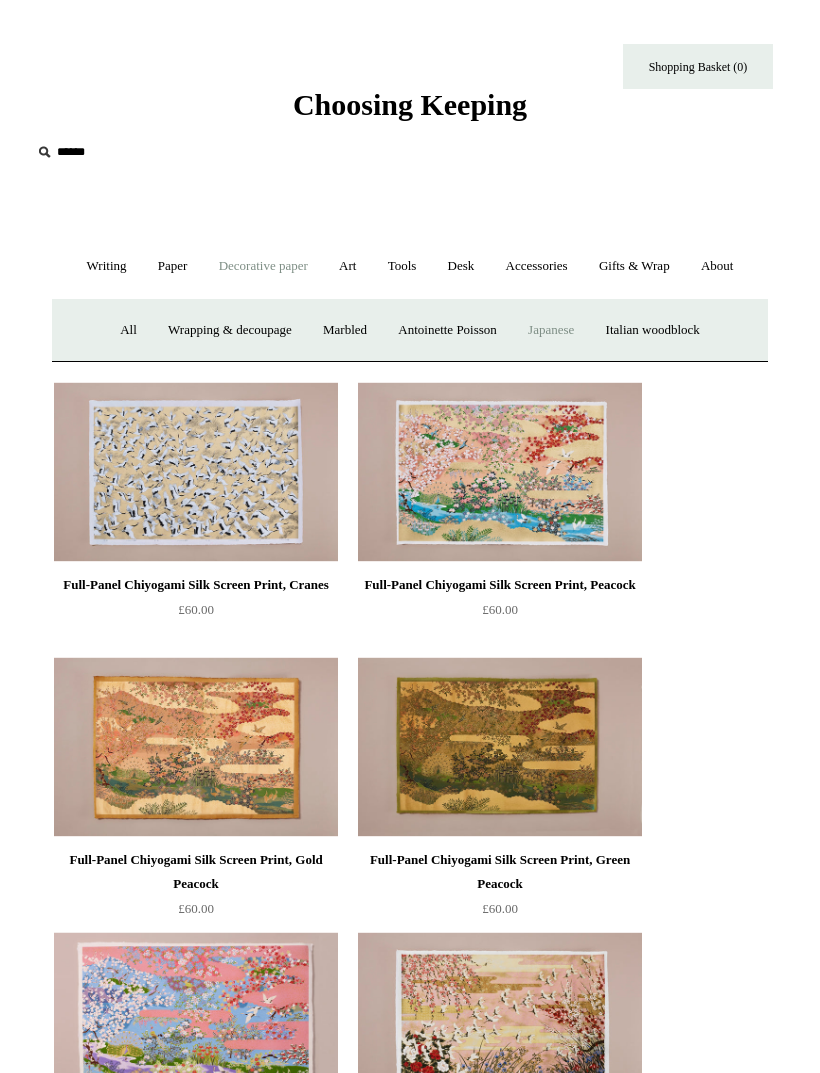 click on "Italian woodblock" at bounding box center [653, 330] 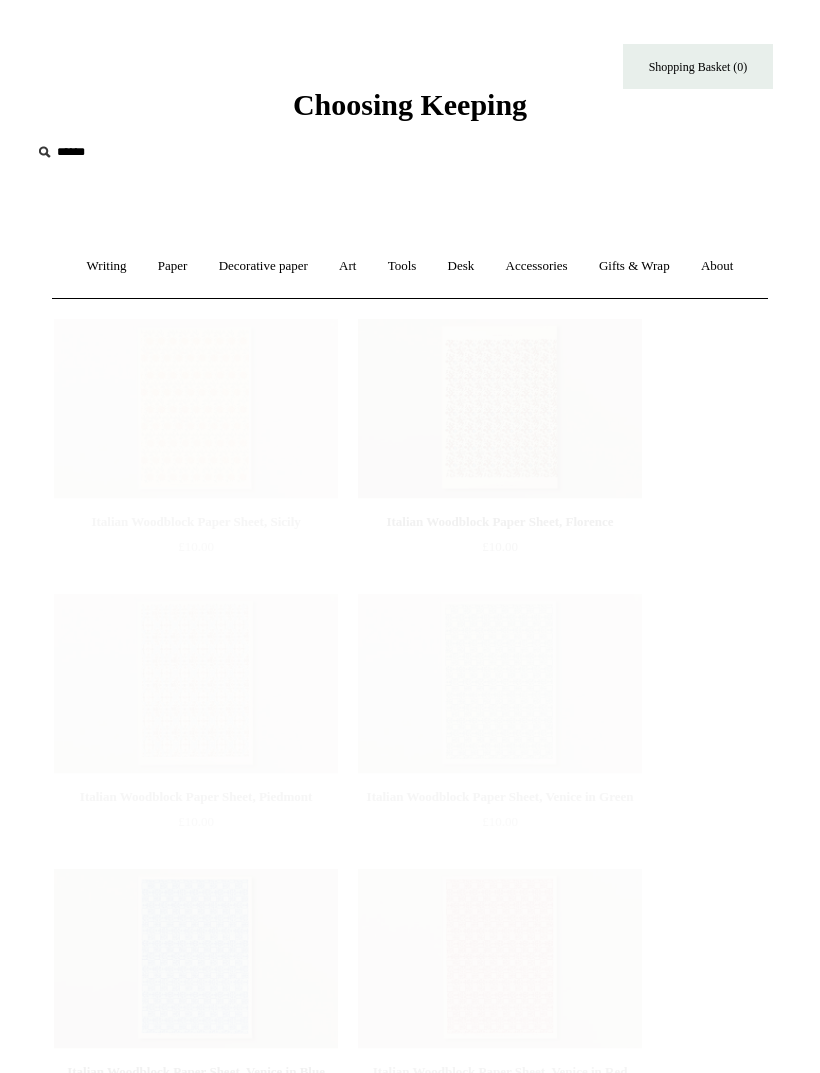 scroll, scrollTop: 0, scrollLeft: 0, axis: both 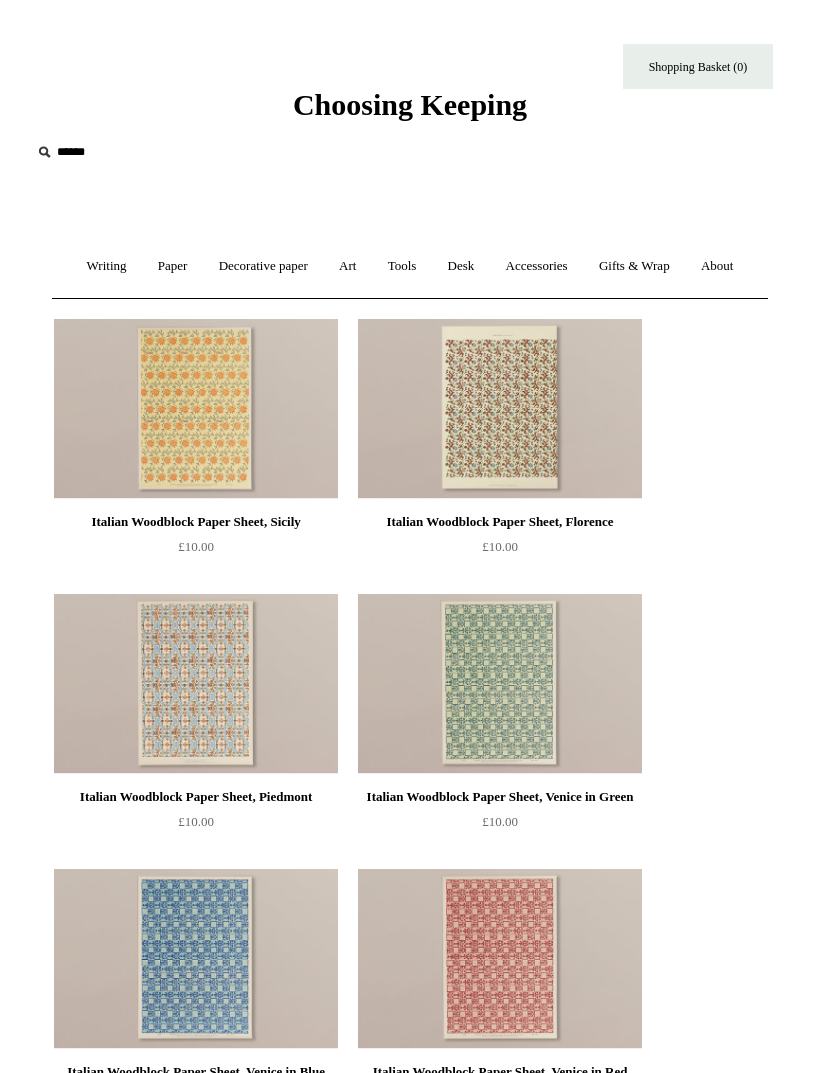 click on "Paper +" at bounding box center [173, 266] 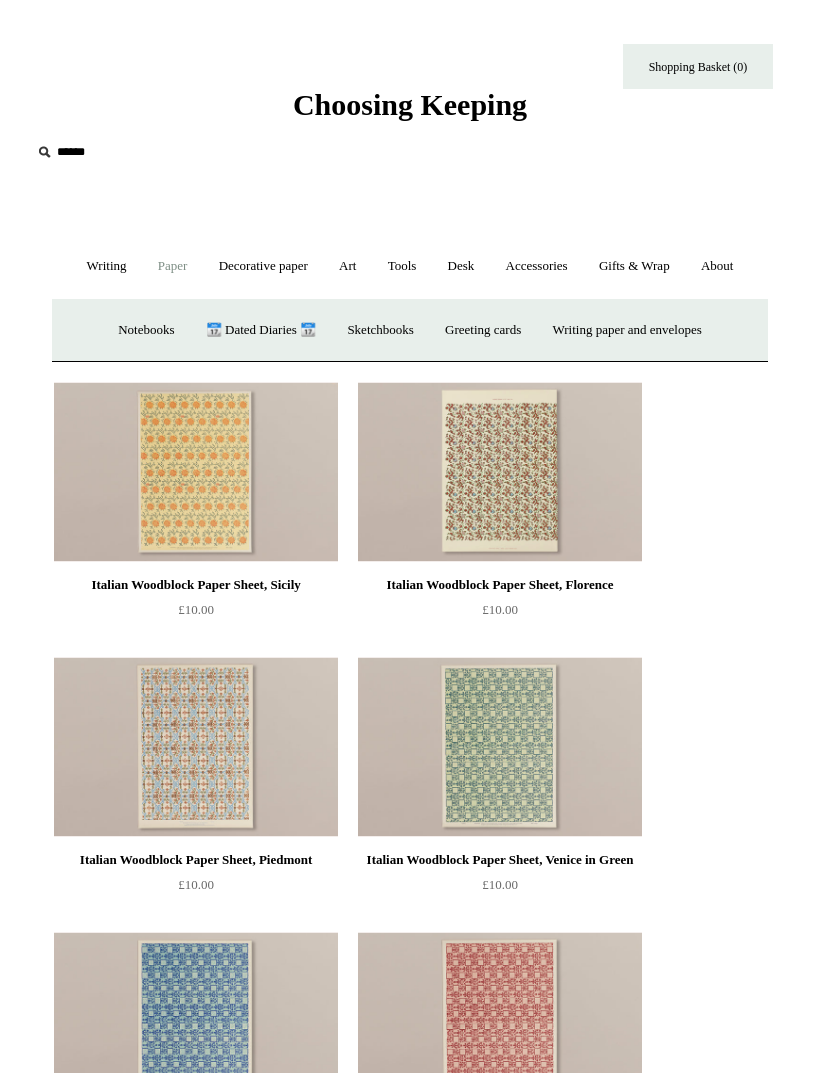 click on "Paper -" at bounding box center (173, 266) 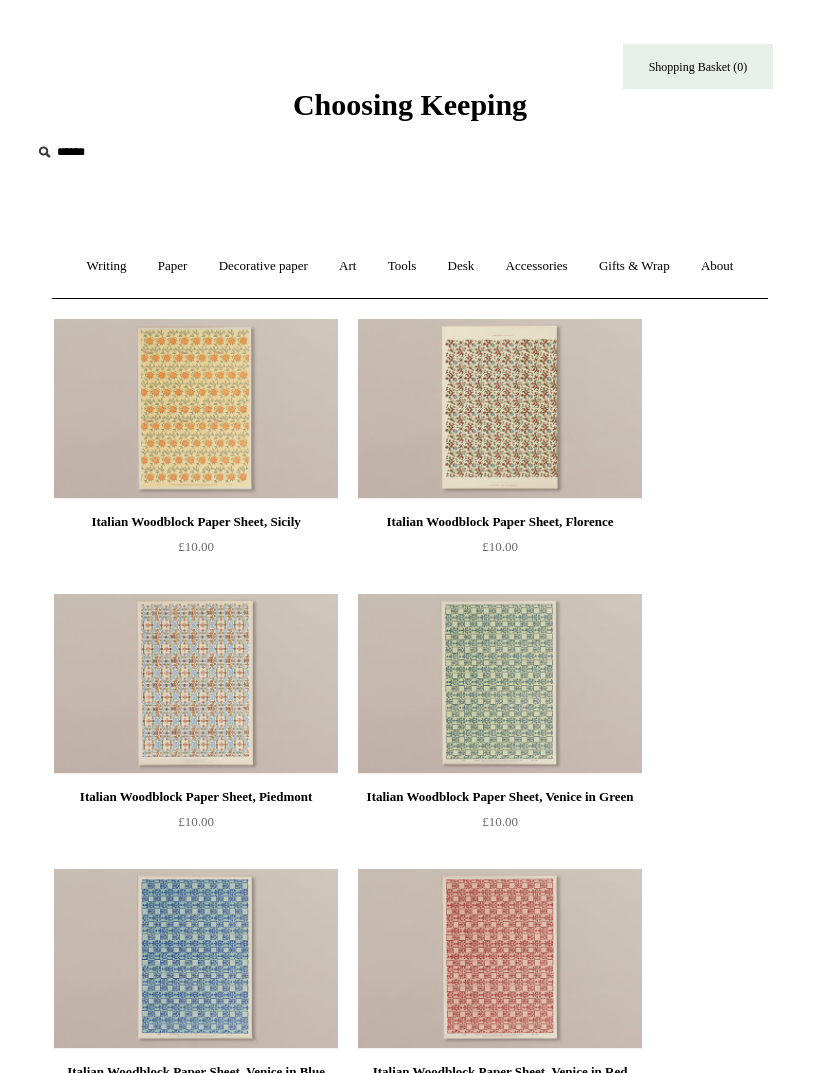 click on "Writing +" at bounding box center (107, 266) 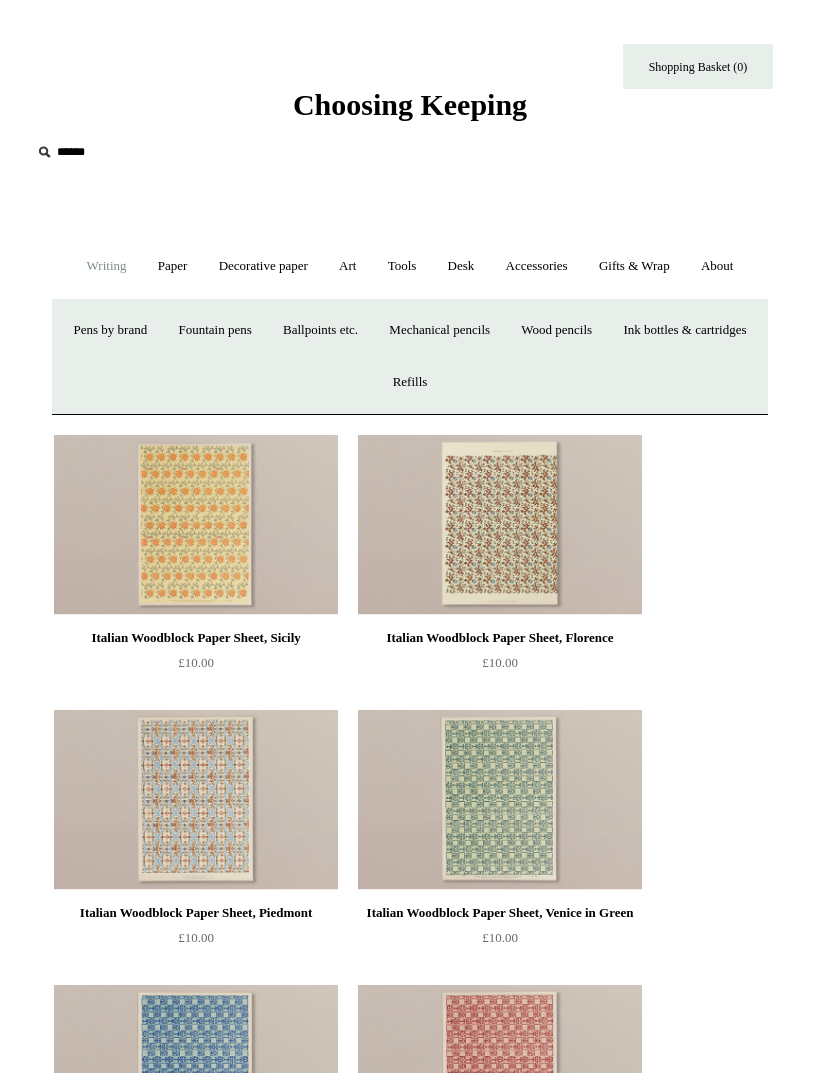 click on "Paper +" at bounding box center [173, 266] 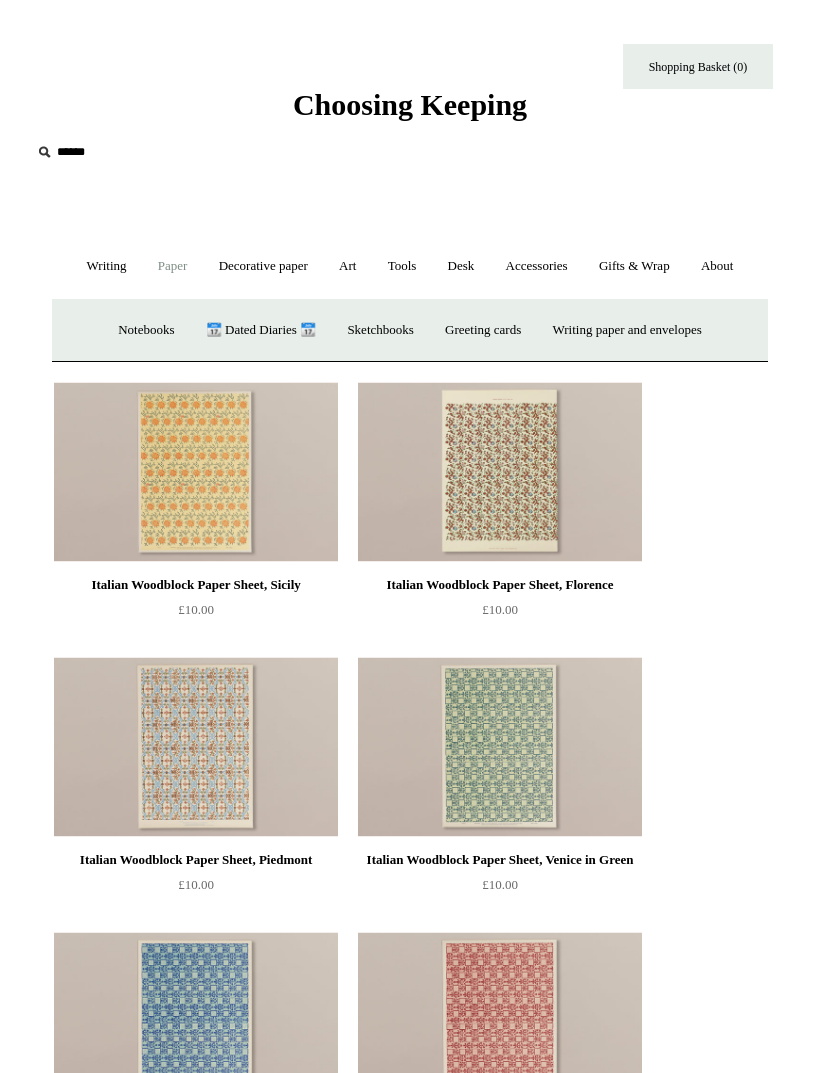 click on "Sketchbooks +" at bounding box center (380, 330) 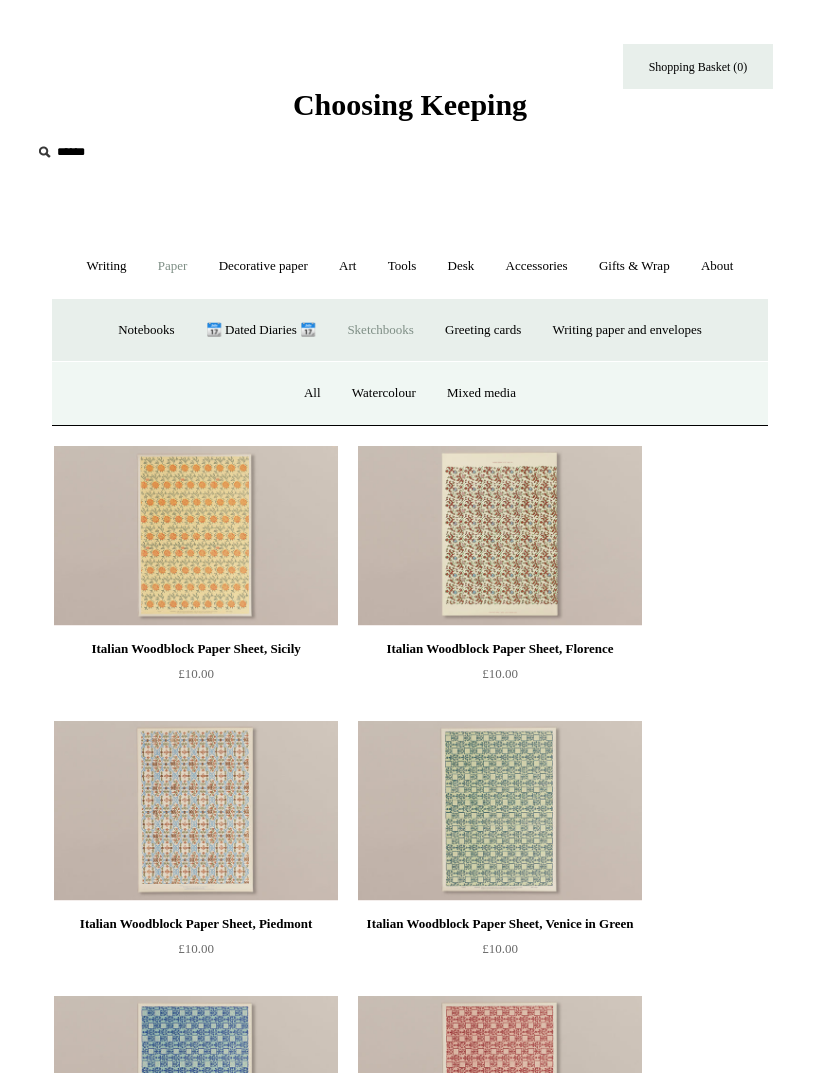 click on "All" at bounding box center (312, 393) 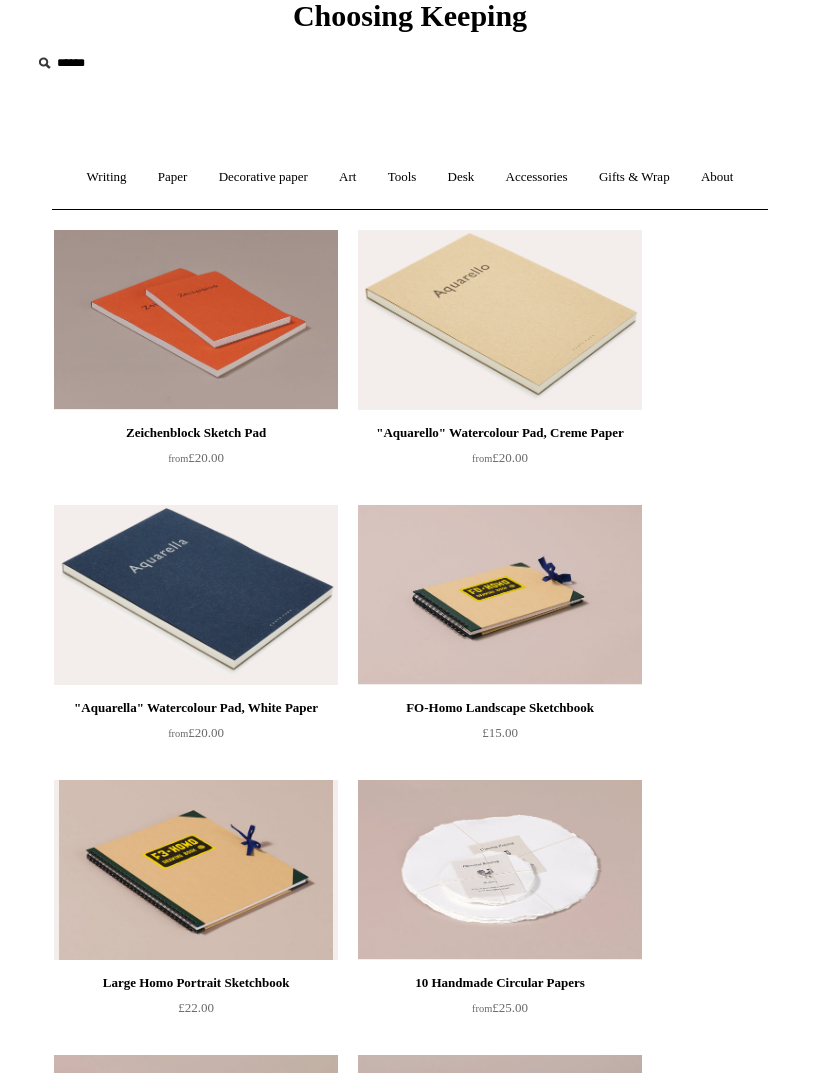 scroll, scrollTop: 0, scrollLeft: 0, axis: both 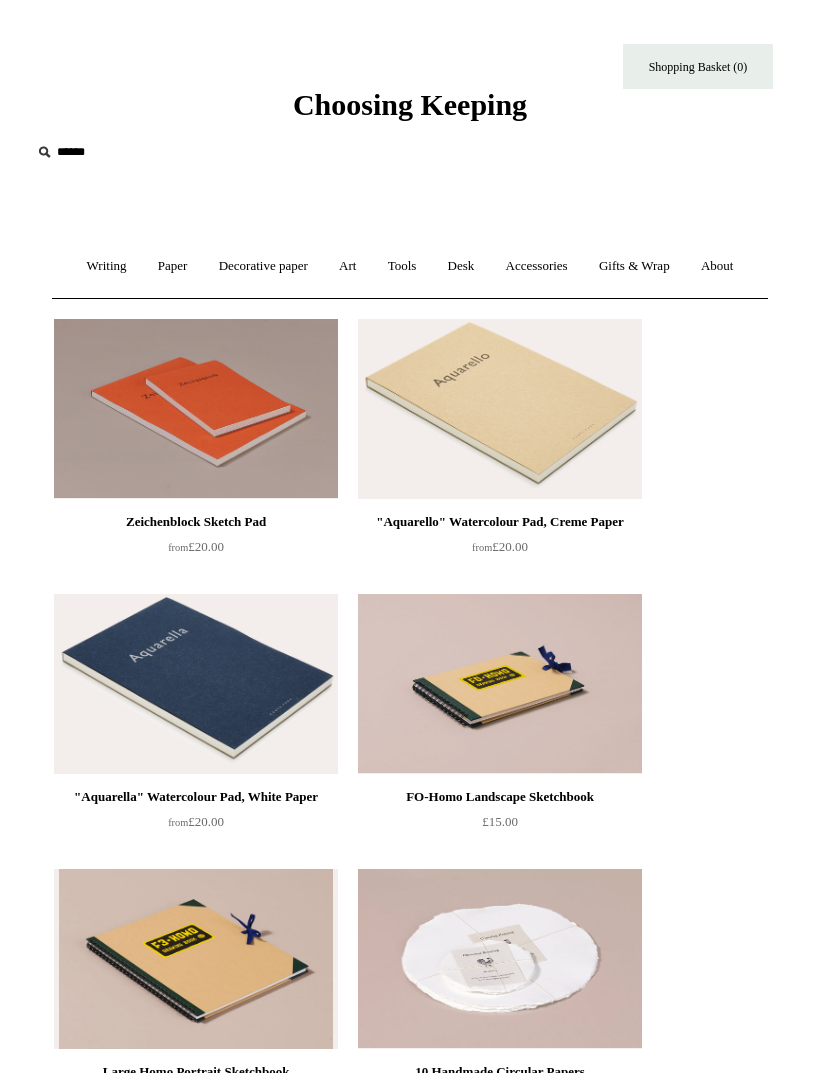 click on "Paper +" at bounding box center [173, 266] 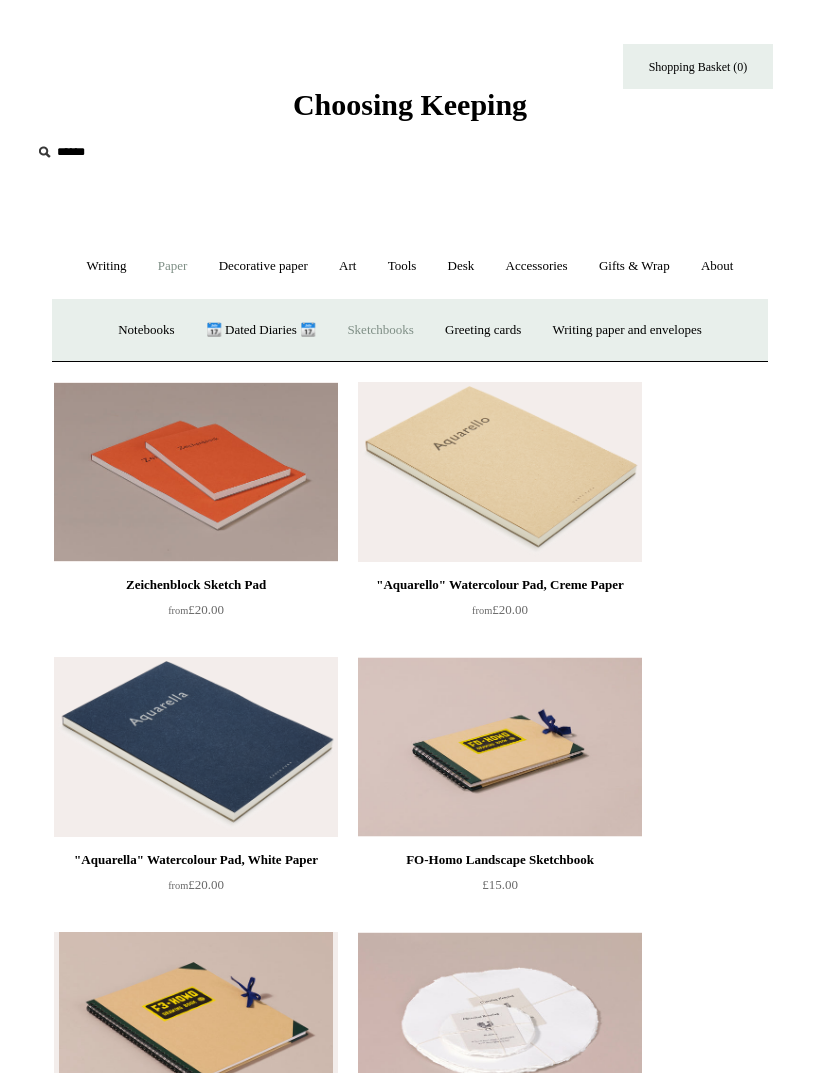 click on "Notebooks +" at bounding box center [146, 330] 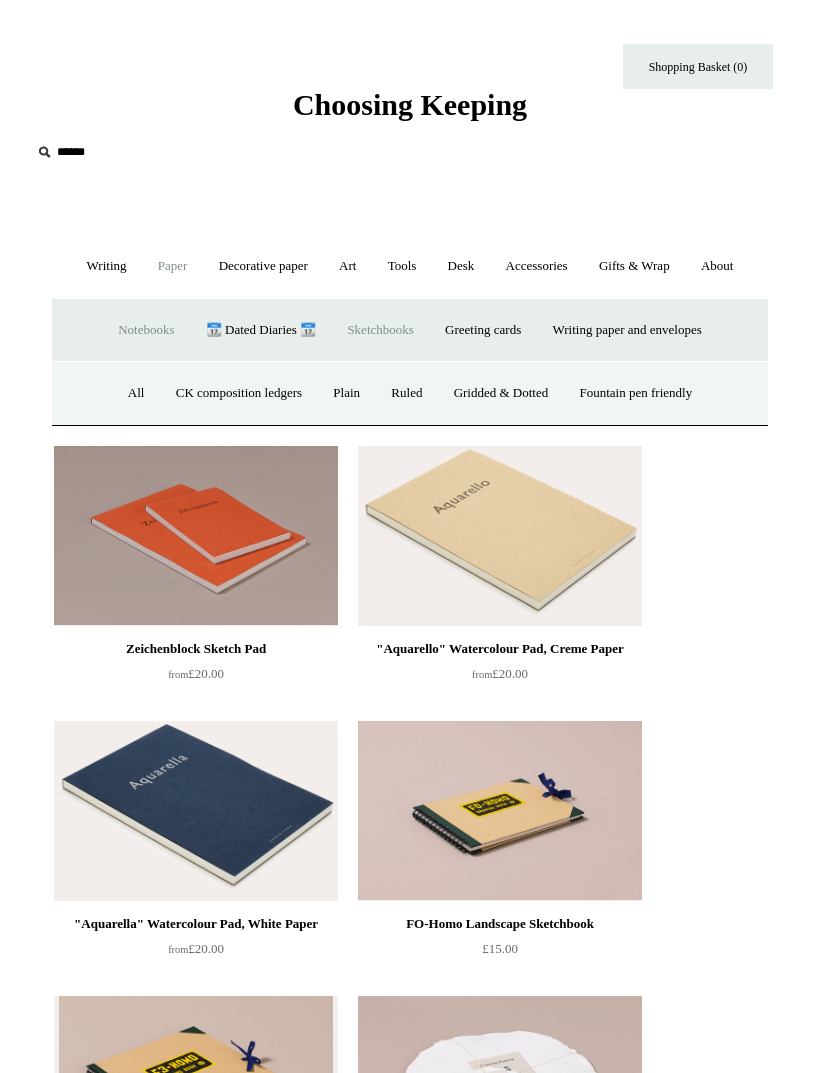 click on "Gridded & Dotted" at bounding box center (501, 393) 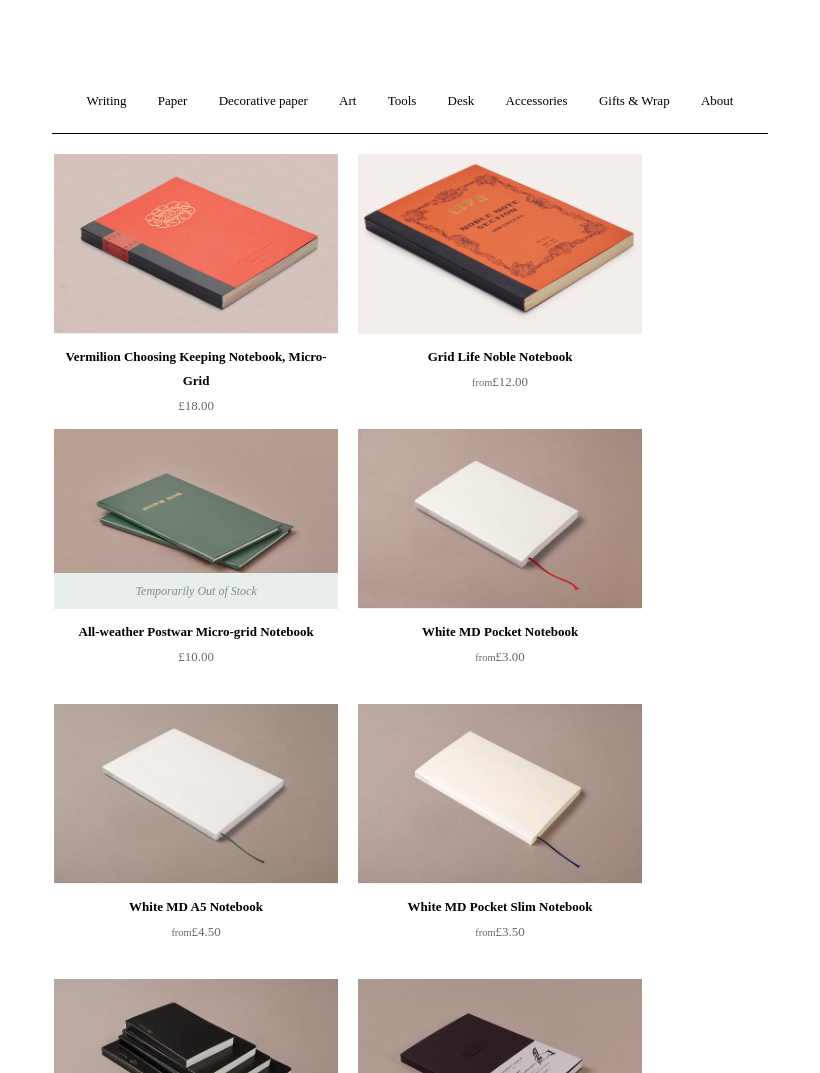 scroll, scrollTop: 0, scrollLeft: 0, axis: both 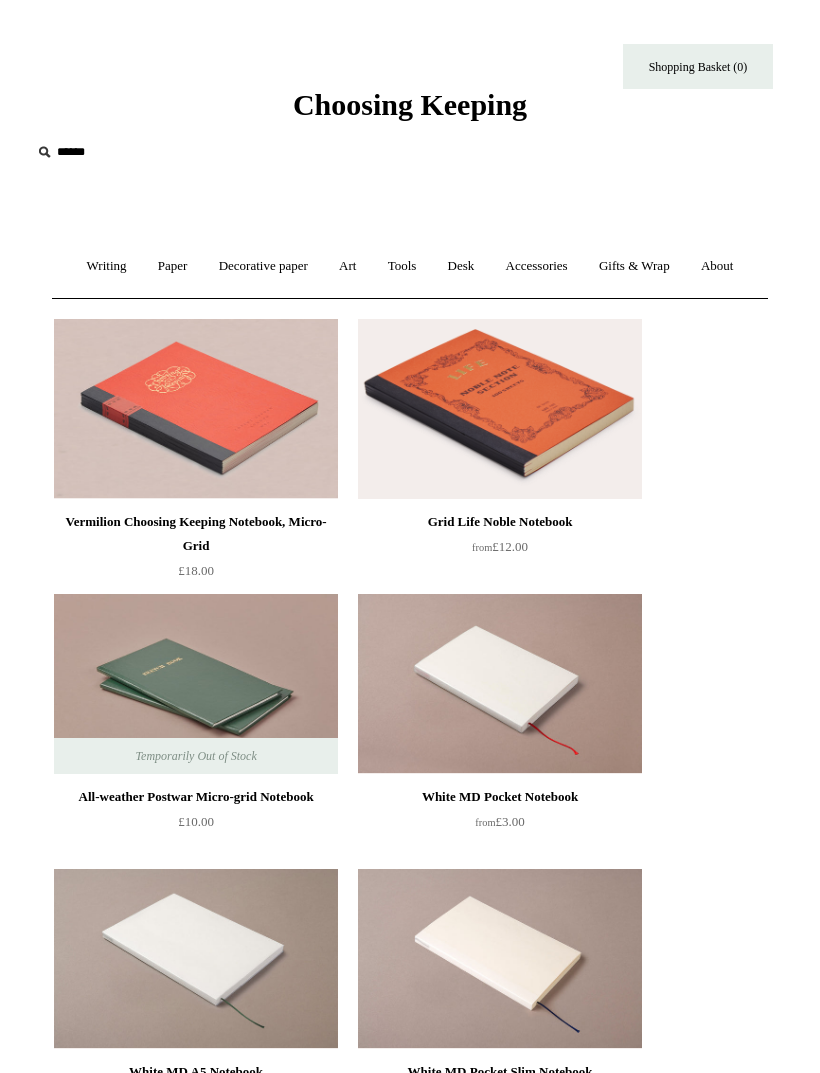 click on "Paper +" at bounding box center [173, 266] 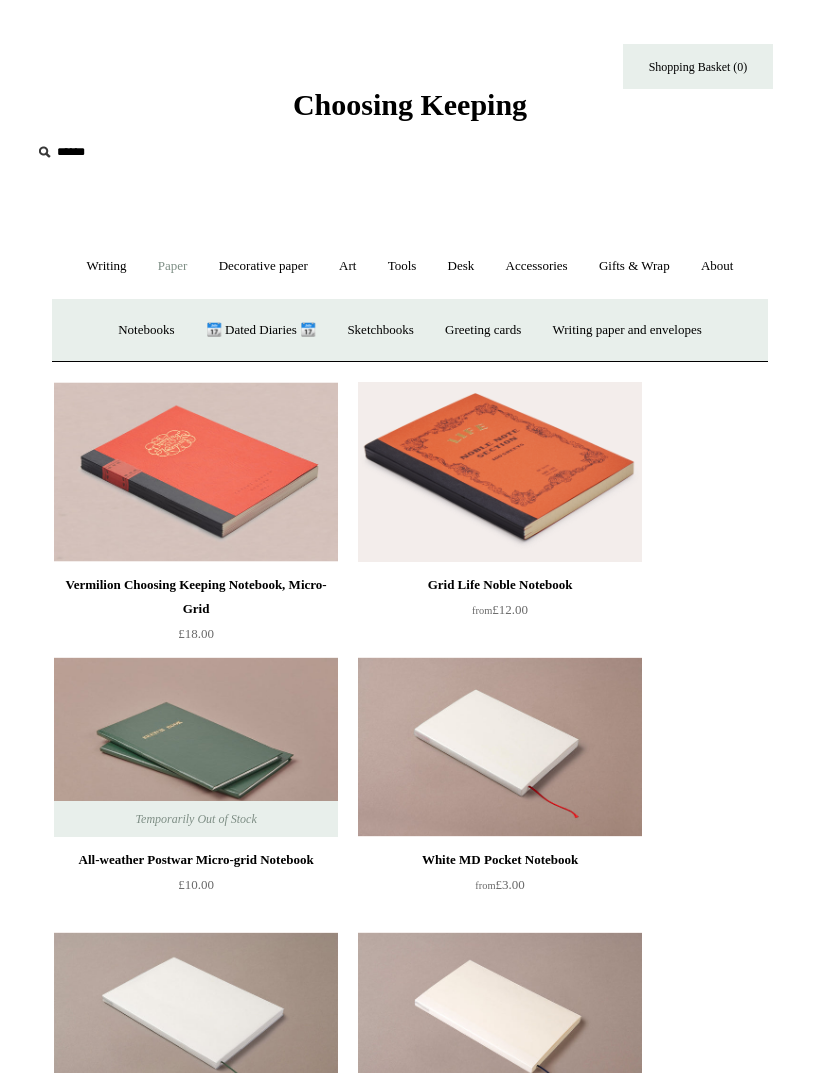 click on "Notebooks +" at bounding box center [146, 330] 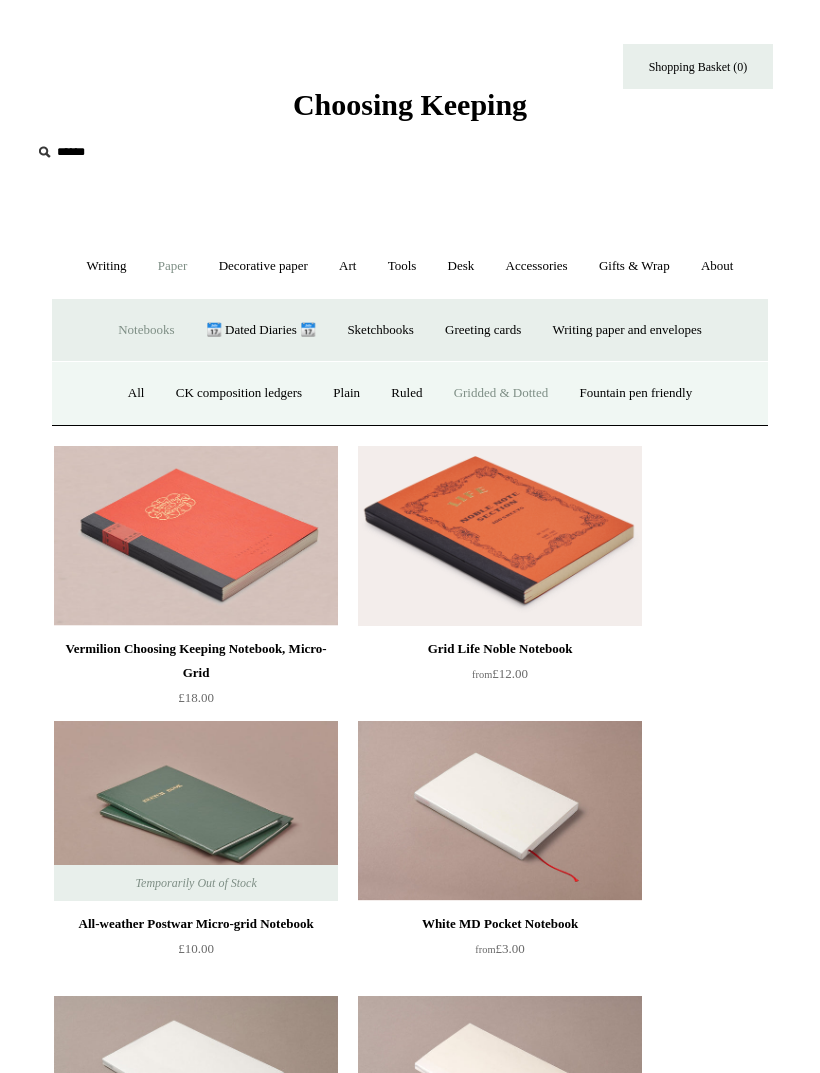 click on "All" at bounding box center (136, 393) 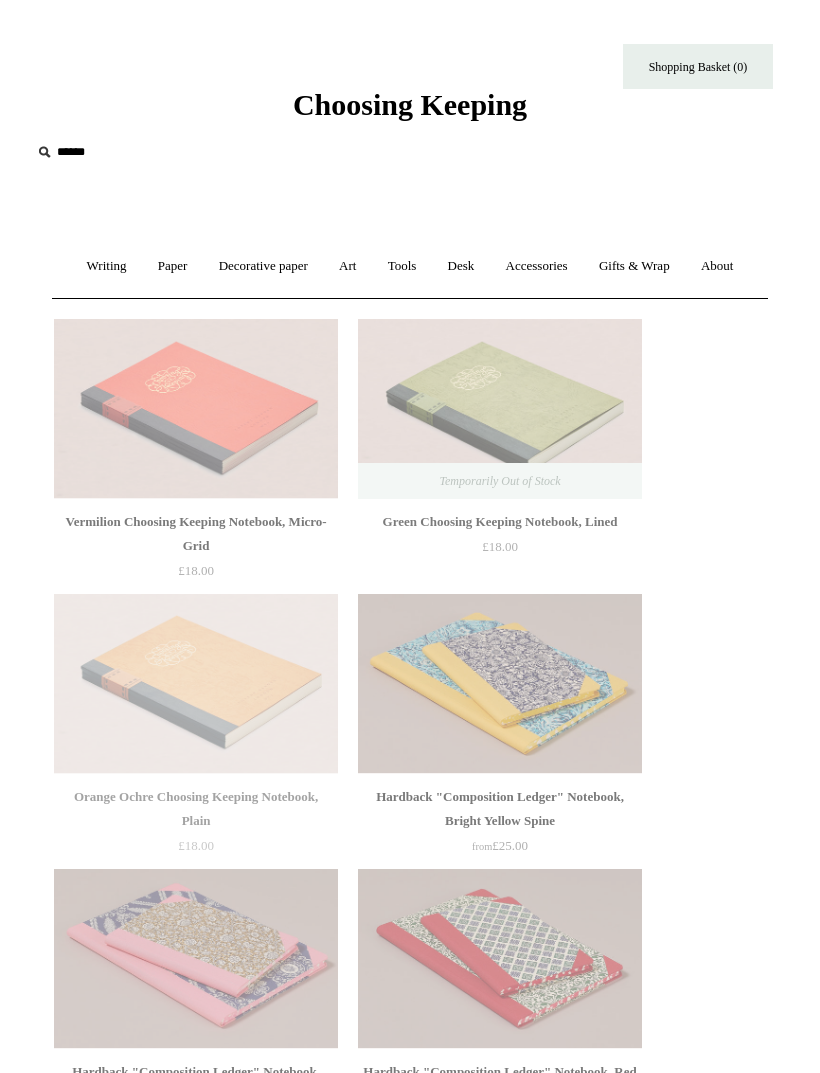 scroll, scrollTop: 0, scrollLeft: 0, axis: both 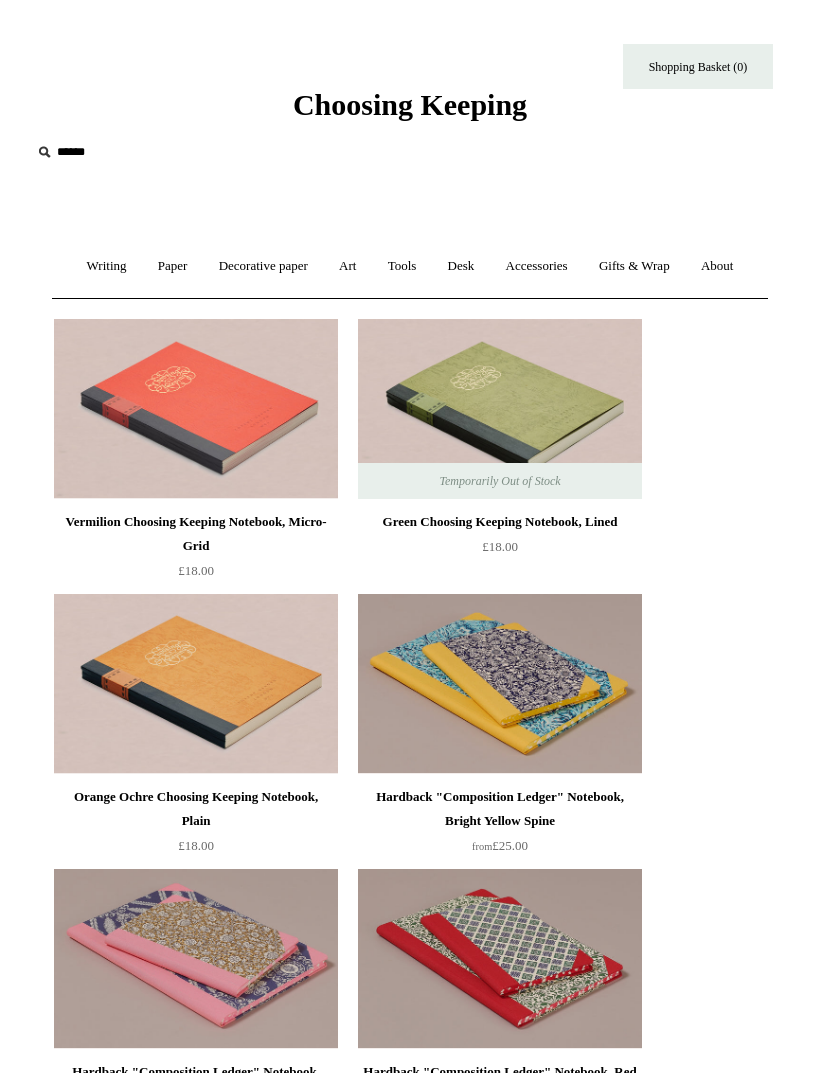 click at bounding box center [196, 409] 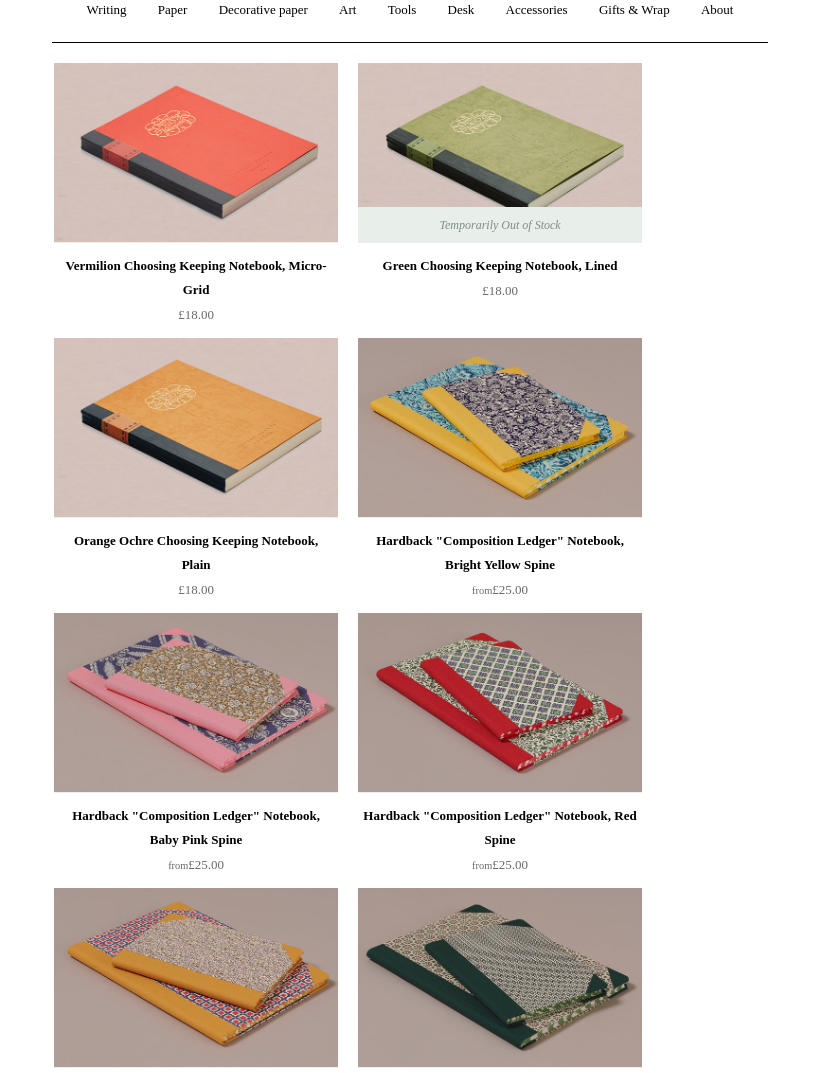 scroll, scrollTop: 255, scrollLeft: 0, axis: vertical 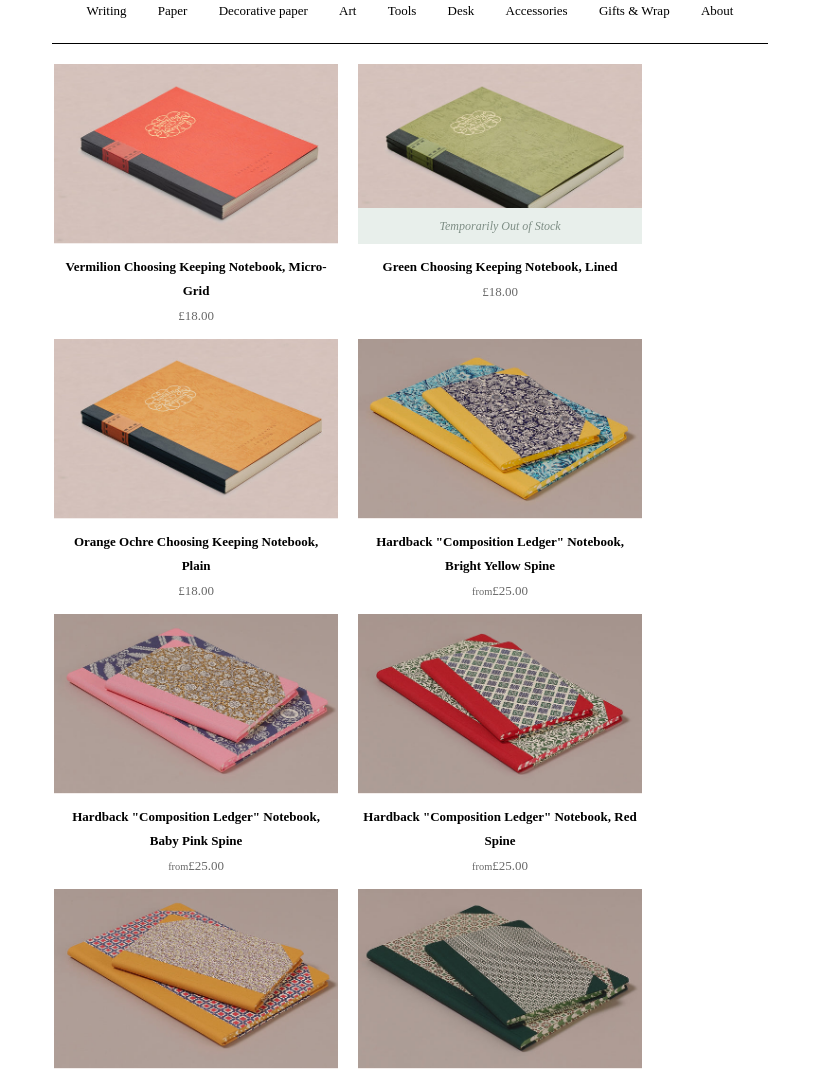 click at bounding box center [196, 704] 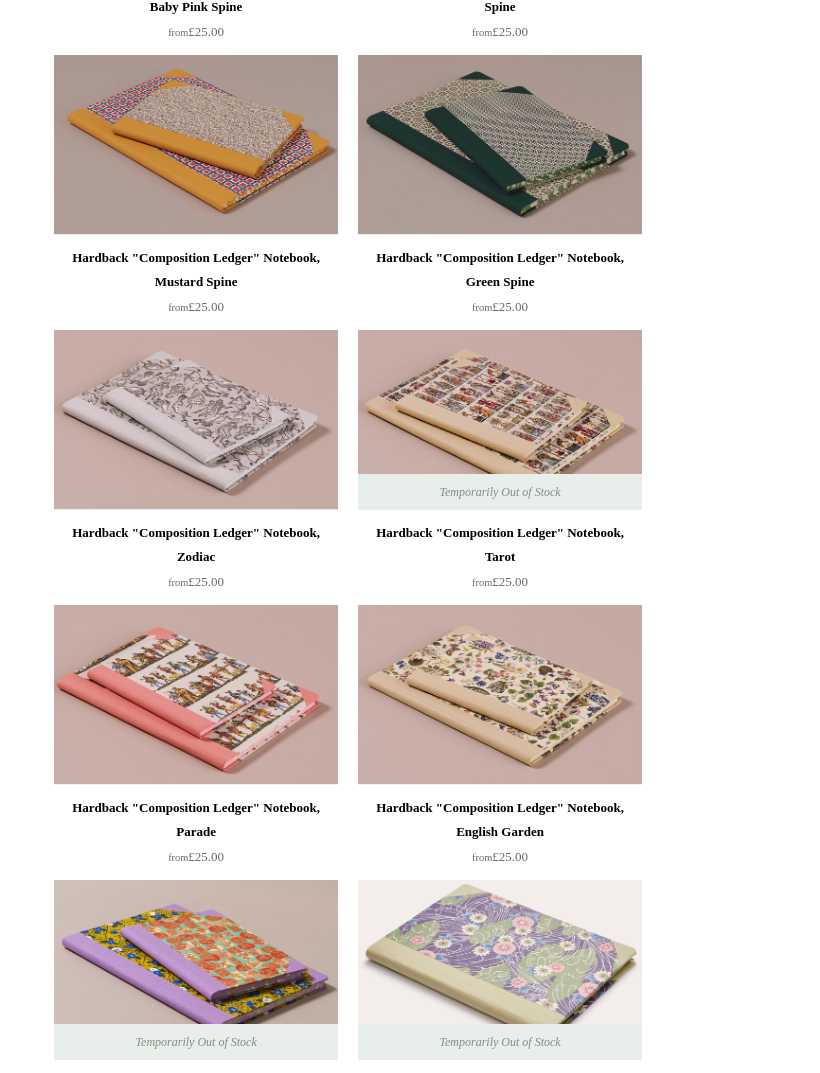 scroll, scrollTop: 1243, scrollLeft: 0, axis: vertical 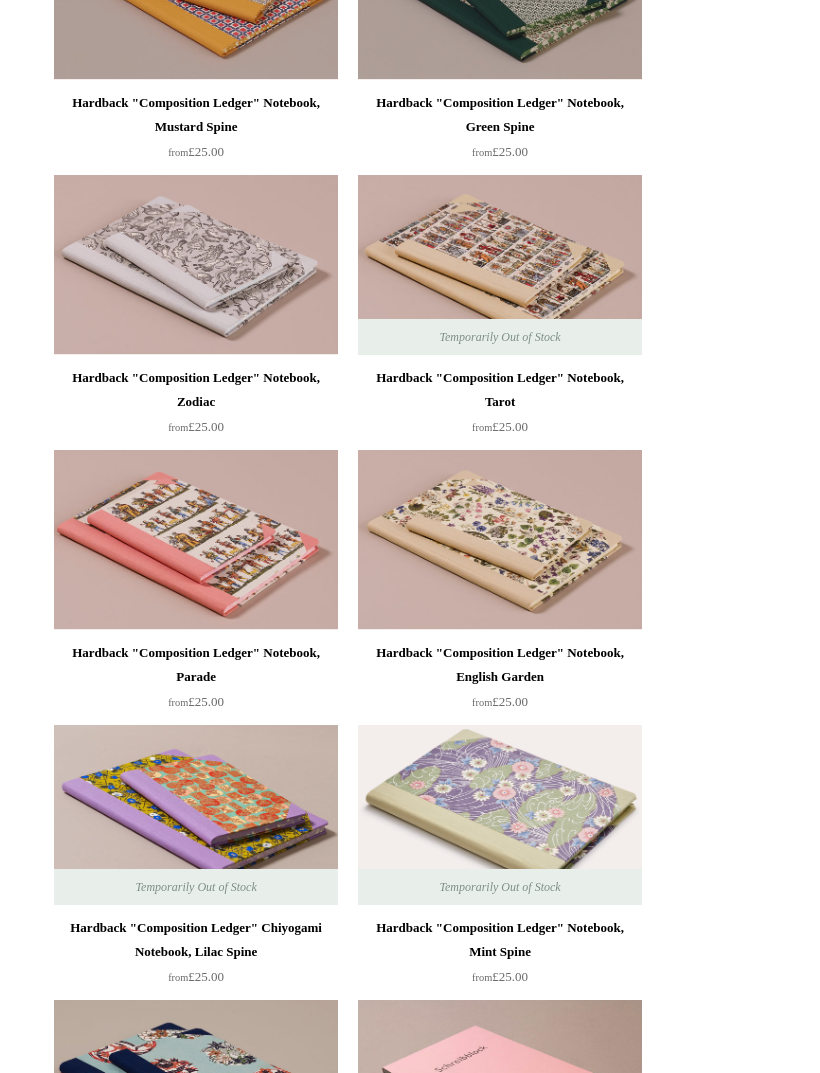 click at bounding box center [500, 266] 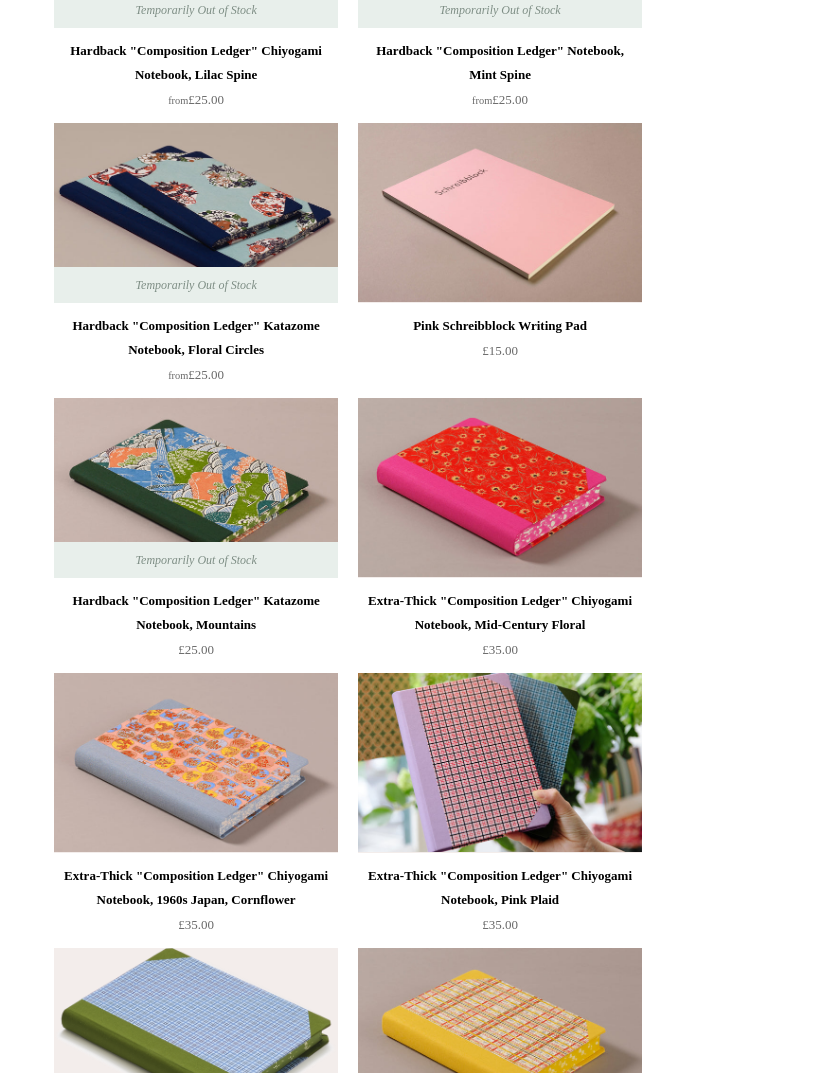scroll, scrollTop: 2273, scrollLeft: 0, axis: vertical 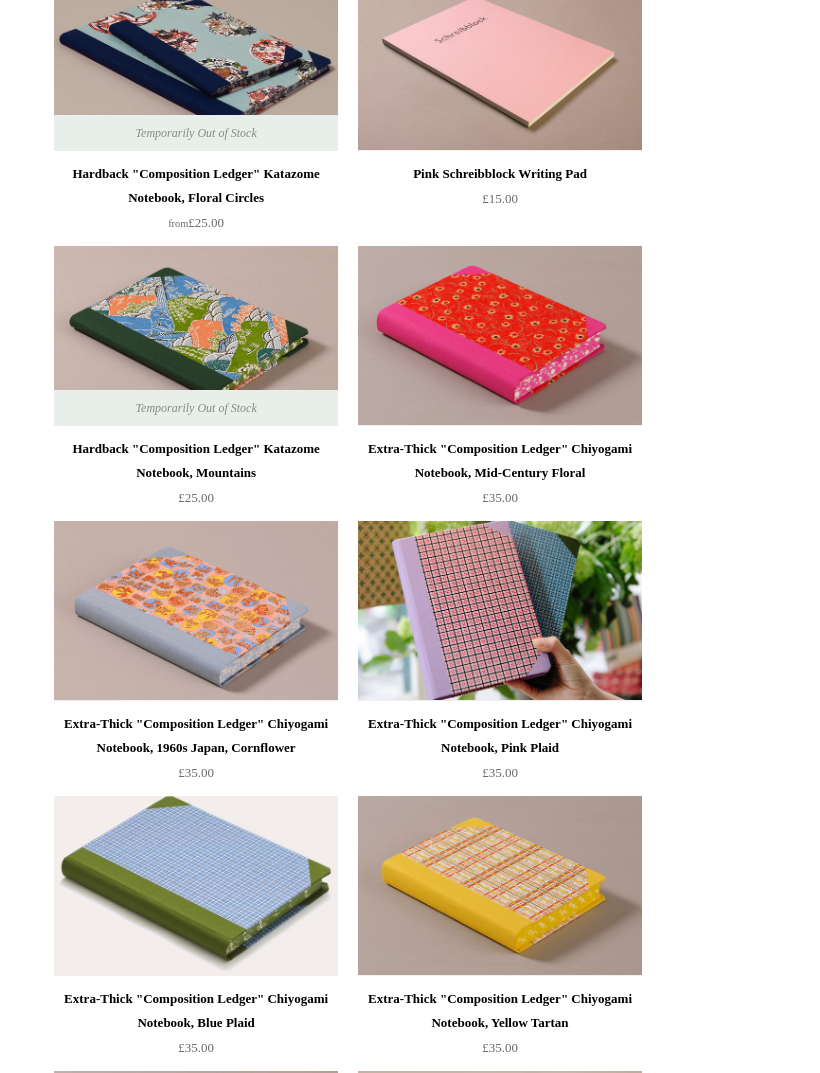 click at bounding box center [196, 611] 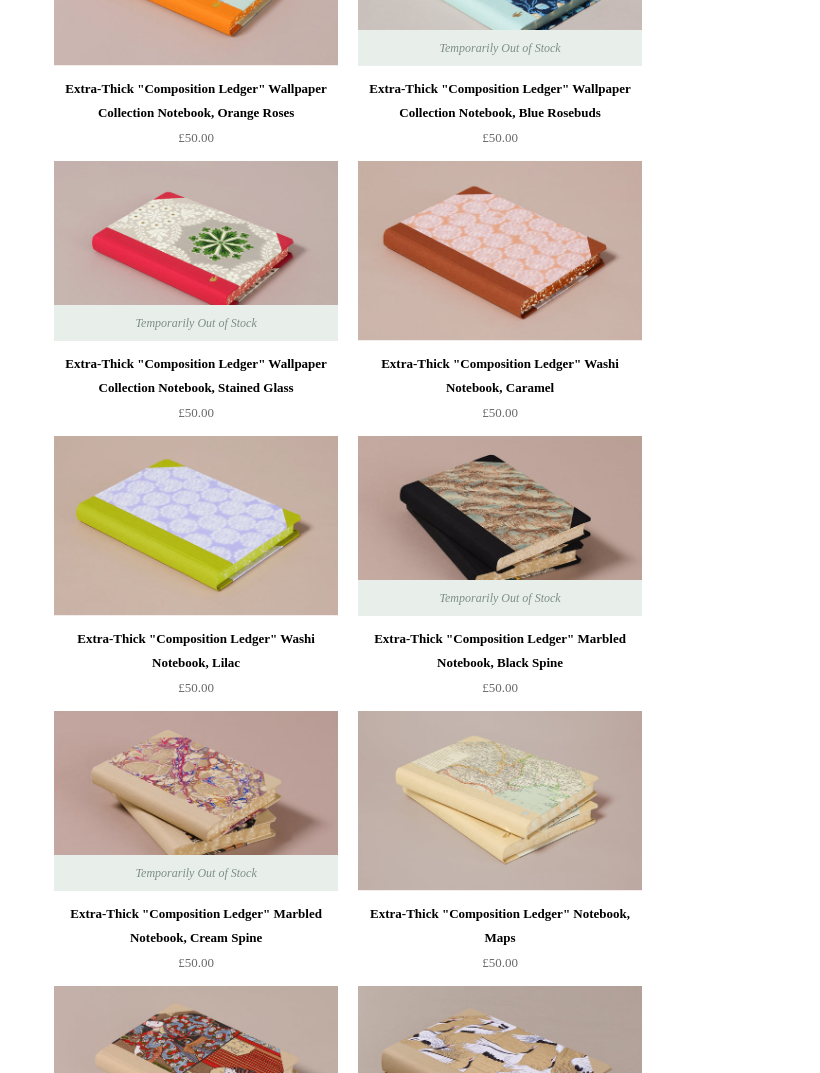 scroll, scrollTop: 4079, scrollLeft: 0, axis: vertical 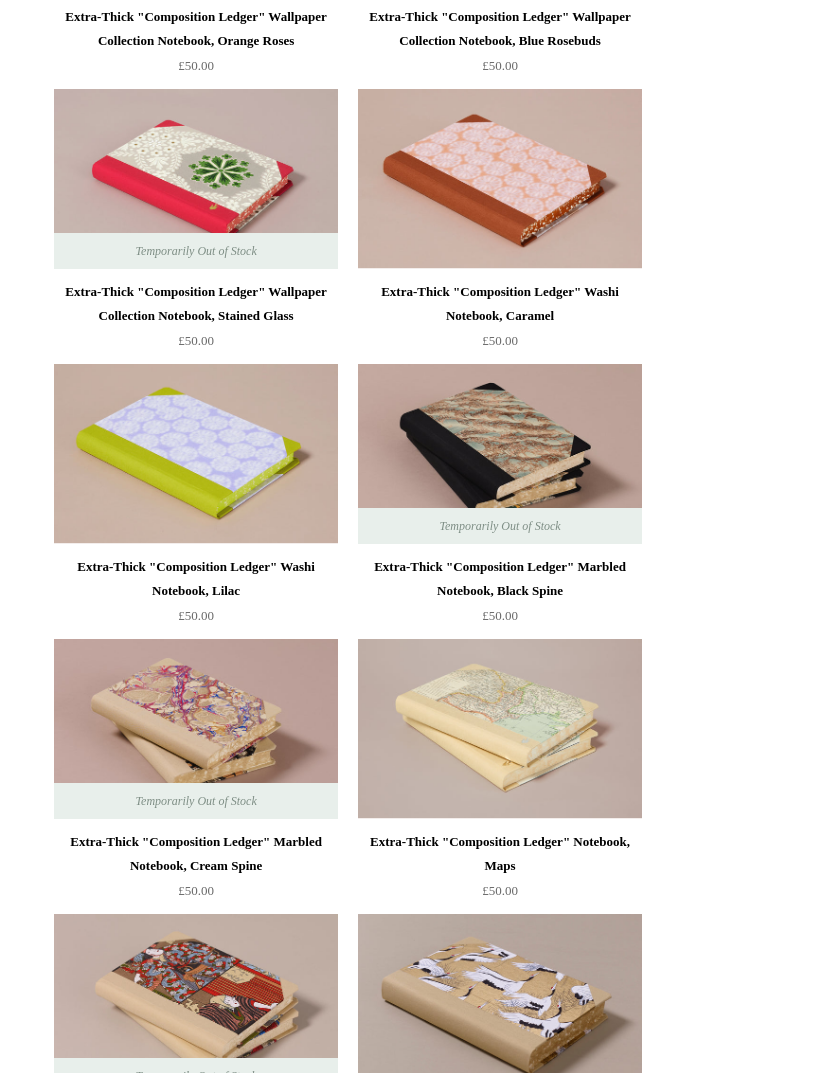click at bounding box center [196, 730] 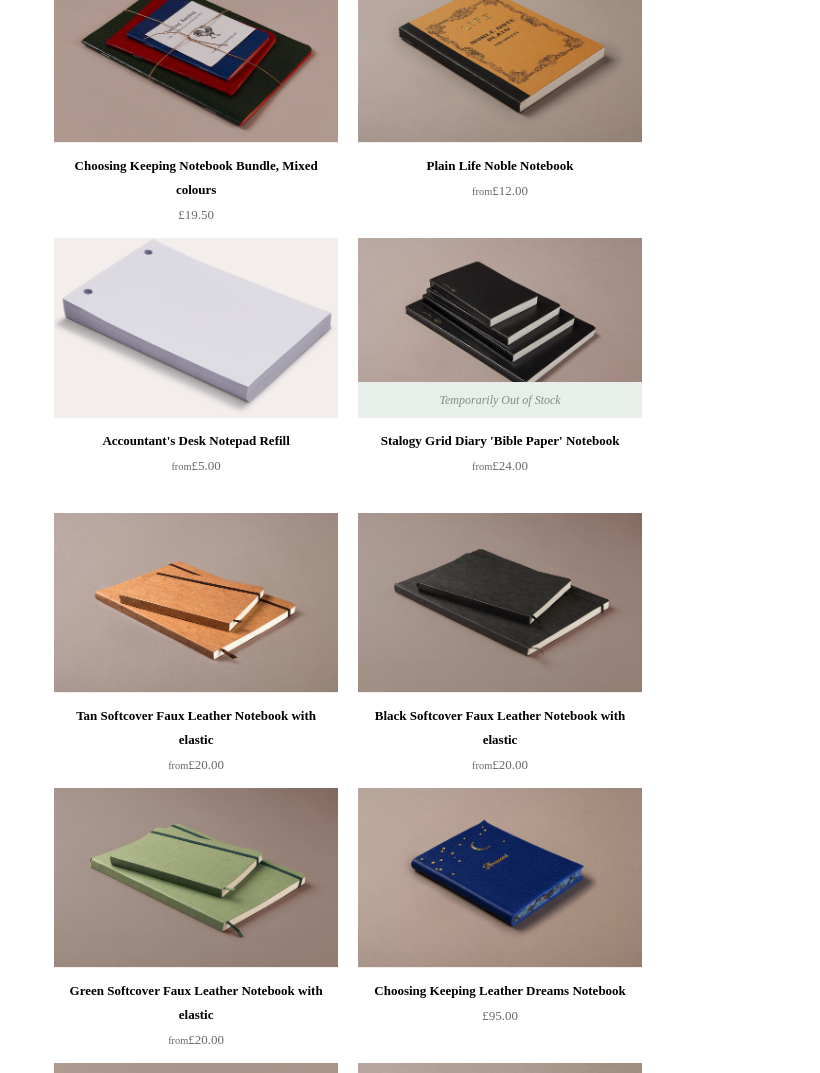 scroll, scrollTop: 7338, scrollLeft: 0, axis: vertical 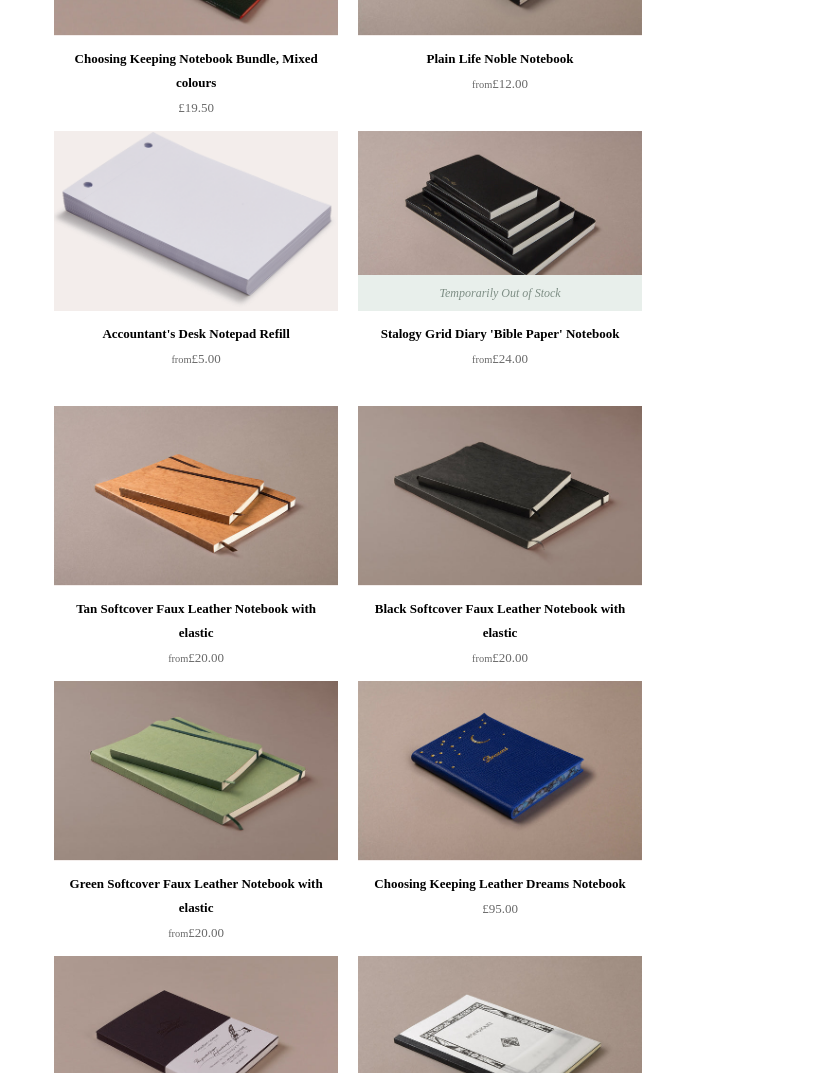 click at bounding box center [500, 771] 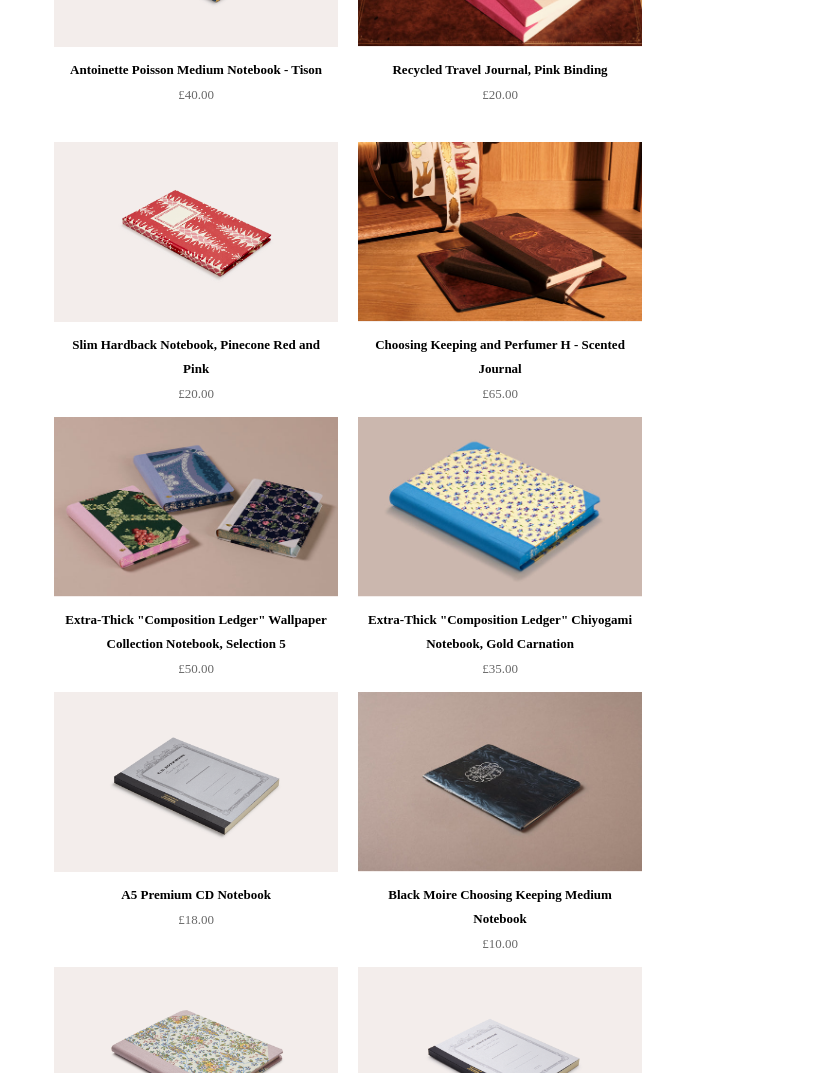 scroll, scrollTop: 11849, scrollLeft: 0, axis: vertical 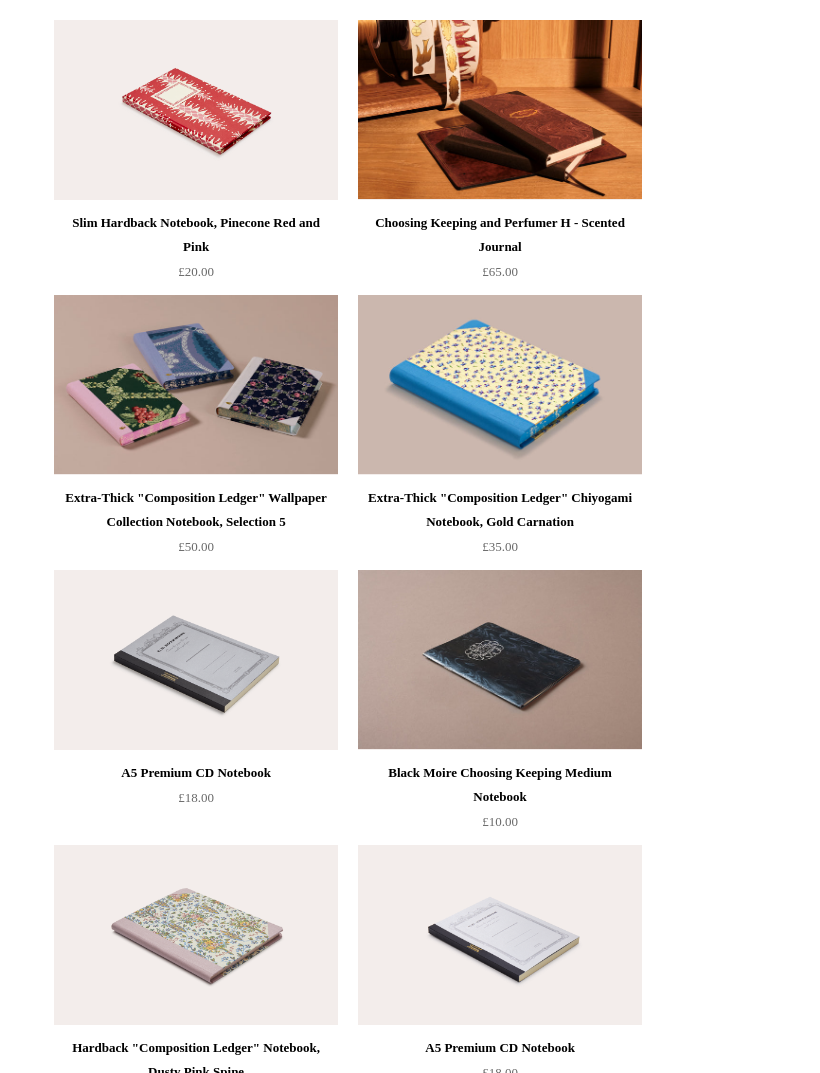 click at bounding box center (500, 385) 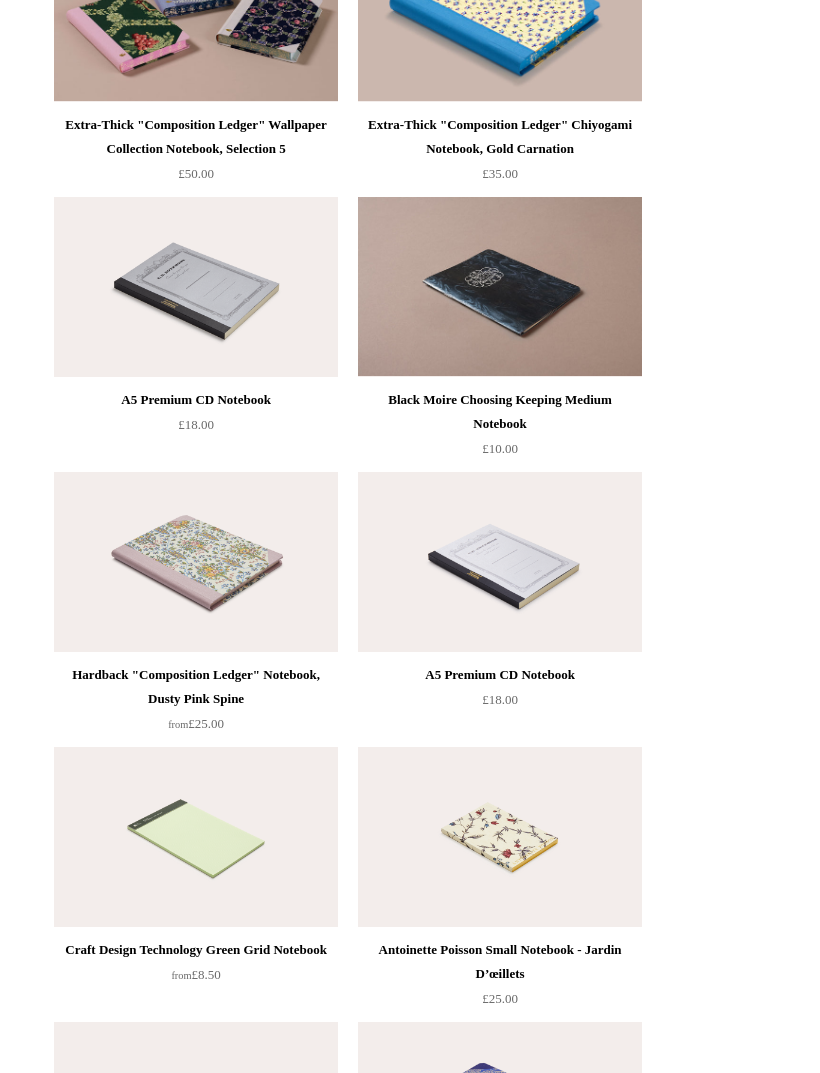 scroll, scrollTop: 12221, scrollLeft: 0, axis: vertical 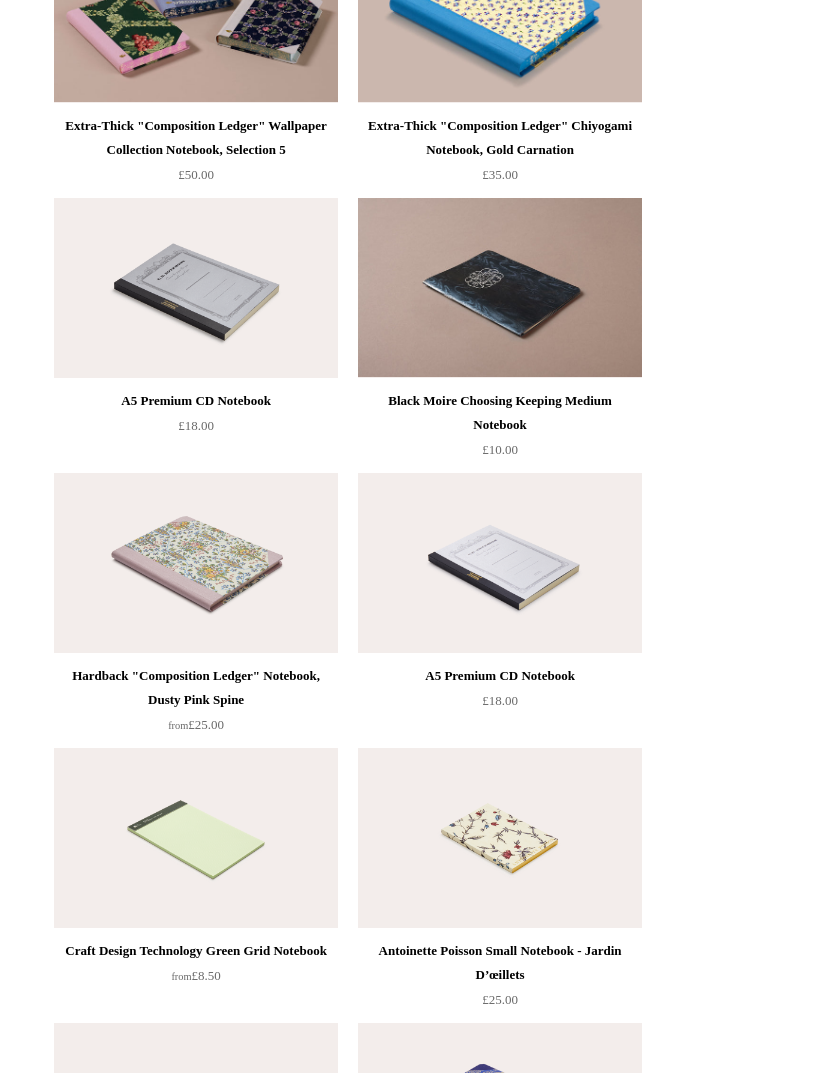 click at bounding box center [196, 563] 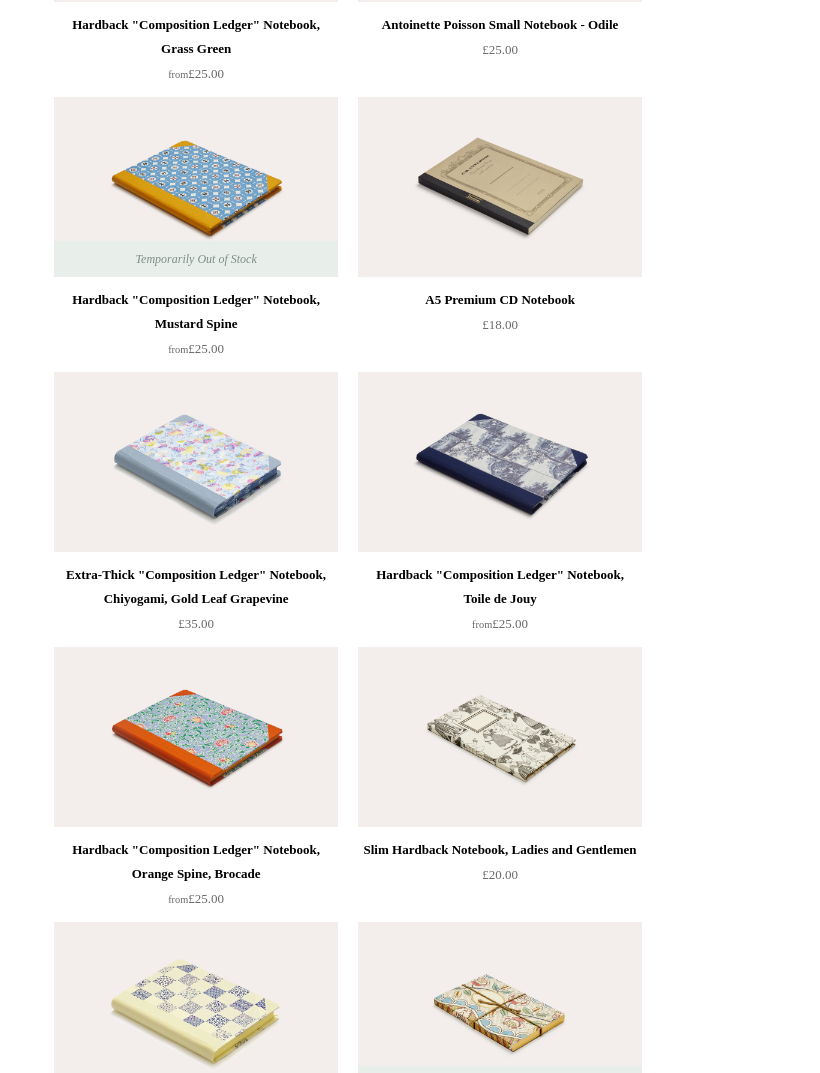 scroll, scrollTop: 13947, scrollLeft: 0, axis: vertical 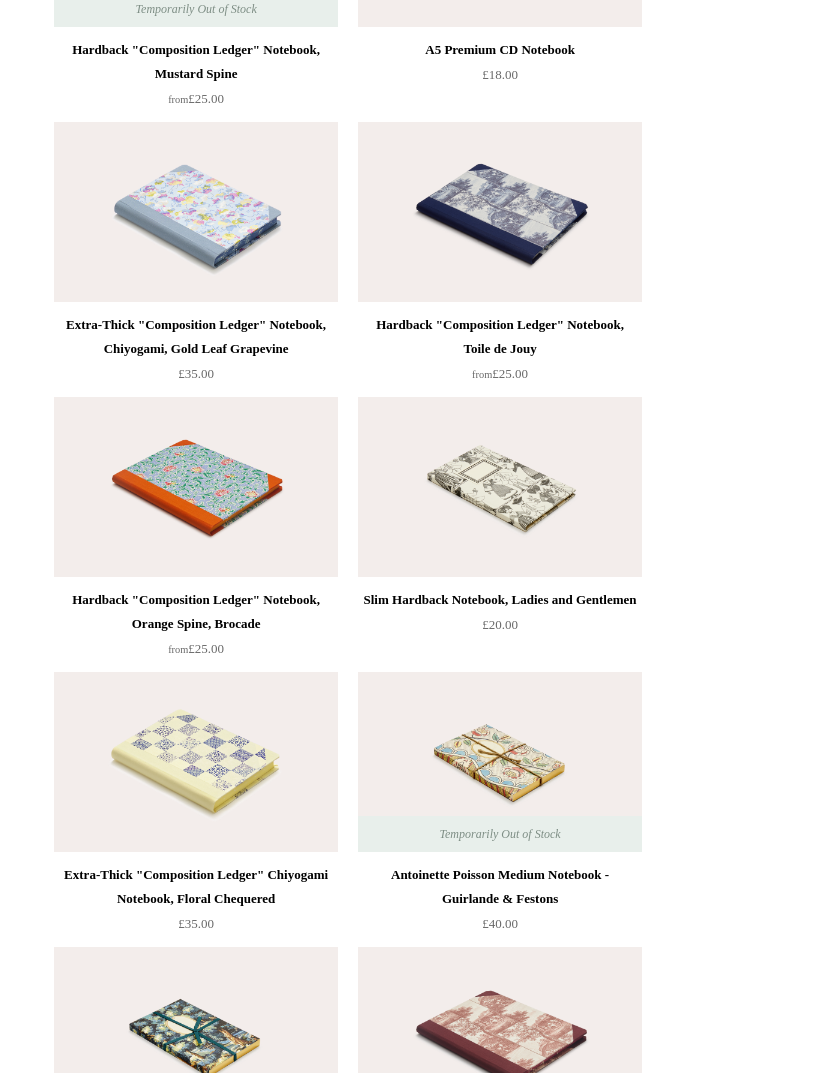 click at bounding box center (196, 212) 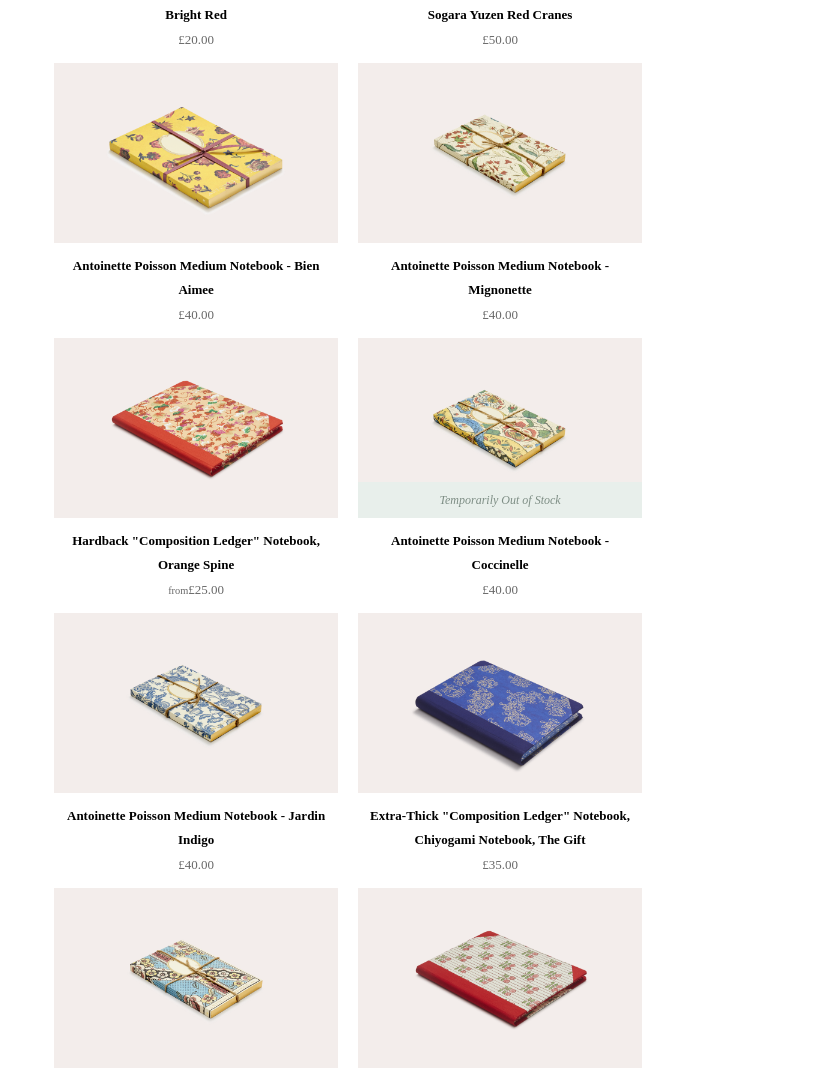 scroll, scrollTop: 15688, scrollLeft: 0, axis: vertical 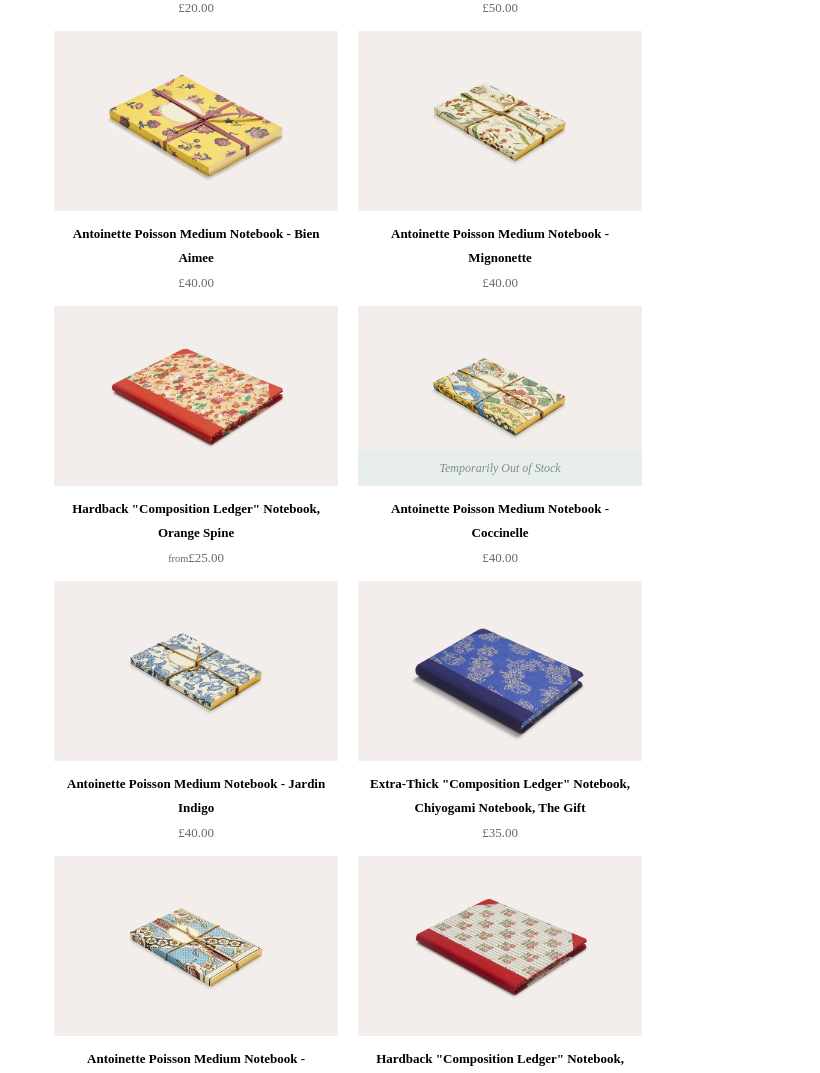 click at bounding box center (500, 671) 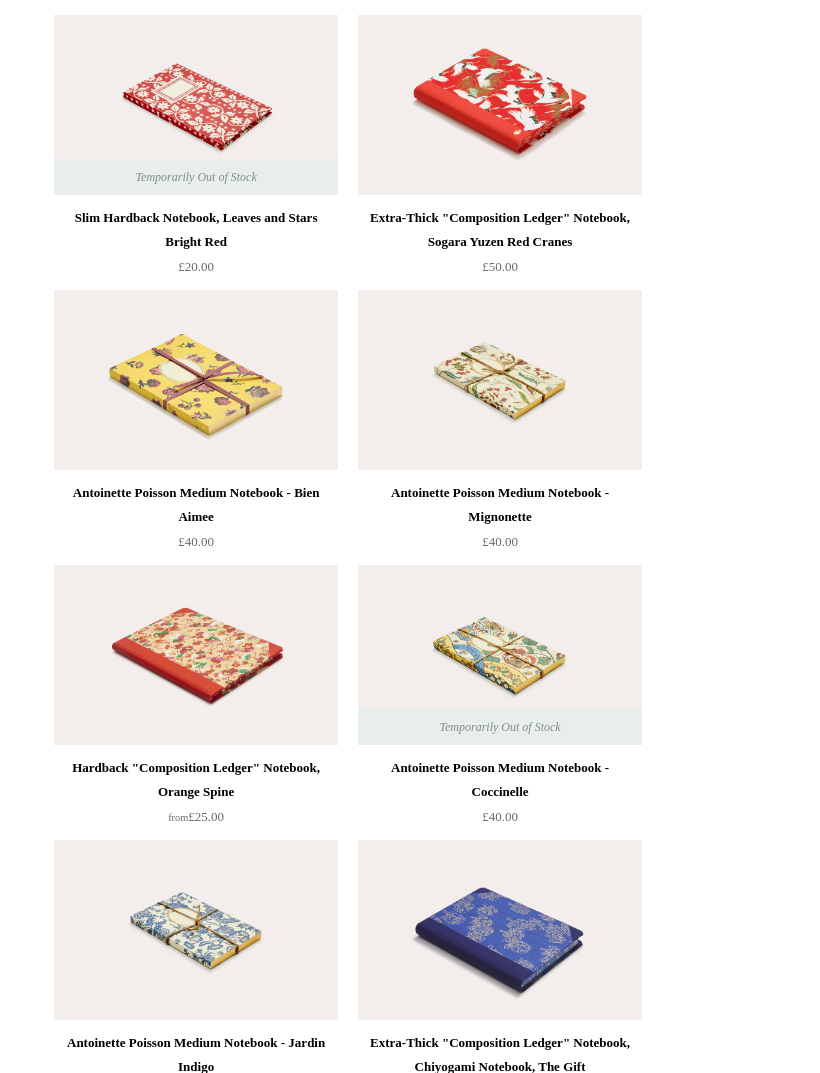 scroll, scrollTop: 15328, scrollLeft: 0, axis: vertical 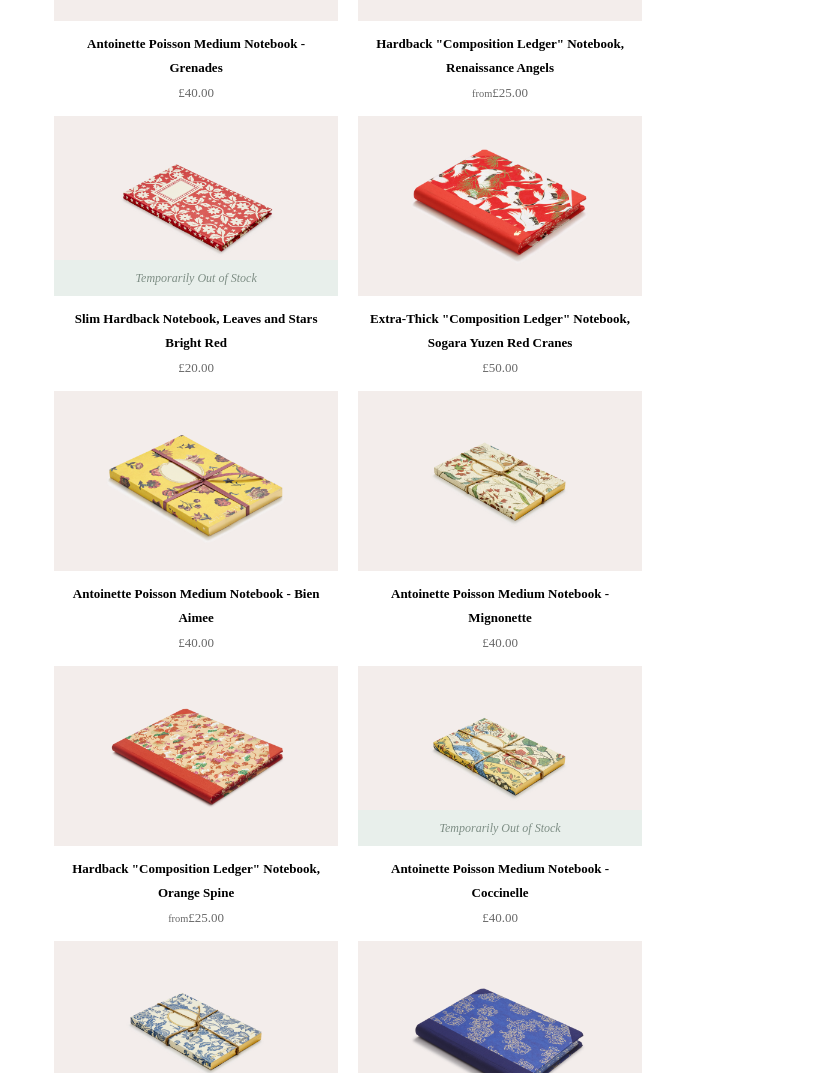 click at bounding box center (500, 206) 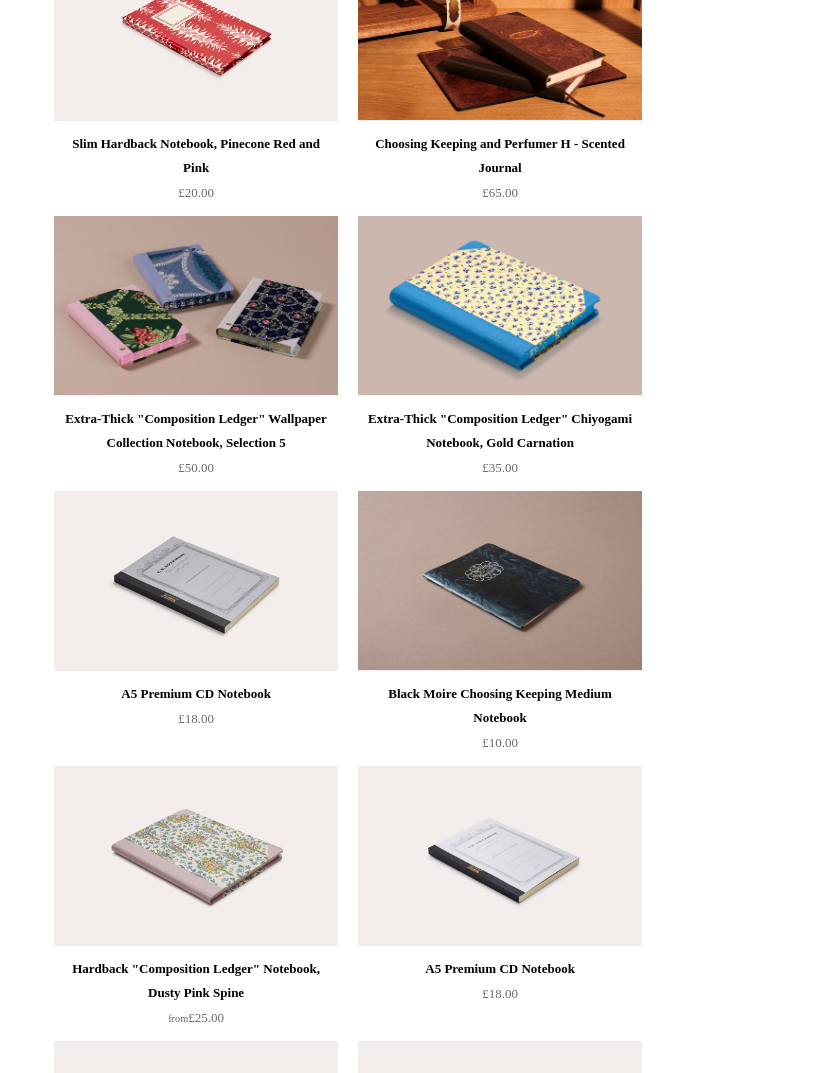 scroll, scrollTop: 11923, scrollLeft: 0, axis: vertical 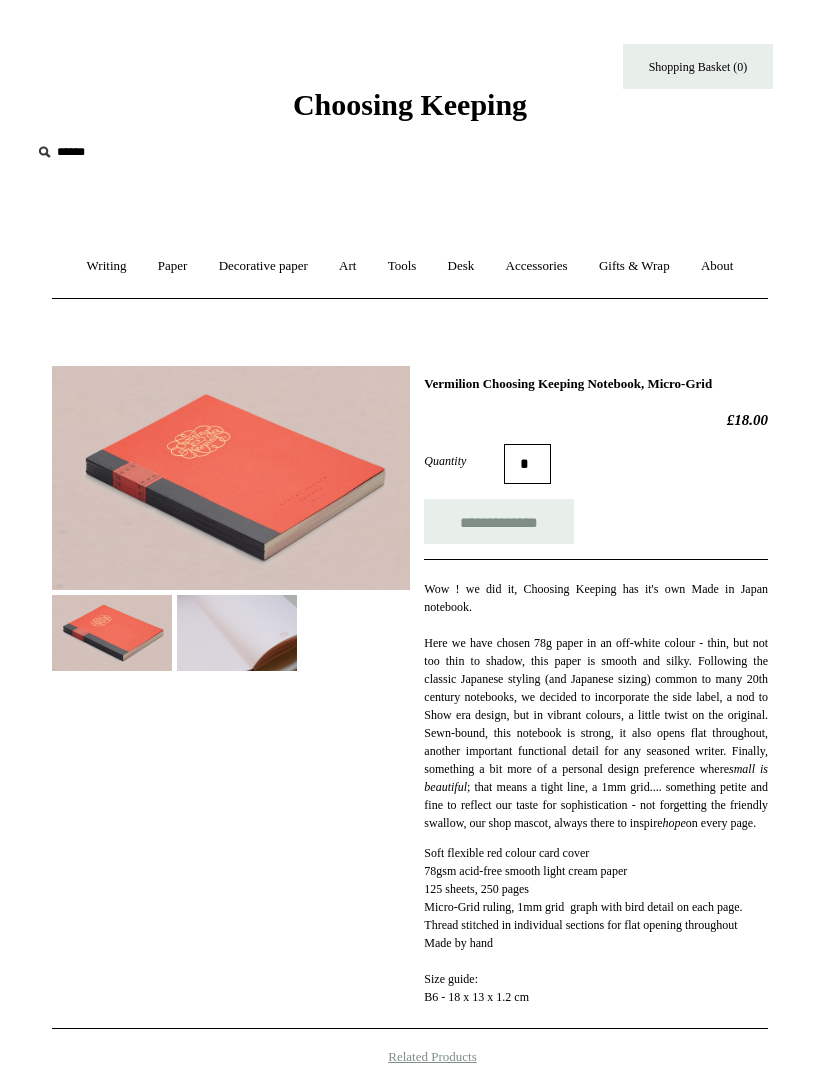 click at bounding box center [231, 478] 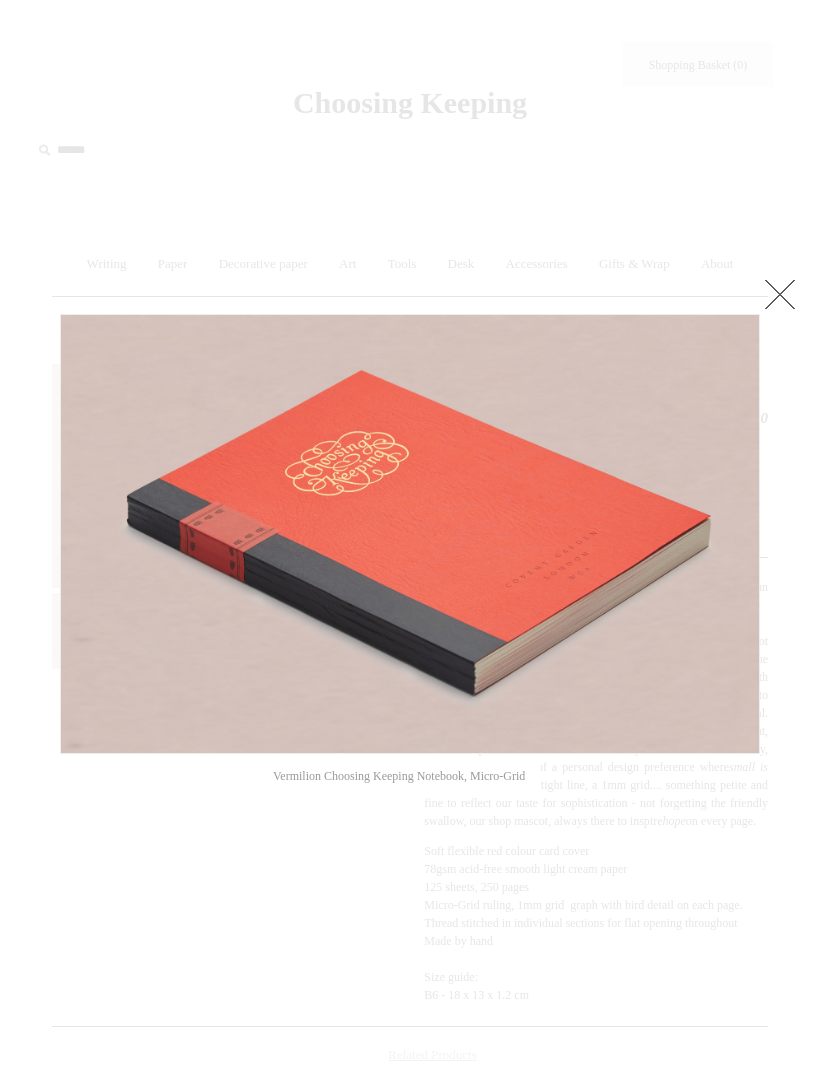 scroll, scrollTop: 5, scrollLeft: 0, axis: vertical 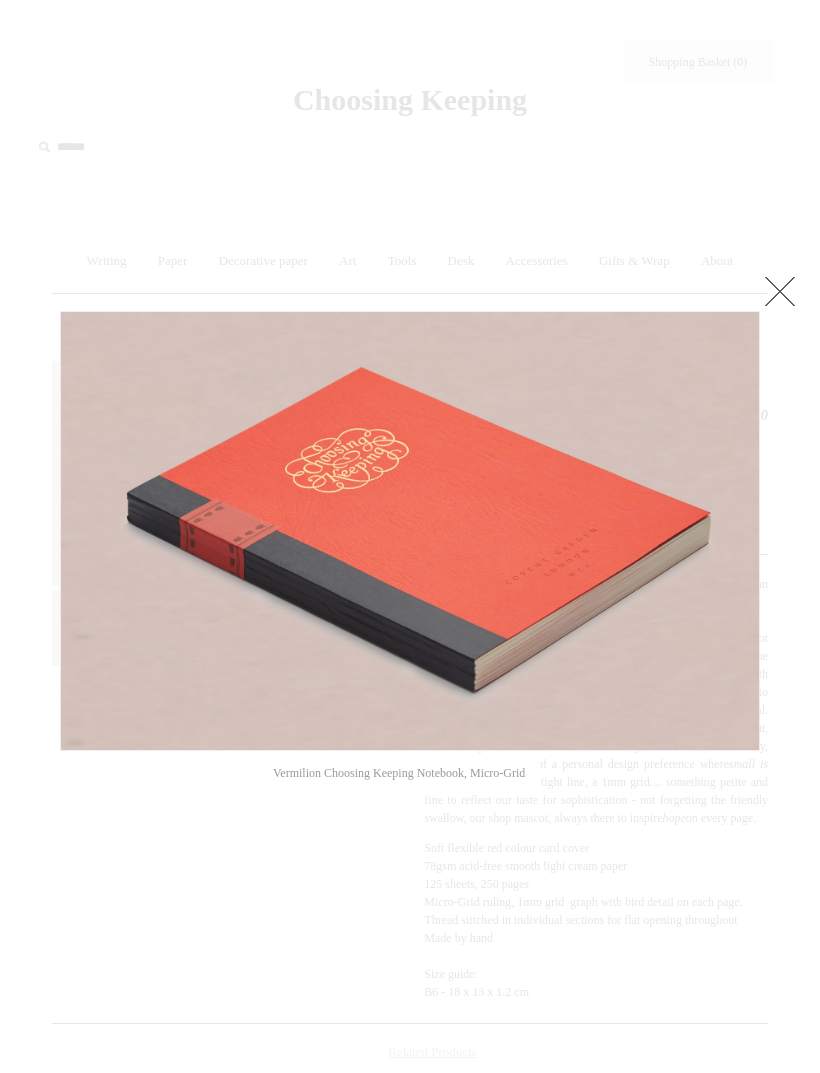 click at bounding box center (780, 291) 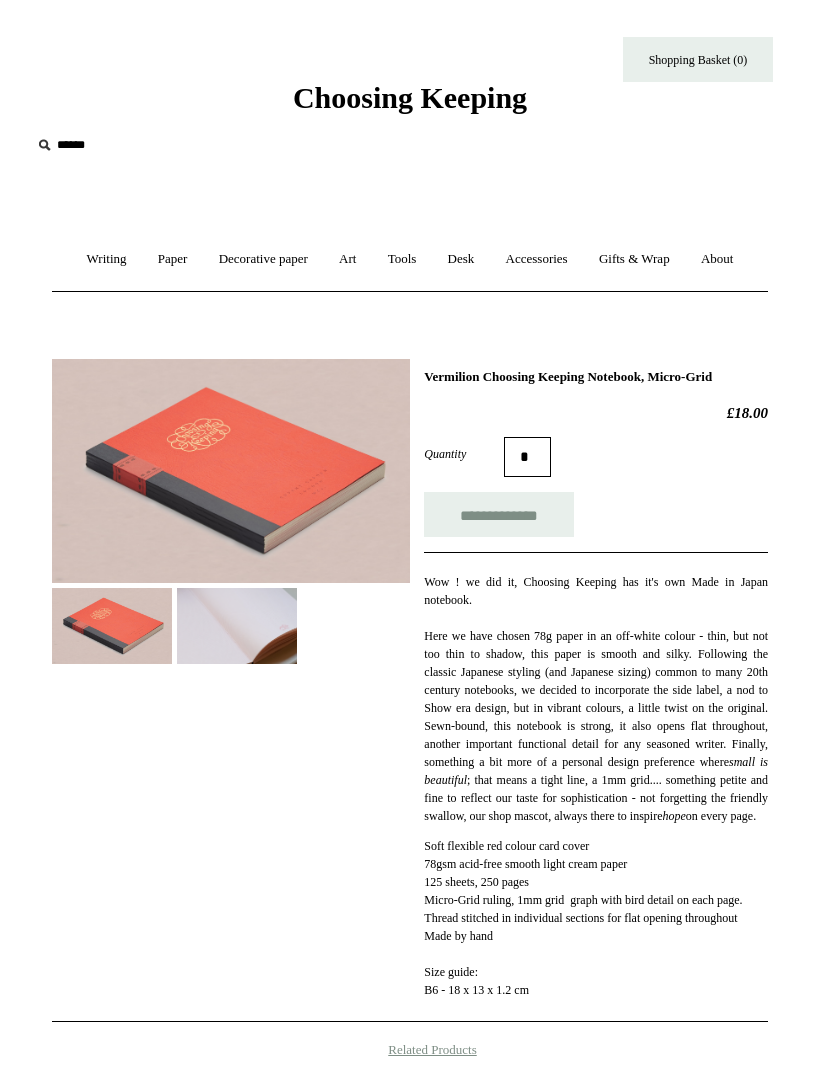 click at bounding box center [237, 626] 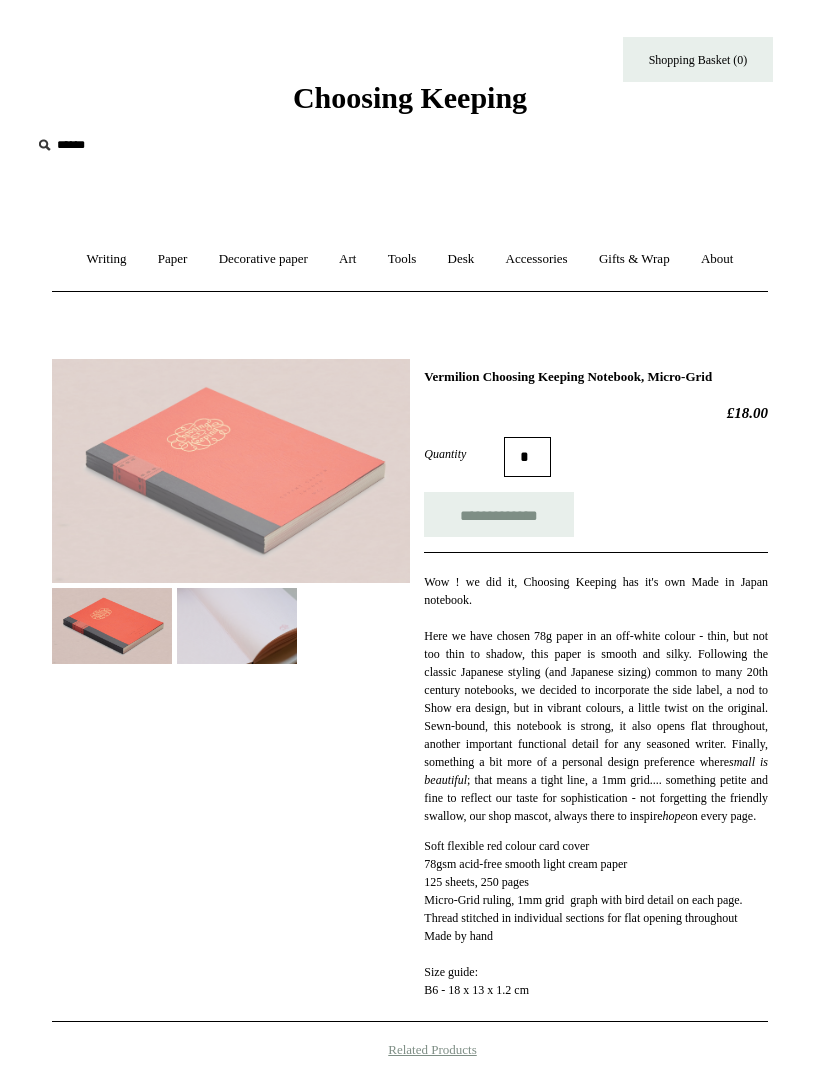 scroll, scrollTop: 7, scrollLeft: 0, axis: vertical 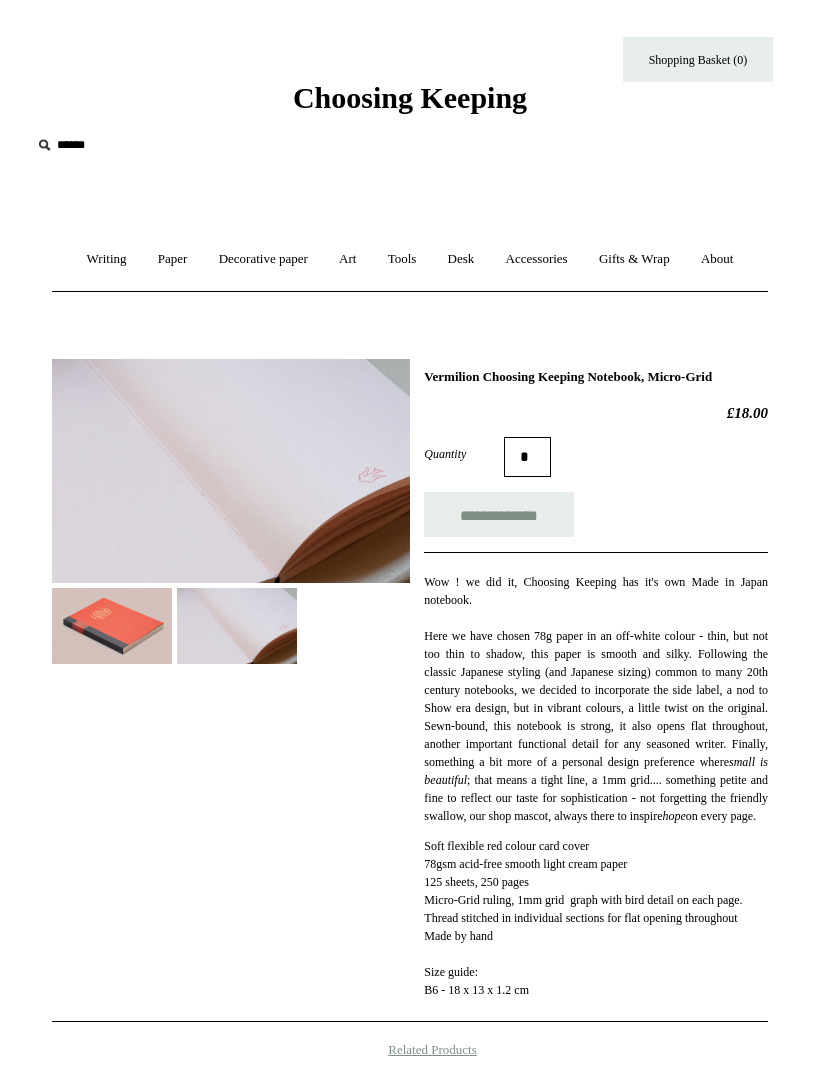 click at bounding box center (231, 471) 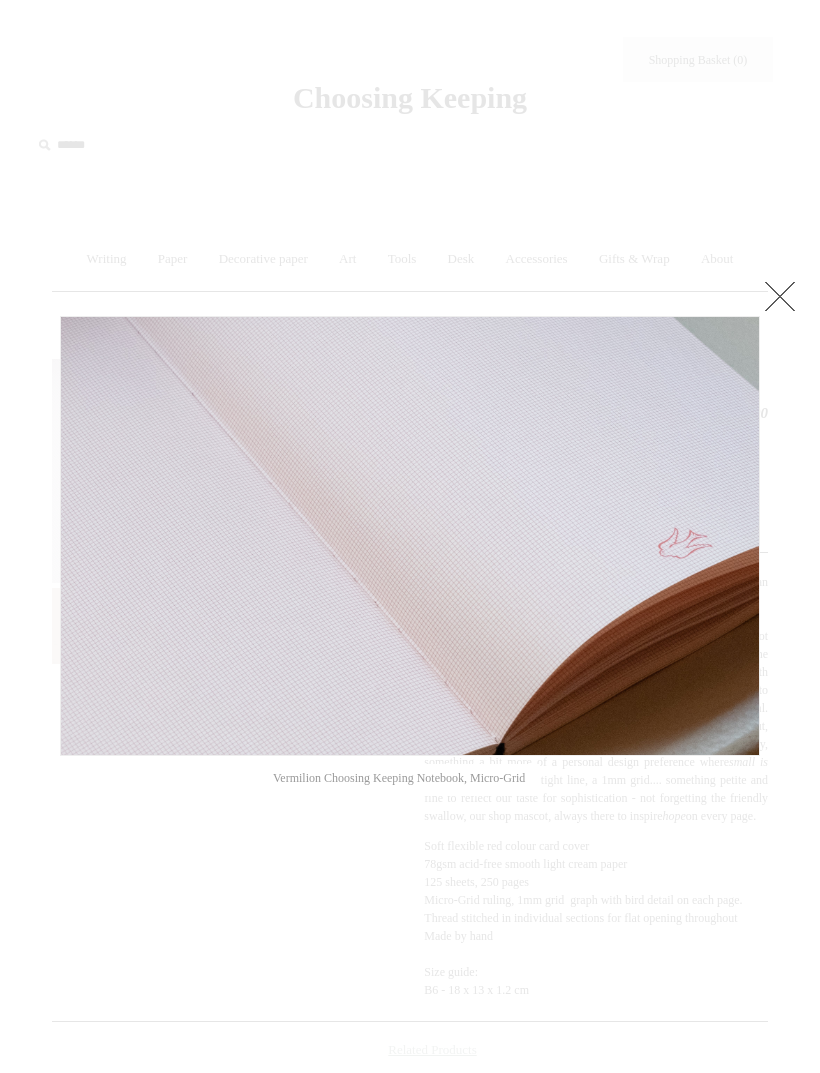 click at bounding box center (780, 296) 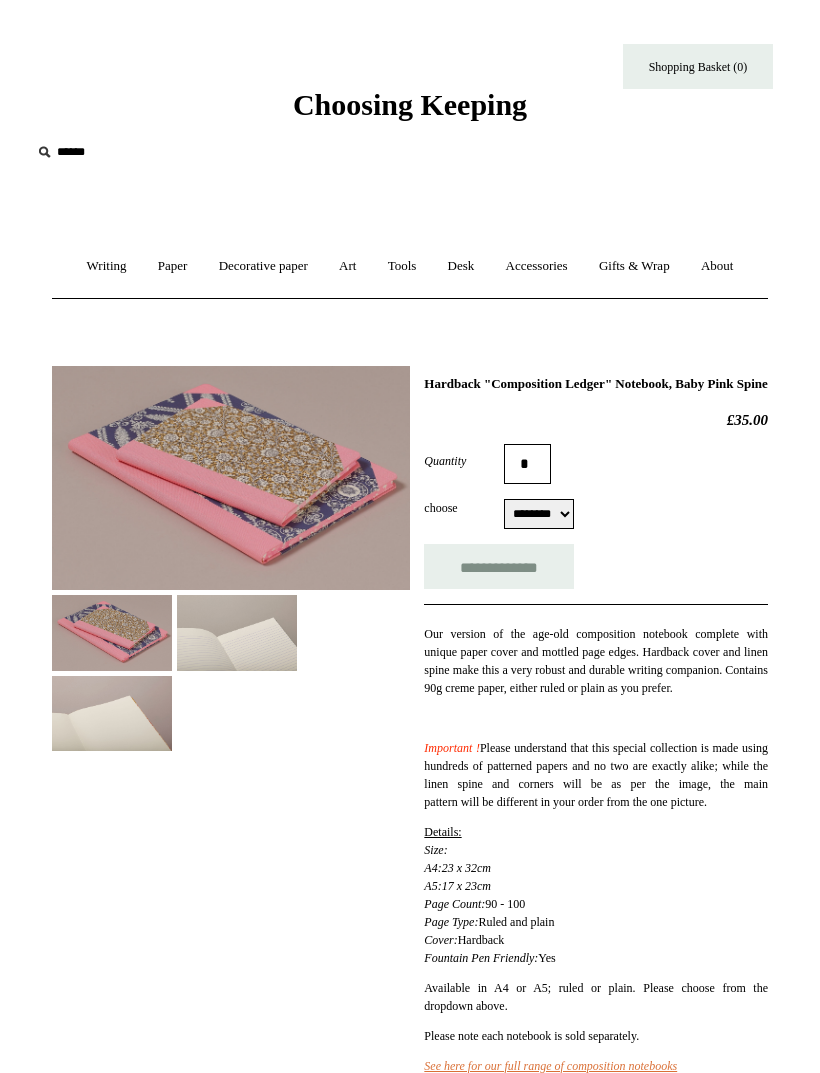 select on "********" 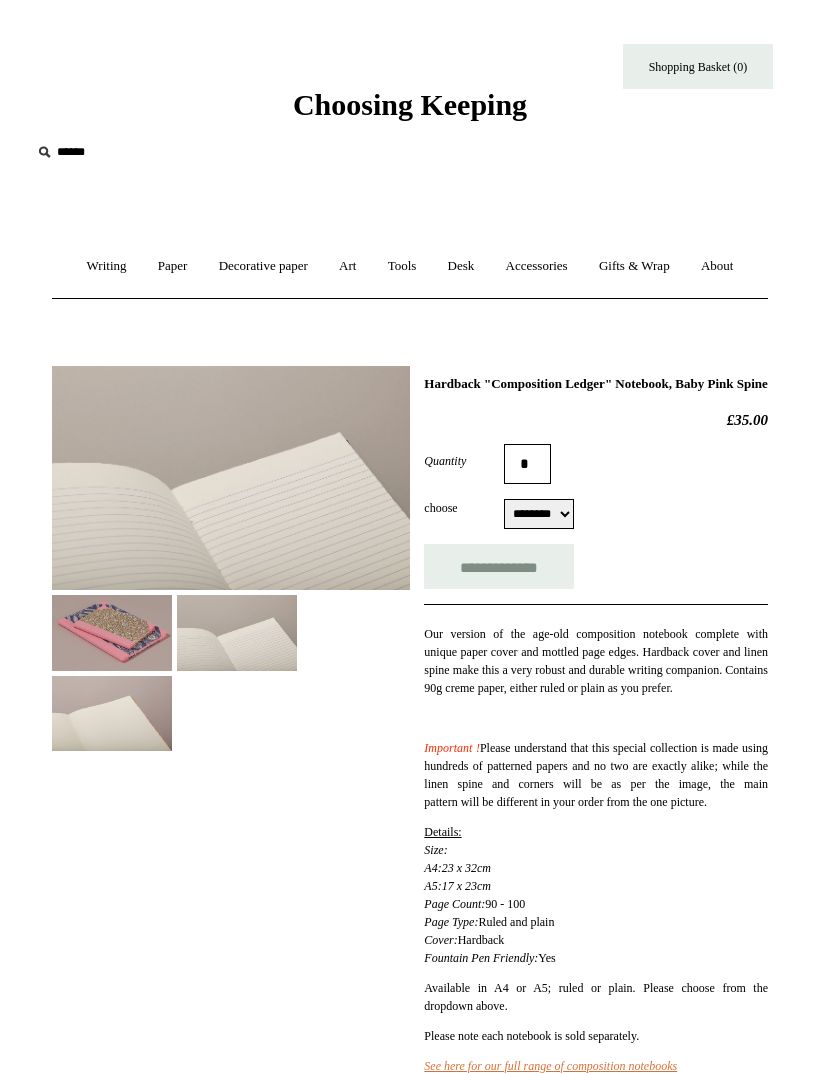click at bounding box center (112, 713) 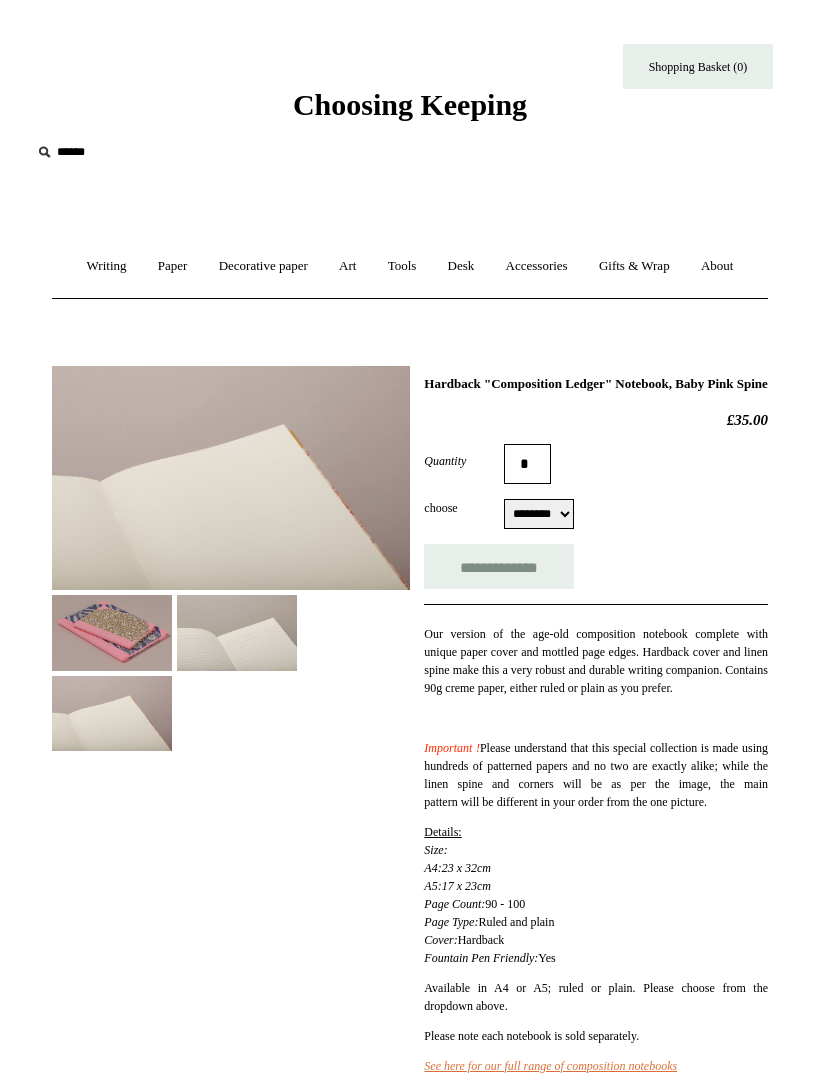 click at bounding box center (112, 632) 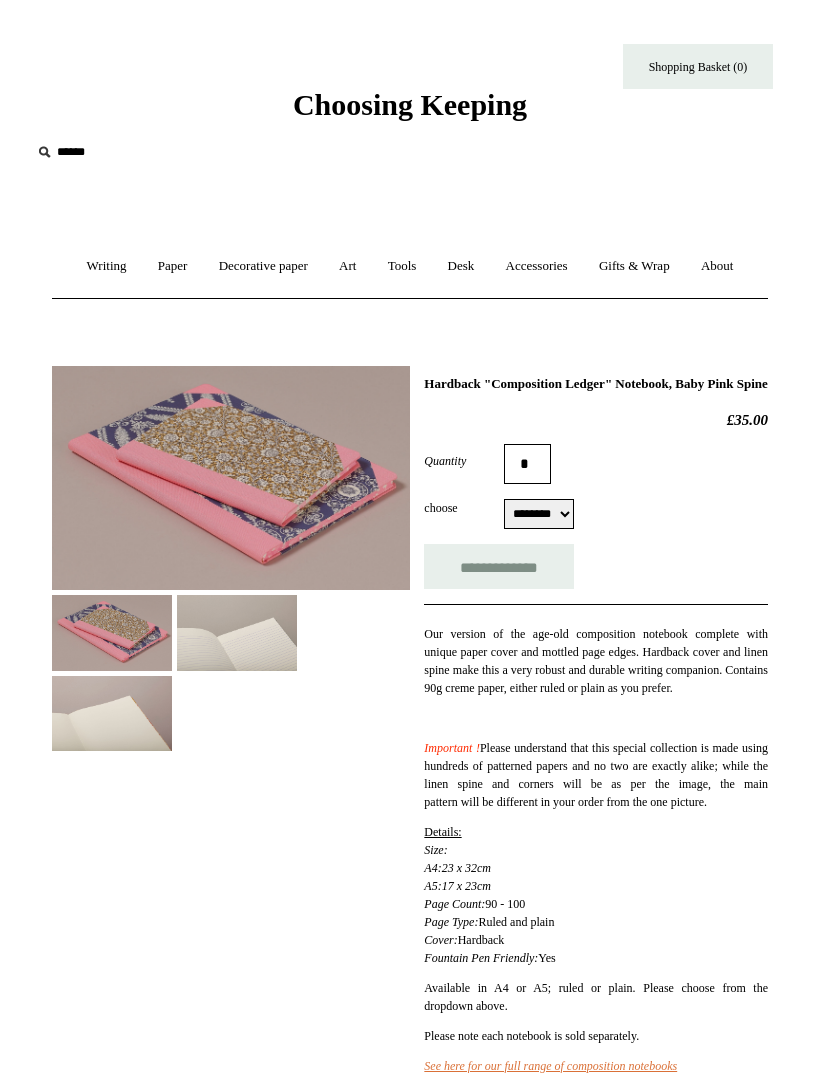 click at bounding box center [231, 478] 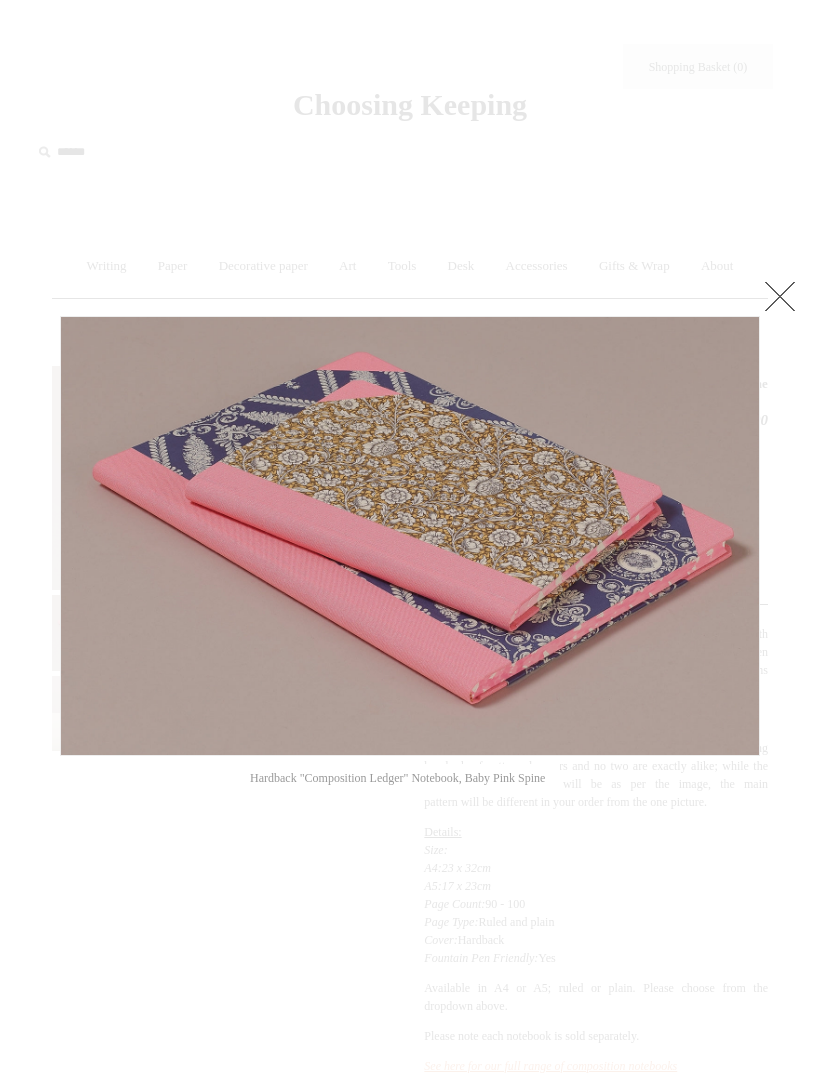 click at bounding box center (410, 1030) 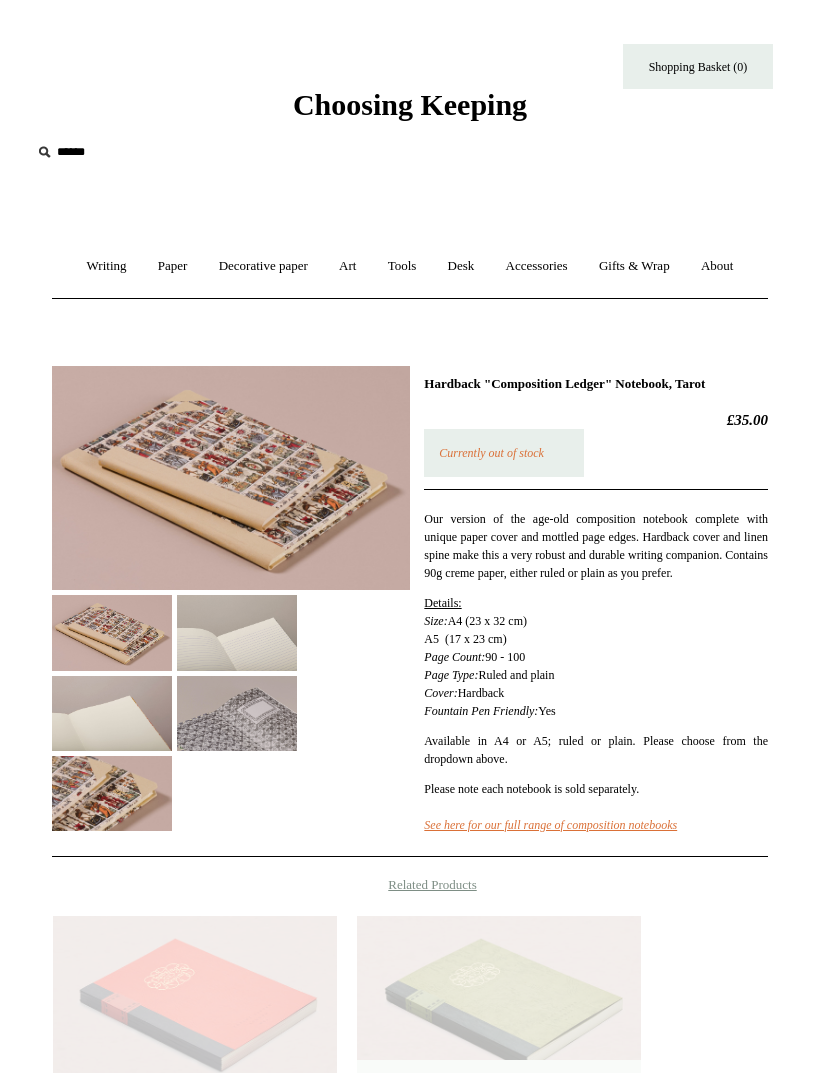 scroll, scrollTop: 0, scrollLeft: 0, axis: both 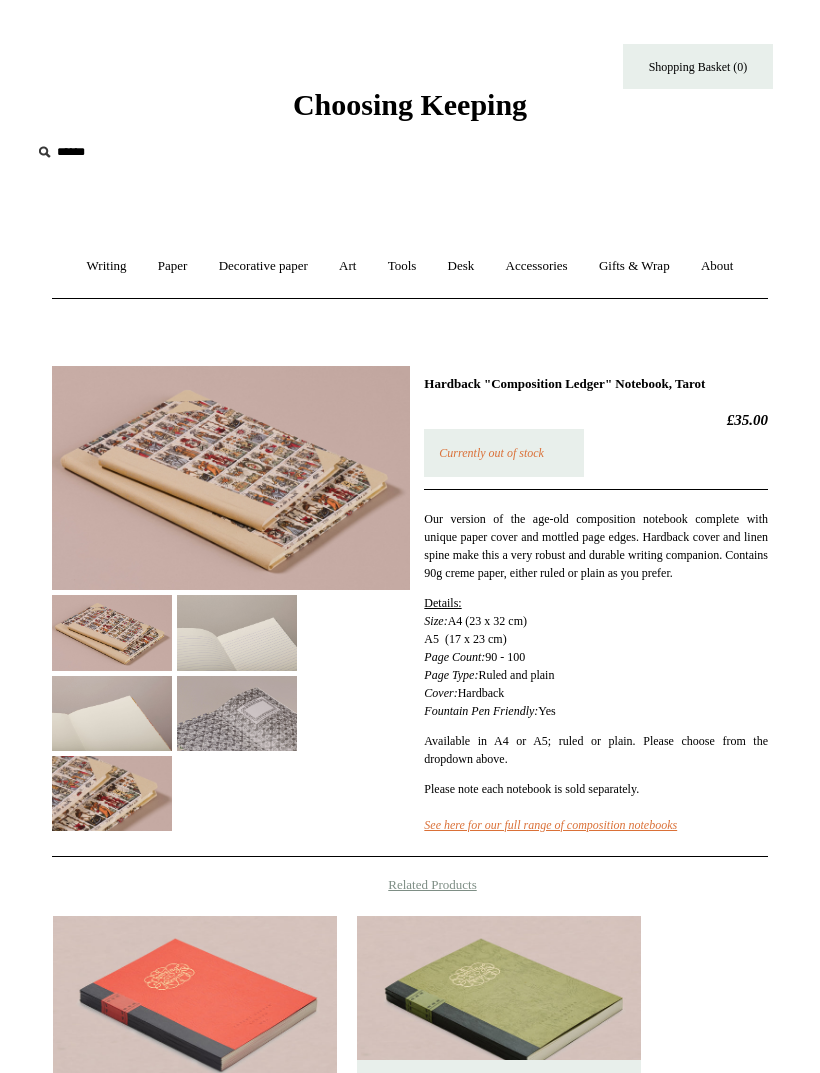 click at bounding box center (231, 478) 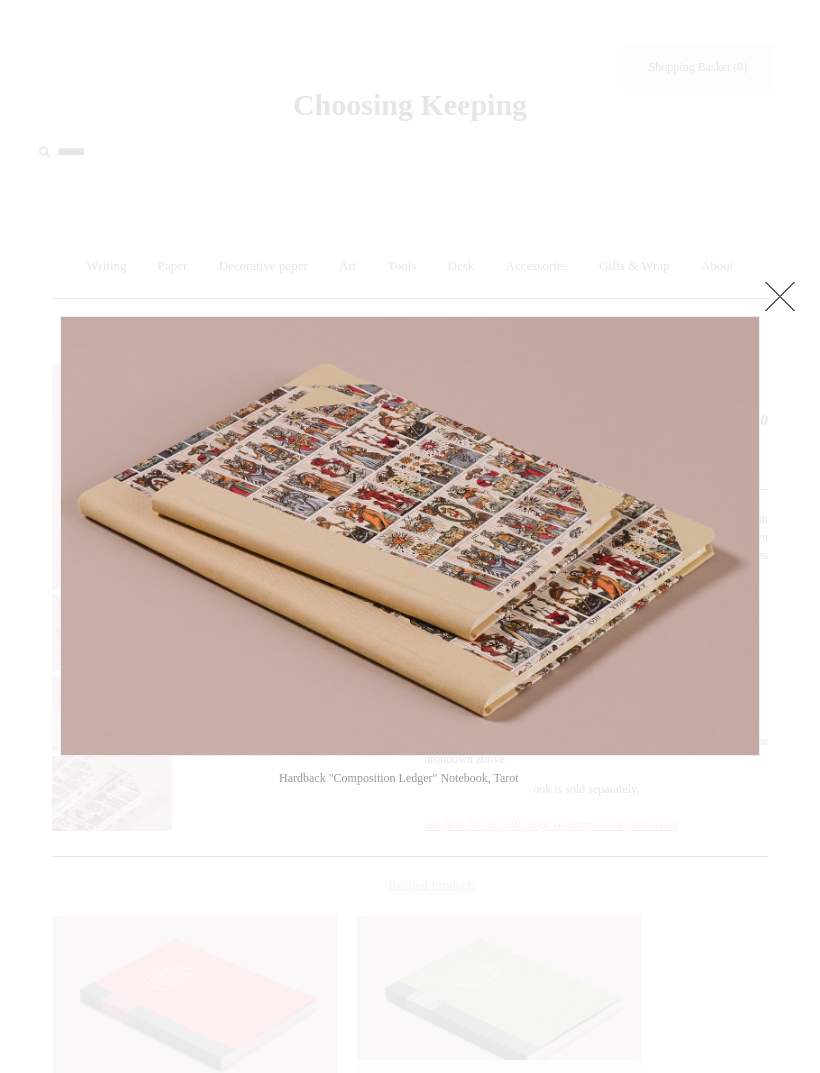 click at bounding box center [410, 892] 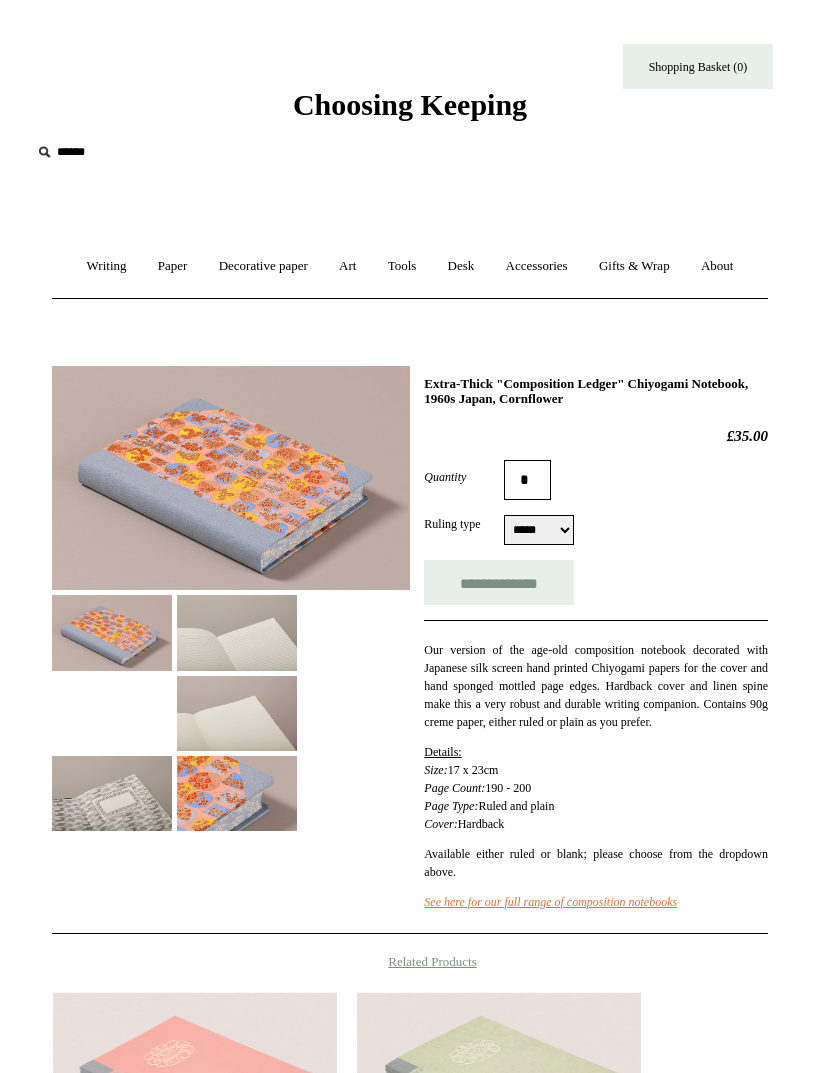 scroll, scrollTop: 0, scrollLeft: 0, axis: both 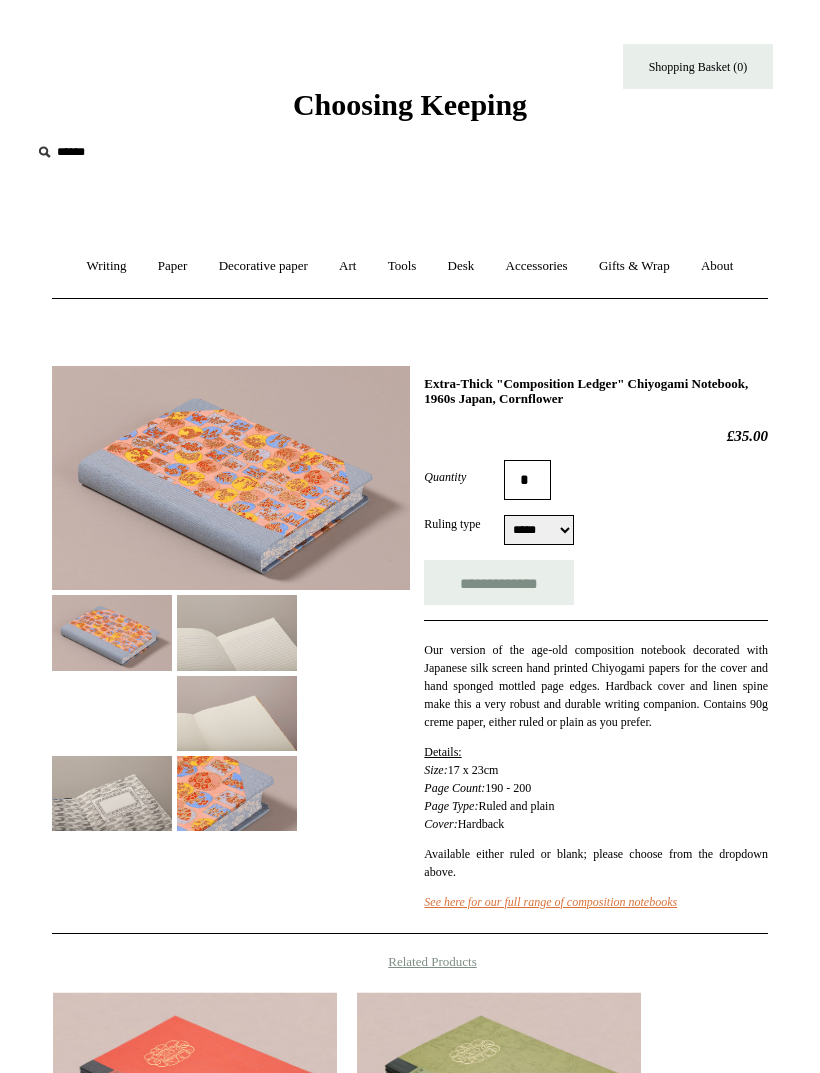 click at bounding box center (237, 632) 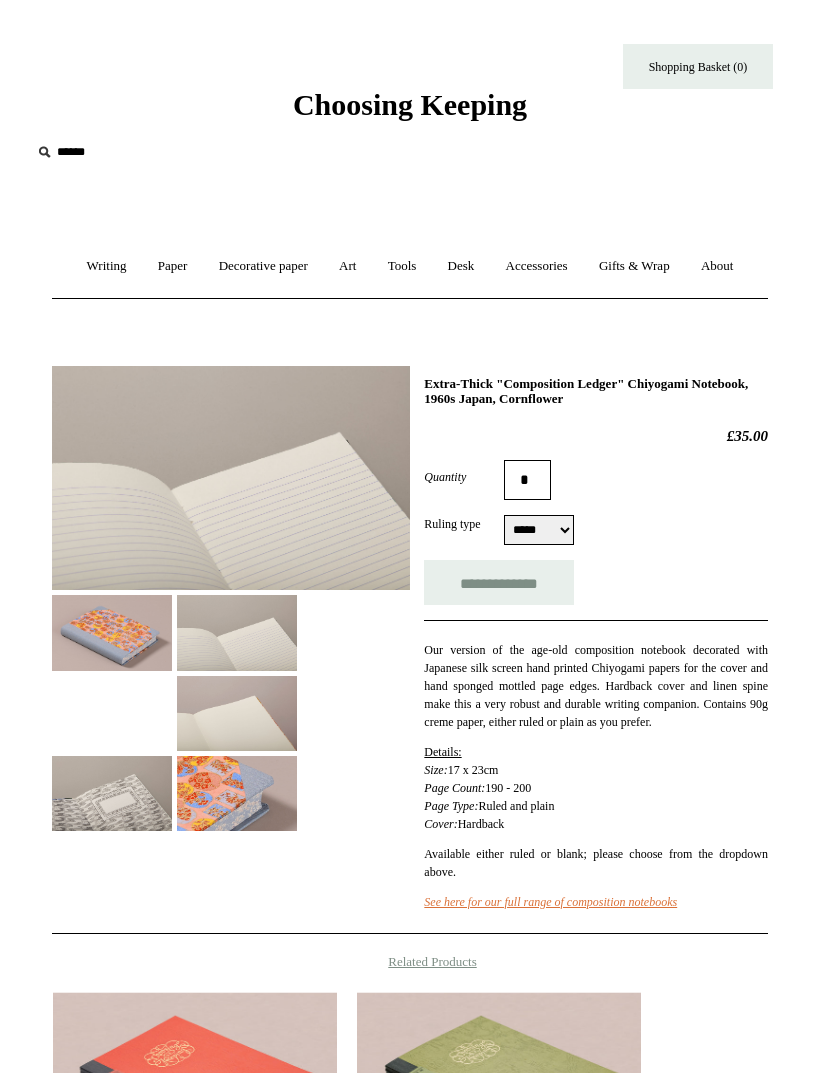click at bounding box center (112, 632) 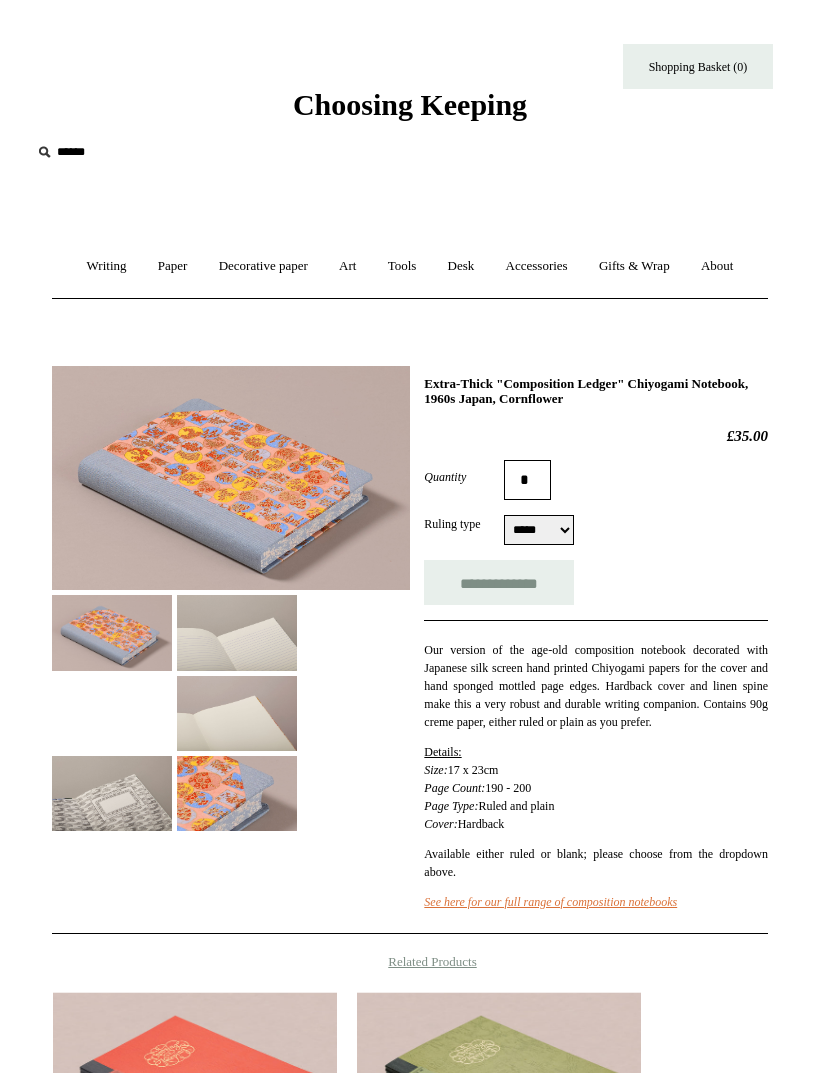 click at bounding box center [231, 478] 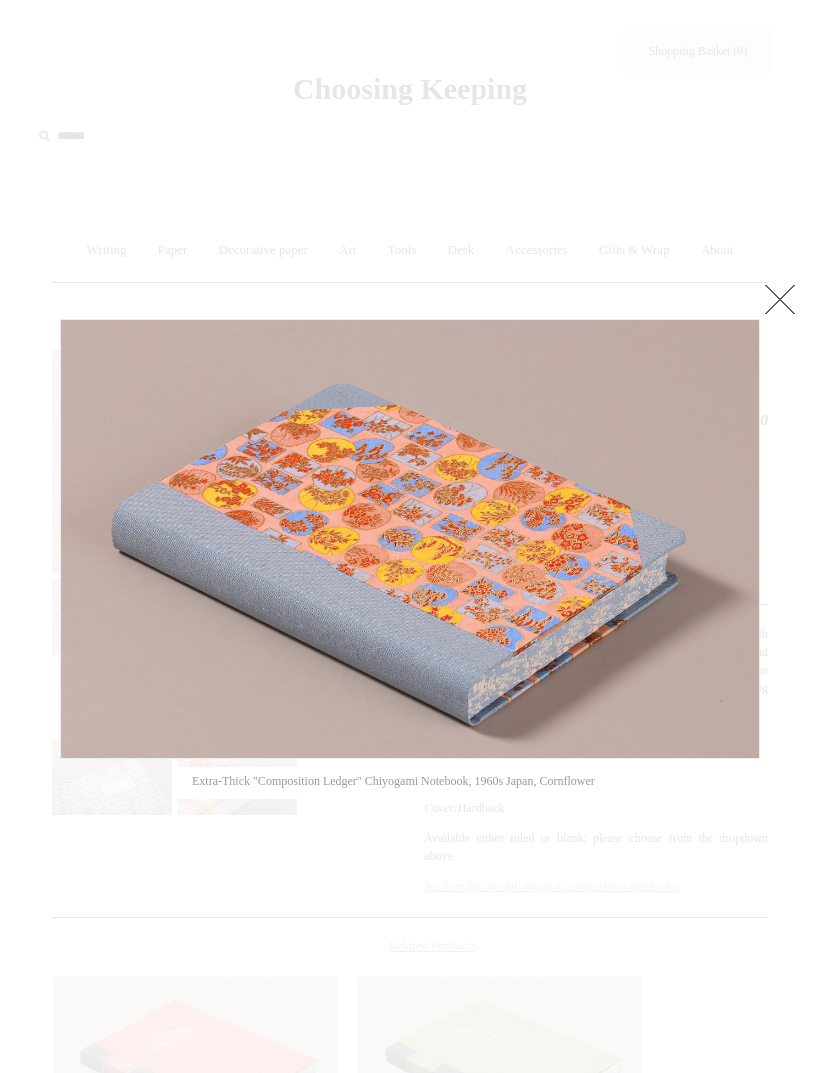 scroll, scrollTop: 0, scrollLeft: 0, axis: both 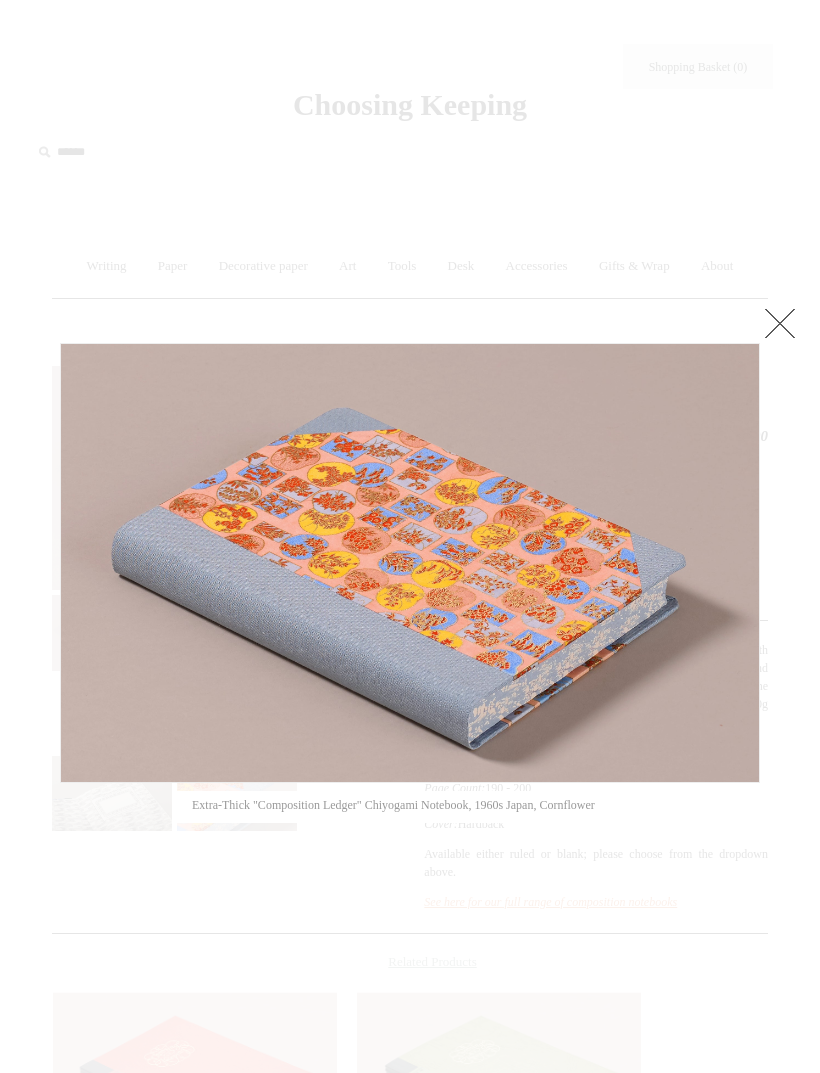 click at bounding box center (780, 323) 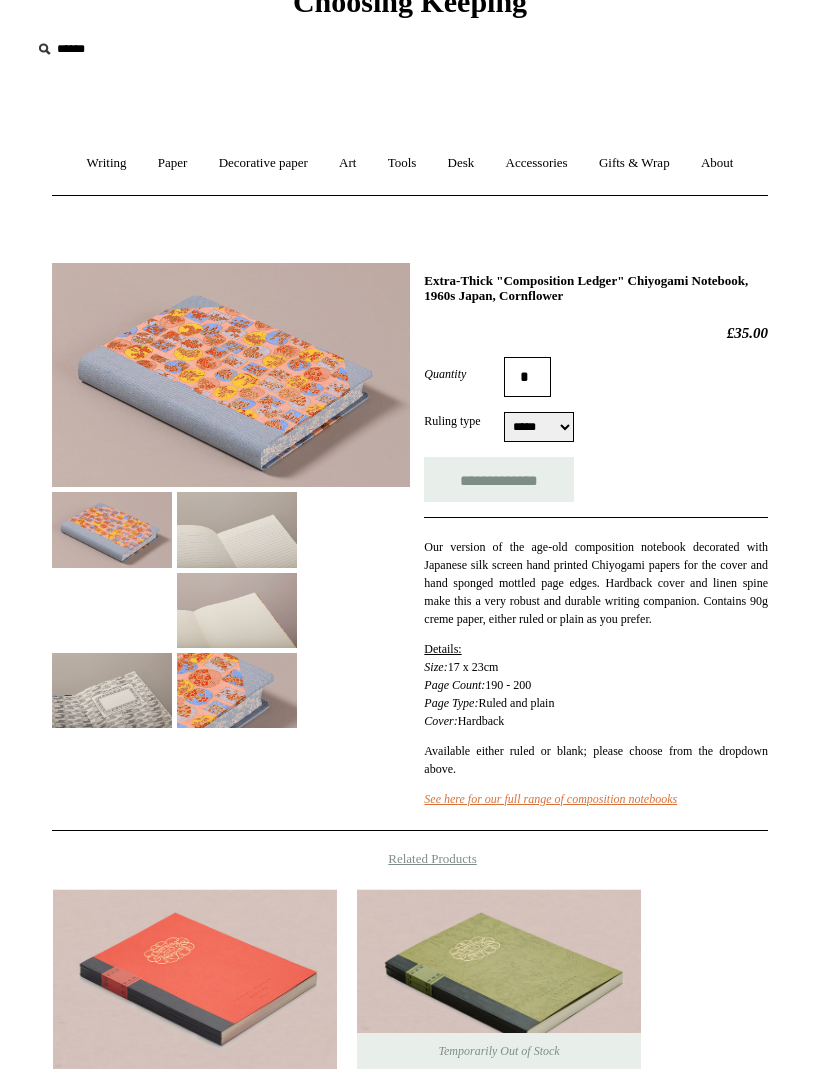 scroll, scrollTop: 103, scrollLeft: 0, axis: vertical 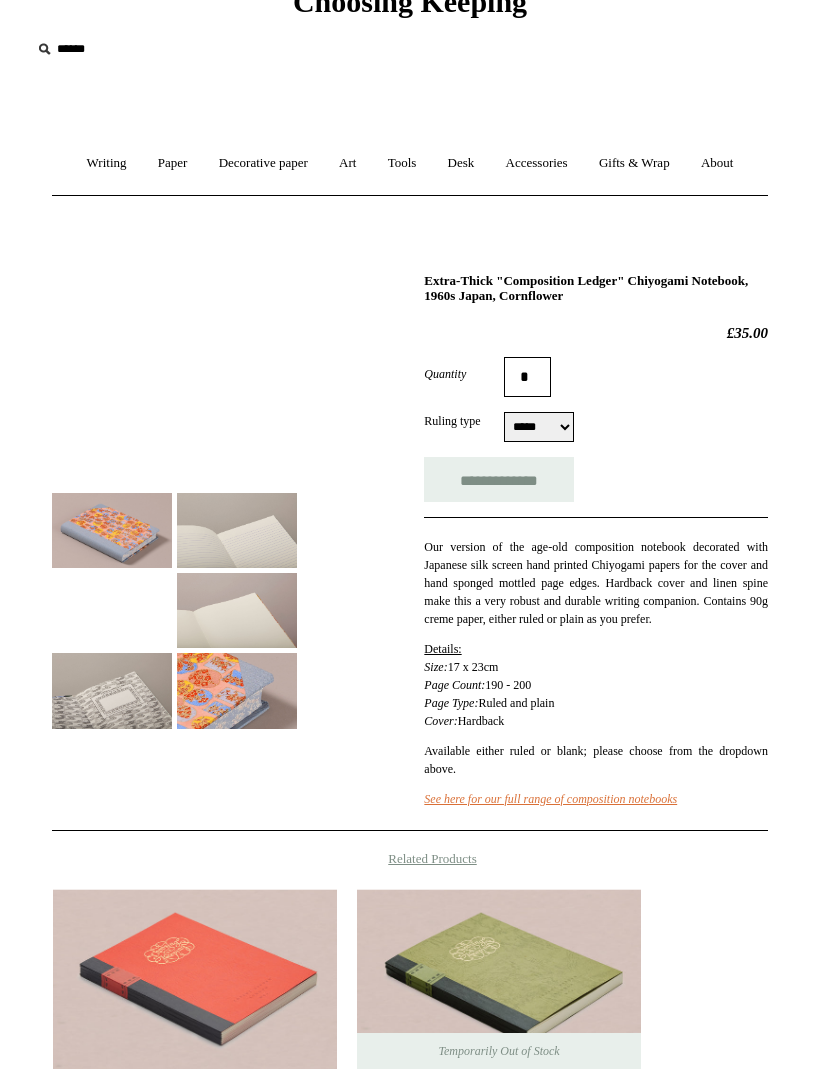 click at bounding box center (237, 690) 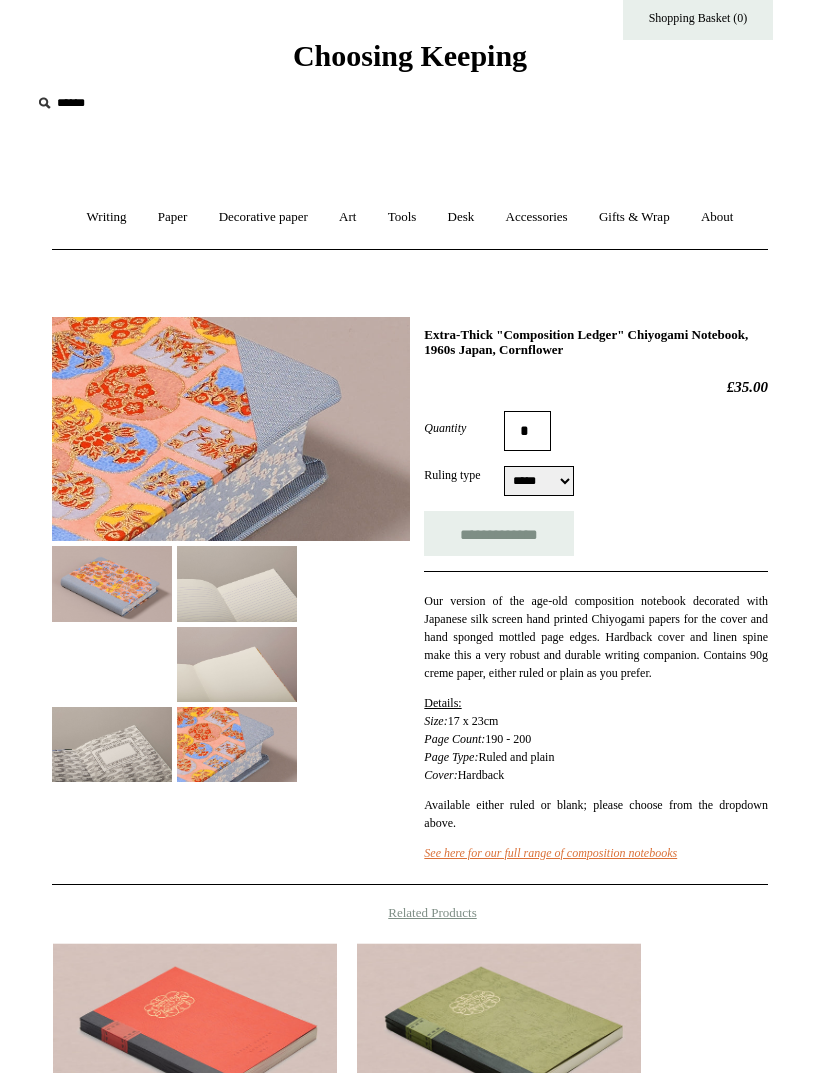 scroll, scrollTop: 0, scrollLeft: 0, axis: both 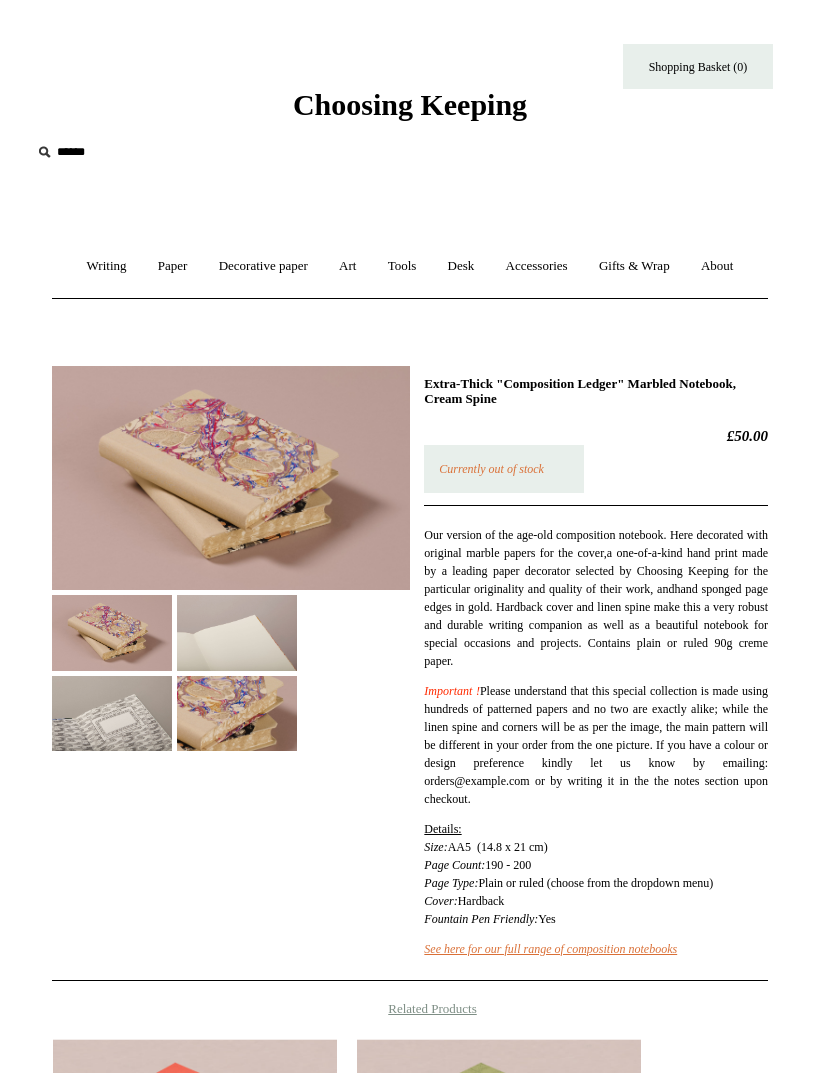 click at bounding box center [112, 632] 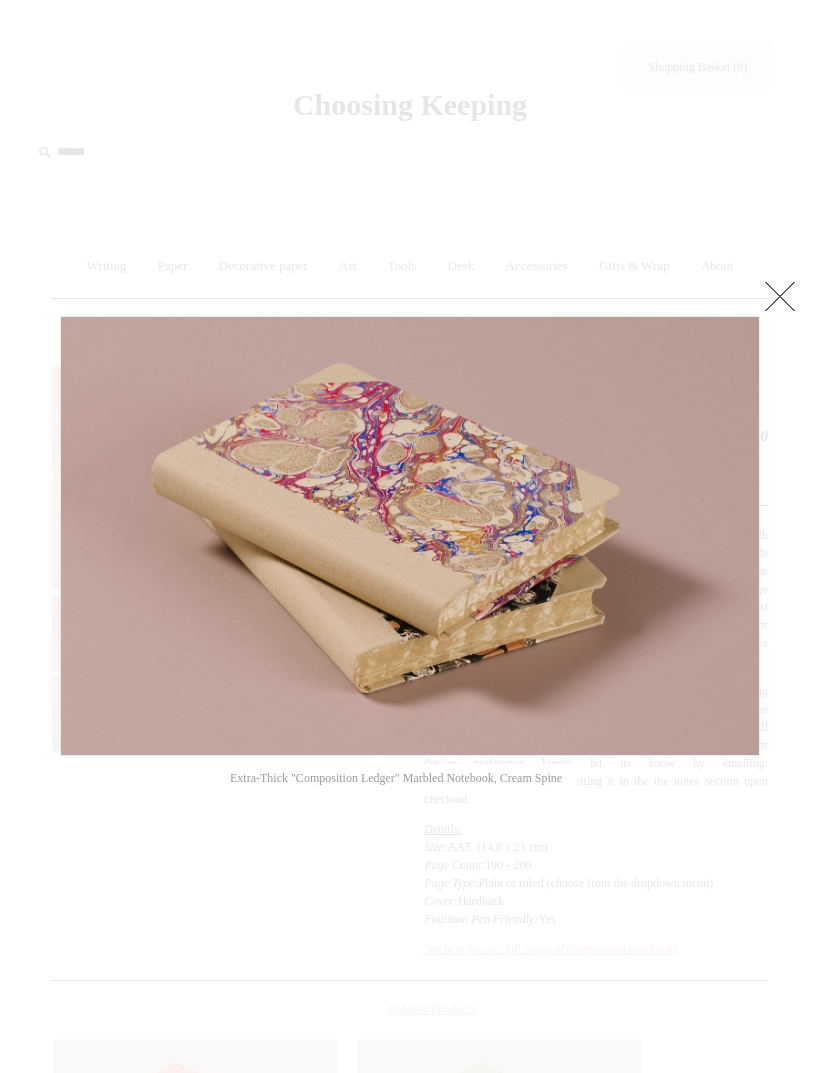 click at bounding box center (780, 296) 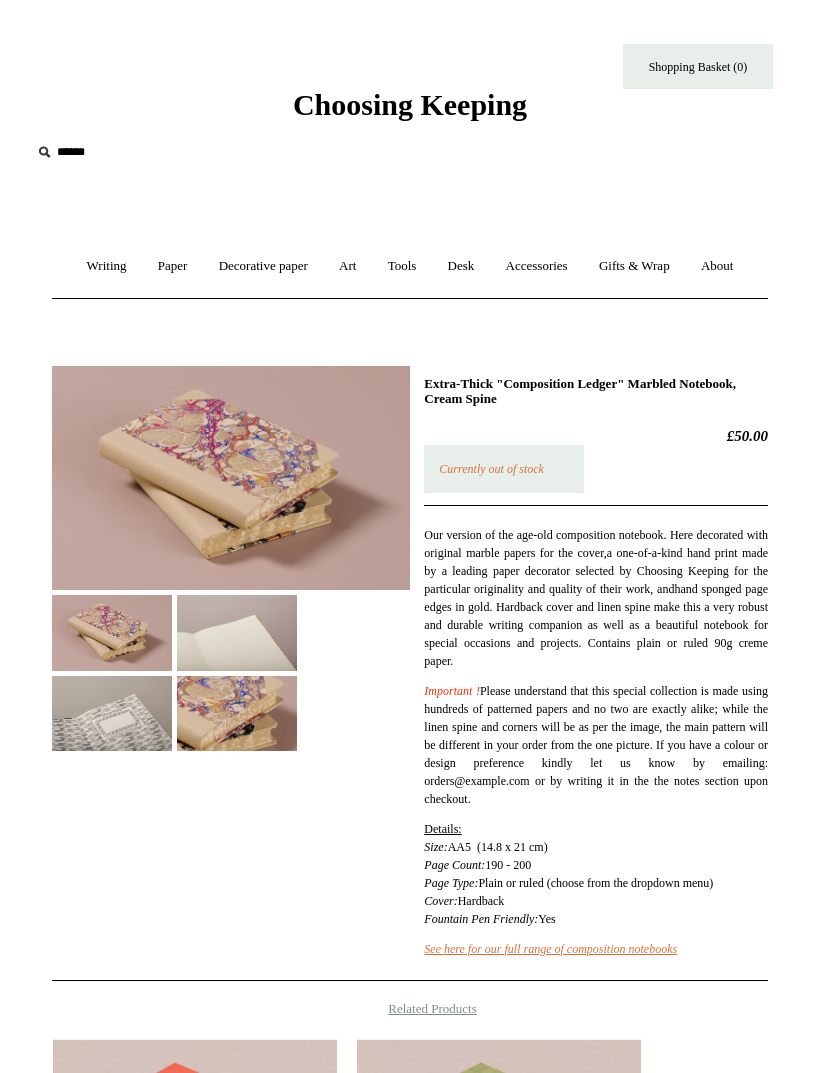 click at bounding box center [237, 713] 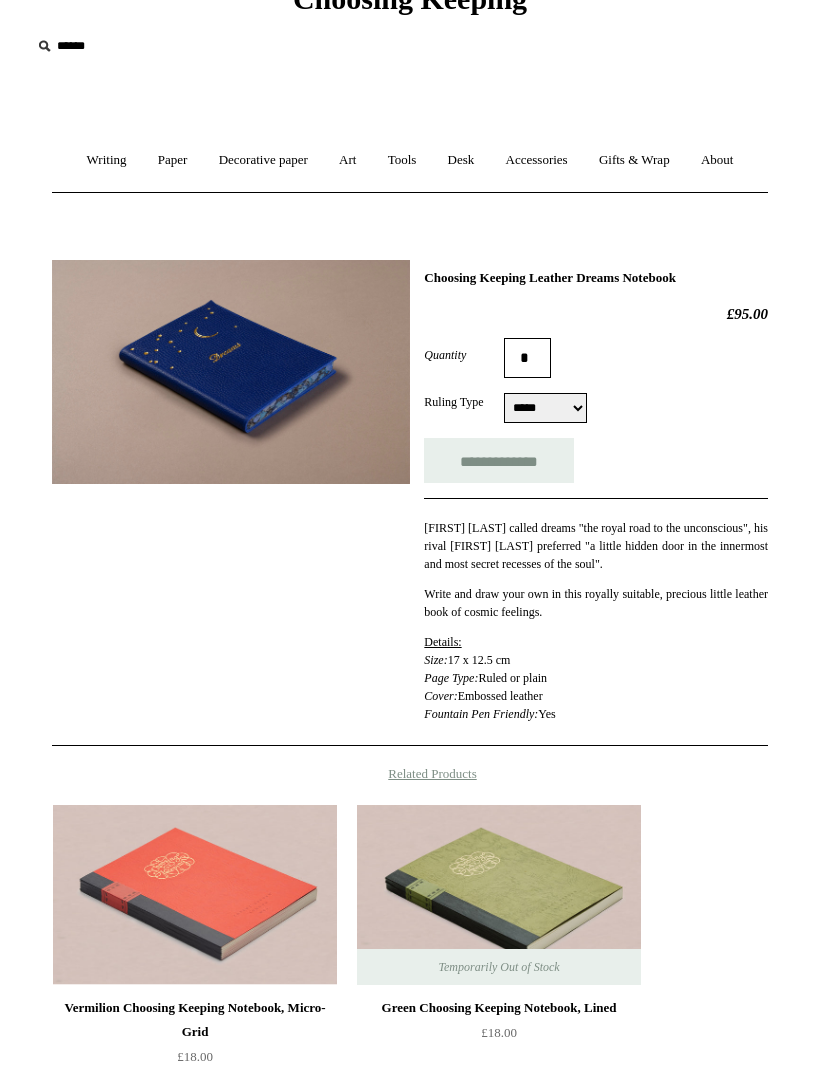scroll, scrollTop: 118, scrollLeft: 0, axis: vertical 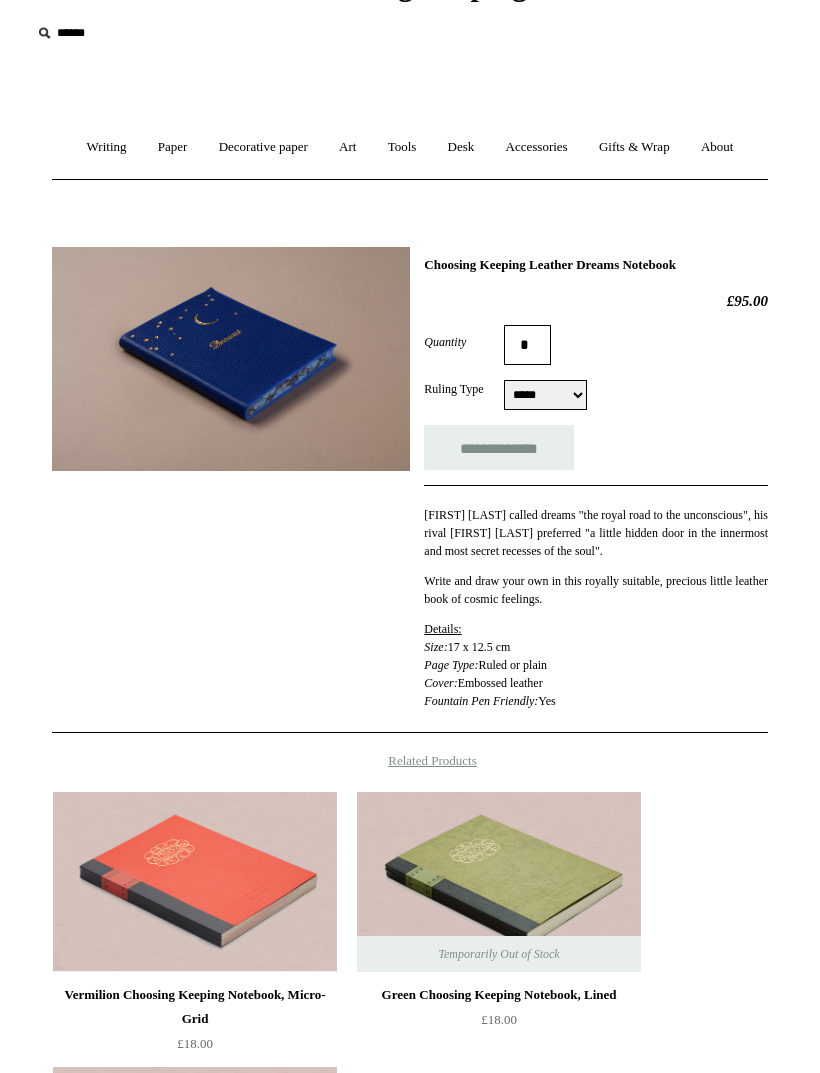 click at bounding box center [231, 360] 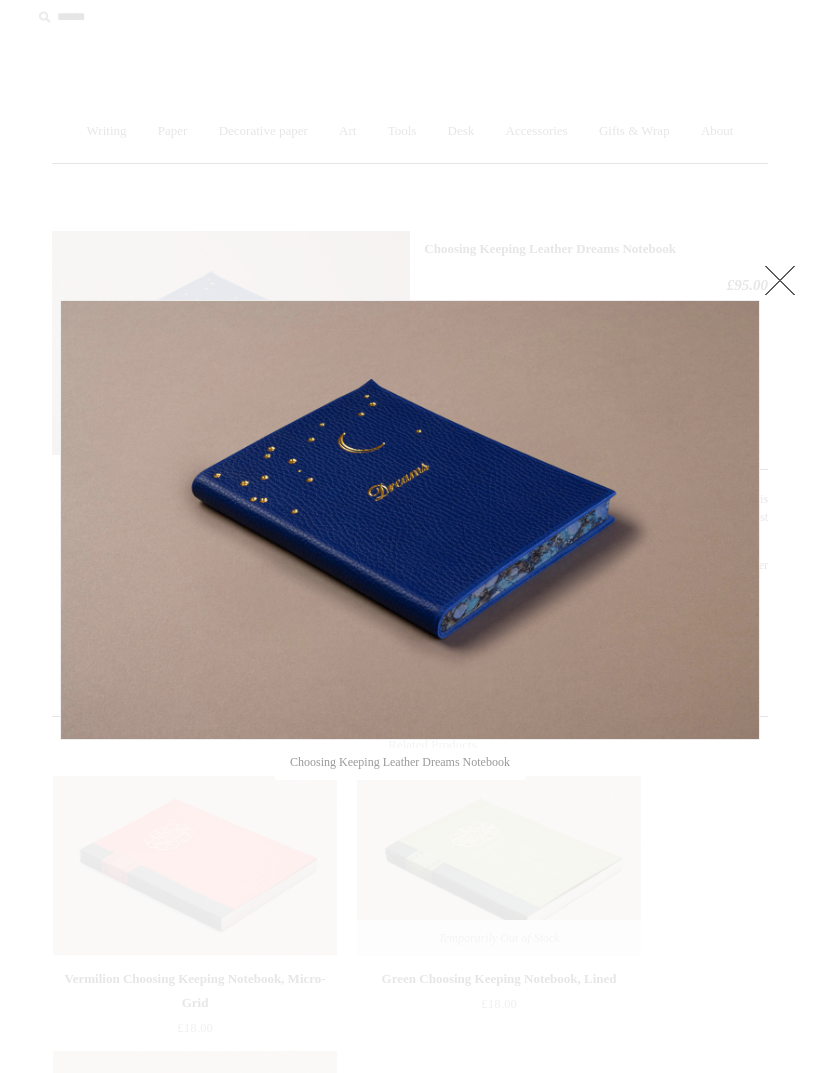 click at bounding box center (780, 281) 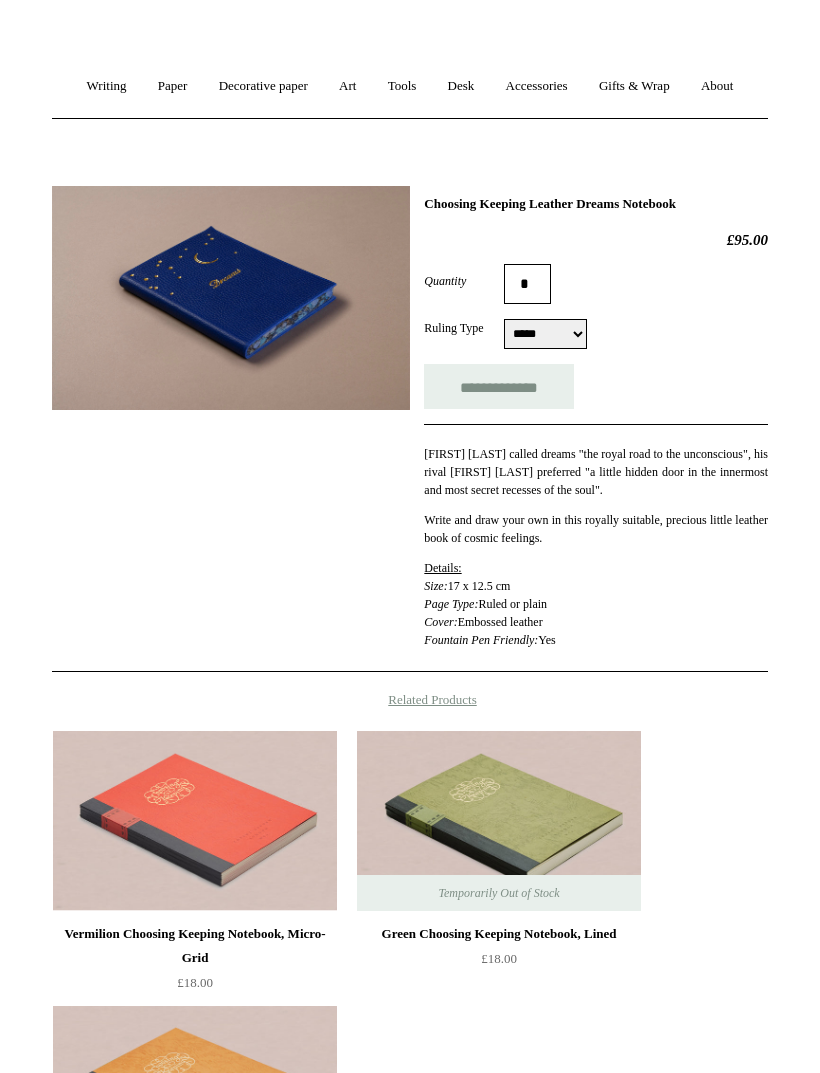 scroll, scrollTop: 0, scrollLeft: 0, axis: both 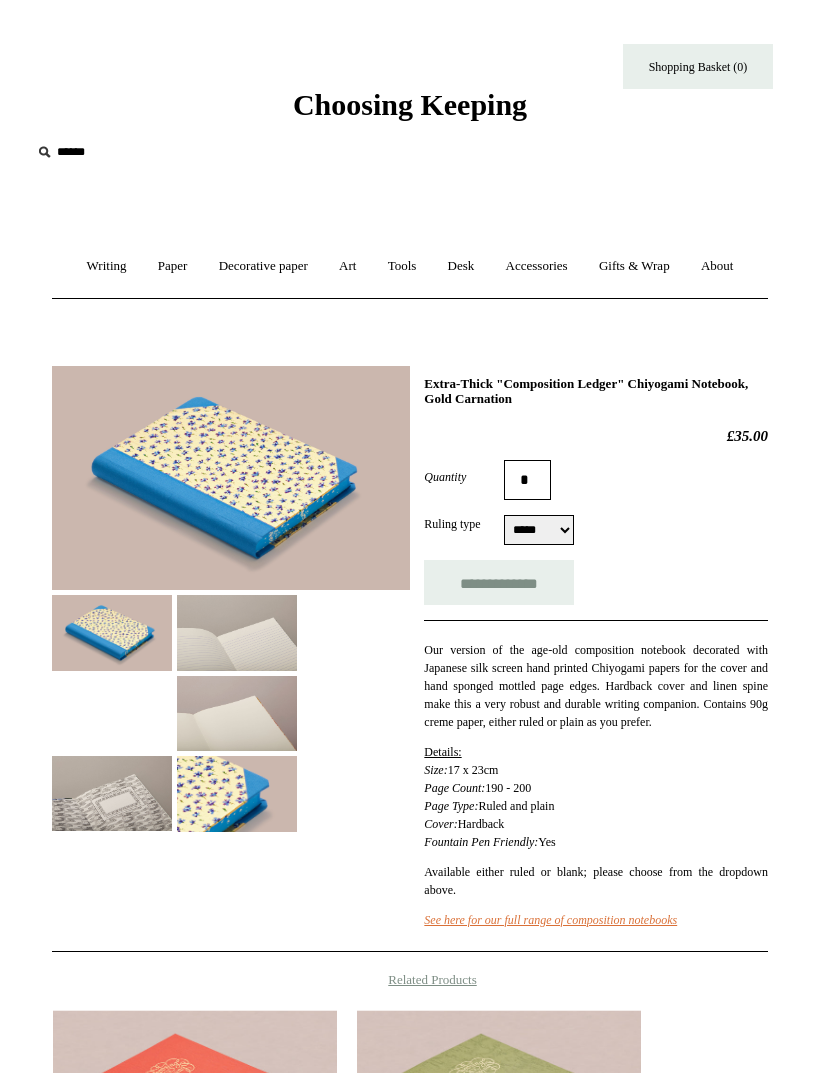 click at bounding box center (231, 478) 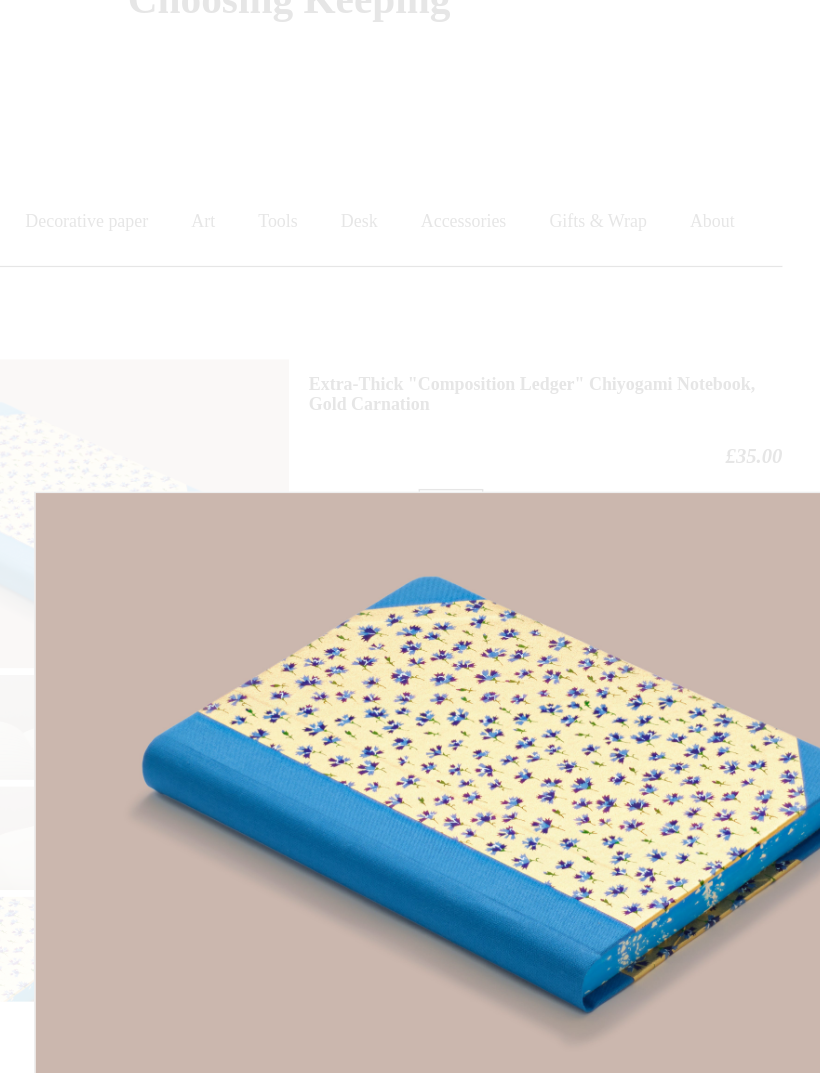 scroll, scrollTop: 0, scrollLeft: 0, axis: both 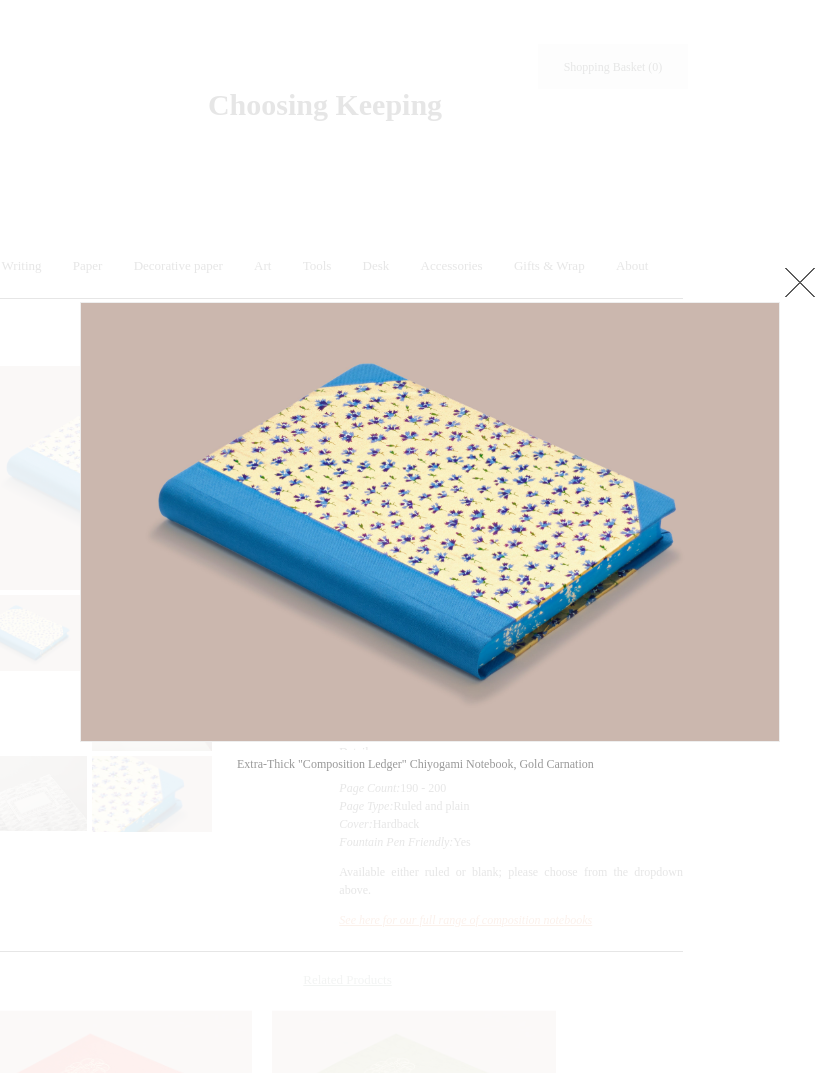 click at bounding box center [325, 940] 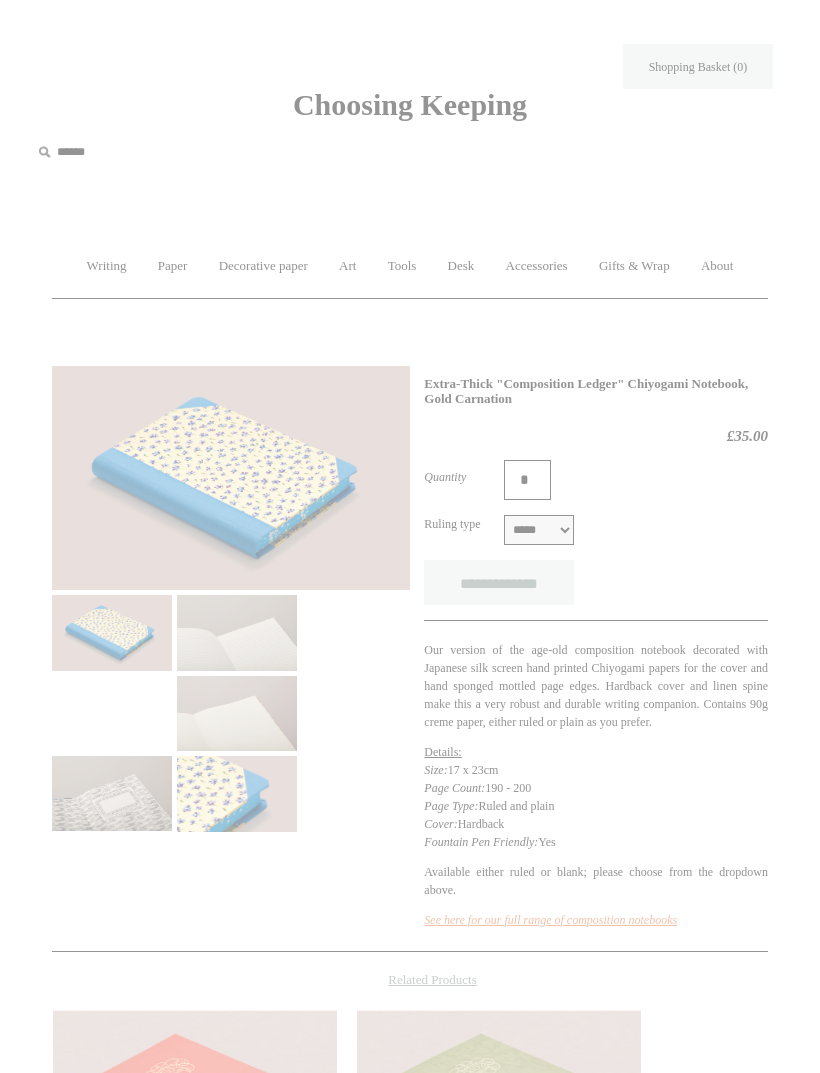 scroll, scrollTop: 0, scrollLeft: 0, axis: both 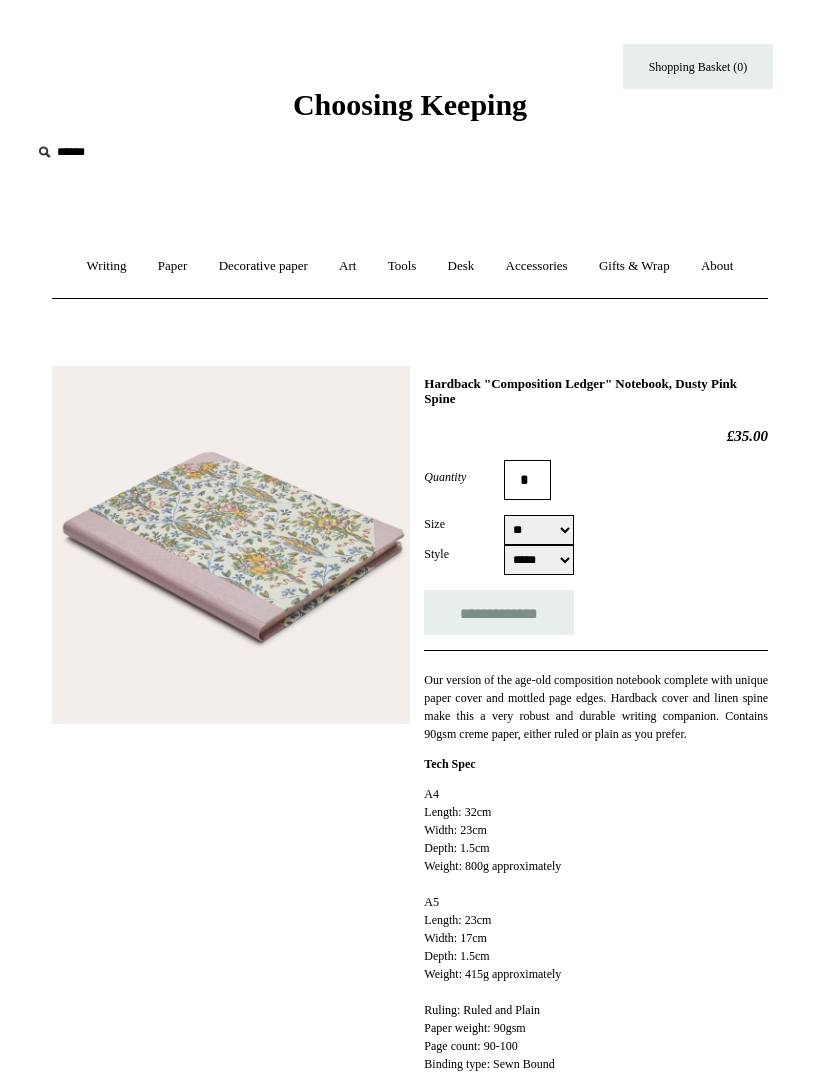 select on "**" 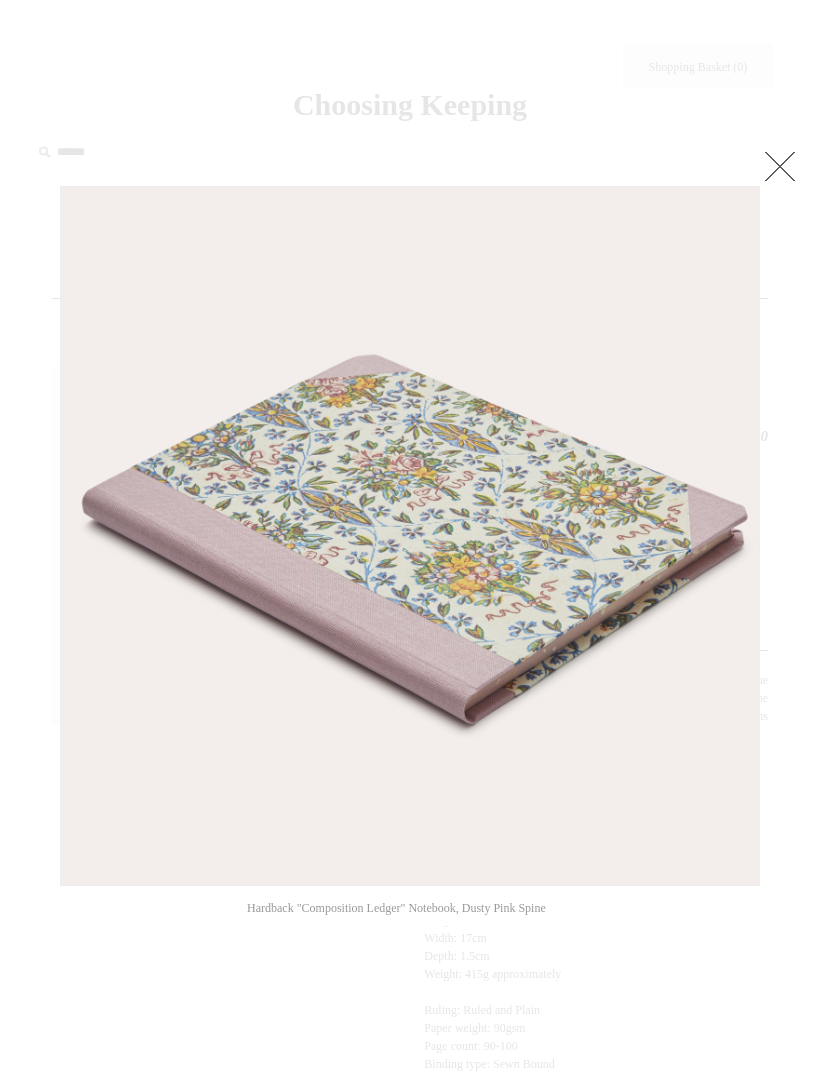 click at bounding box center [410, 536] 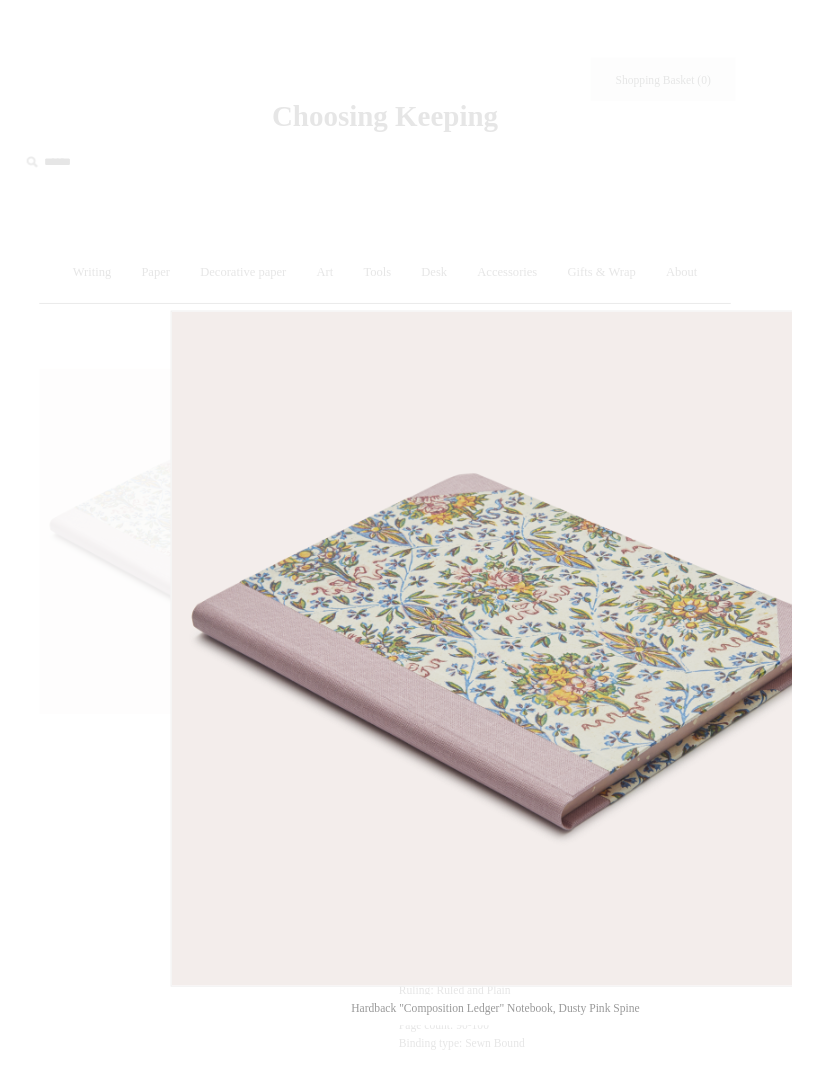 scroll, scrollTop: 0, scrollLeft: 0, axis: both 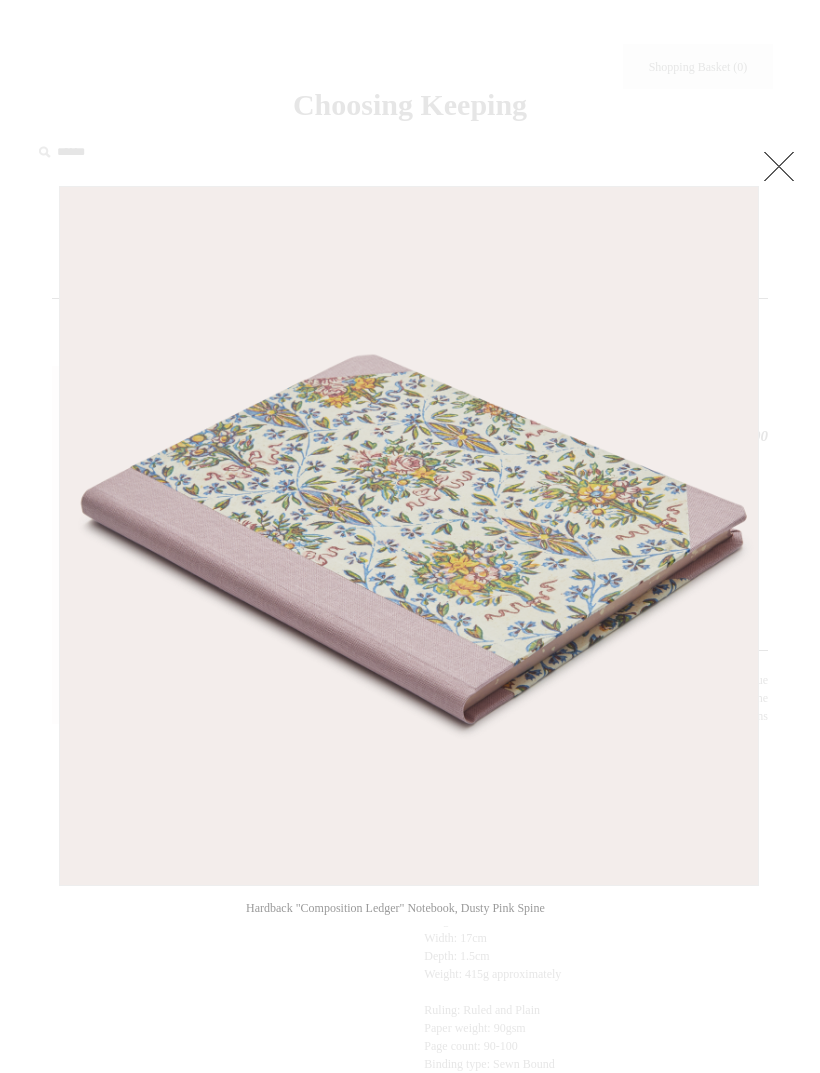 click at bounding box center [779, 166] 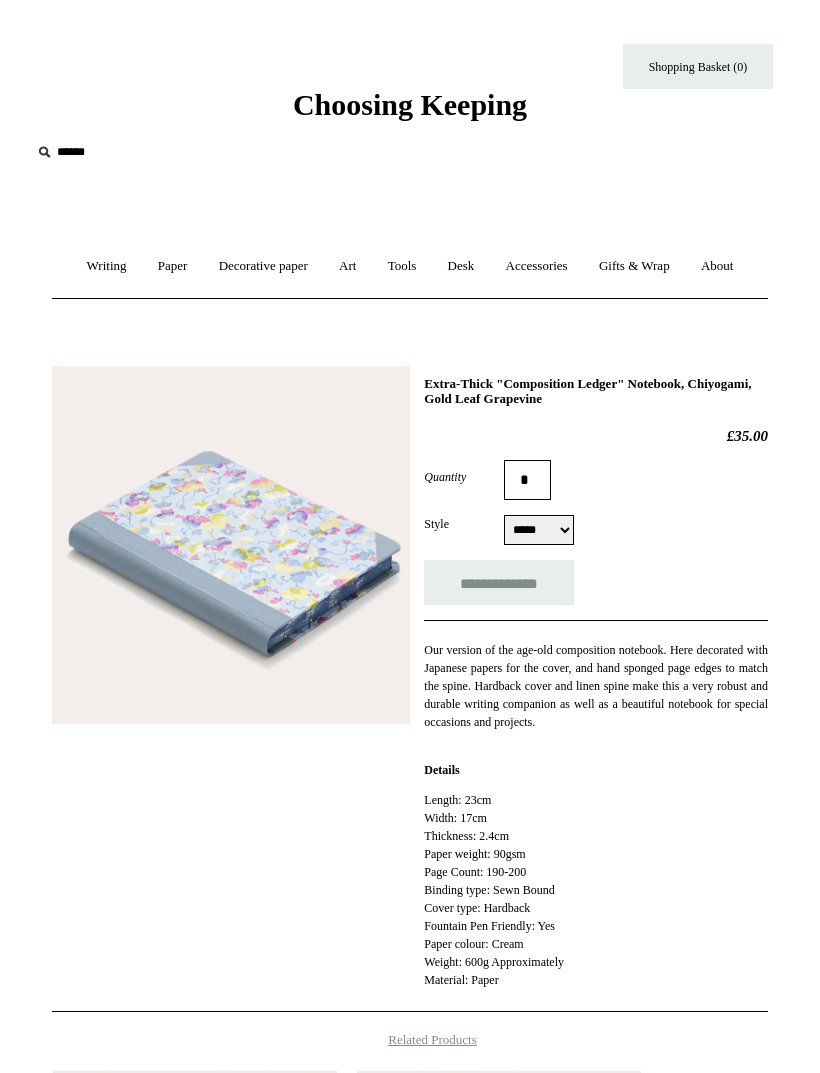 scroll, scrollTop: 0, scrollLeft: 0, axis: both 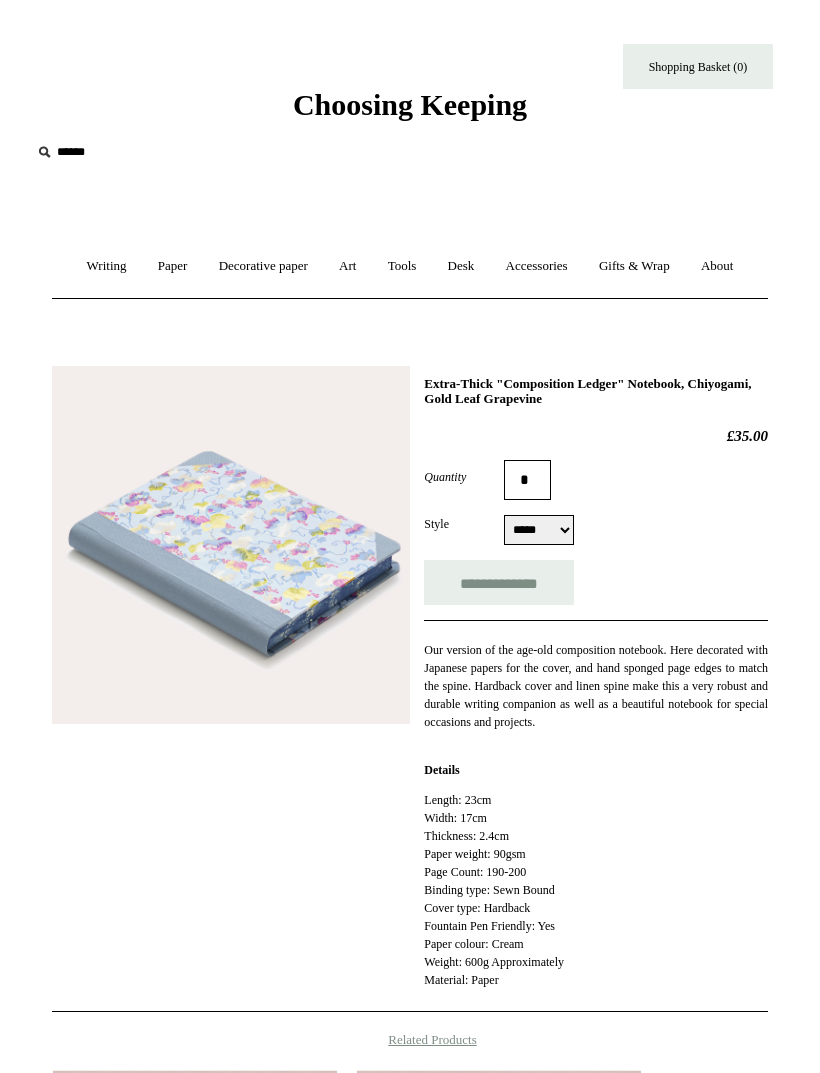 click at bounding box center [231, 545] 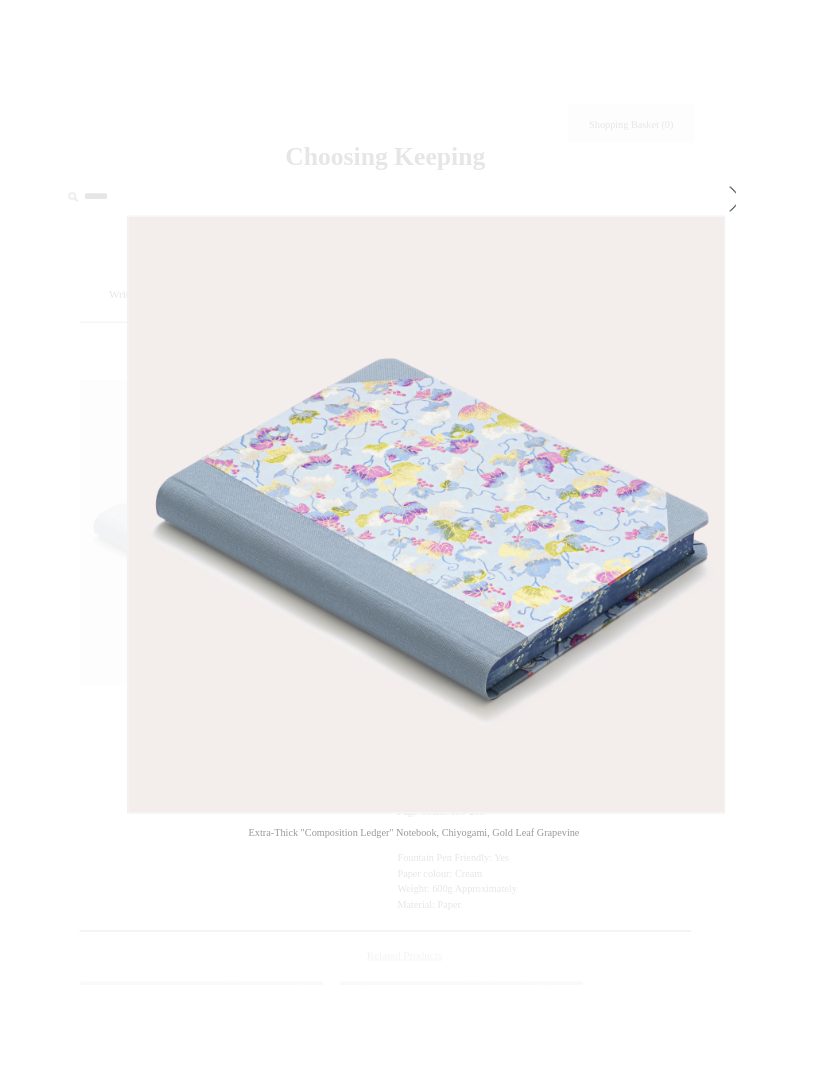 scroll, scrollTop: 2, scrollLeft: 3, axis: both 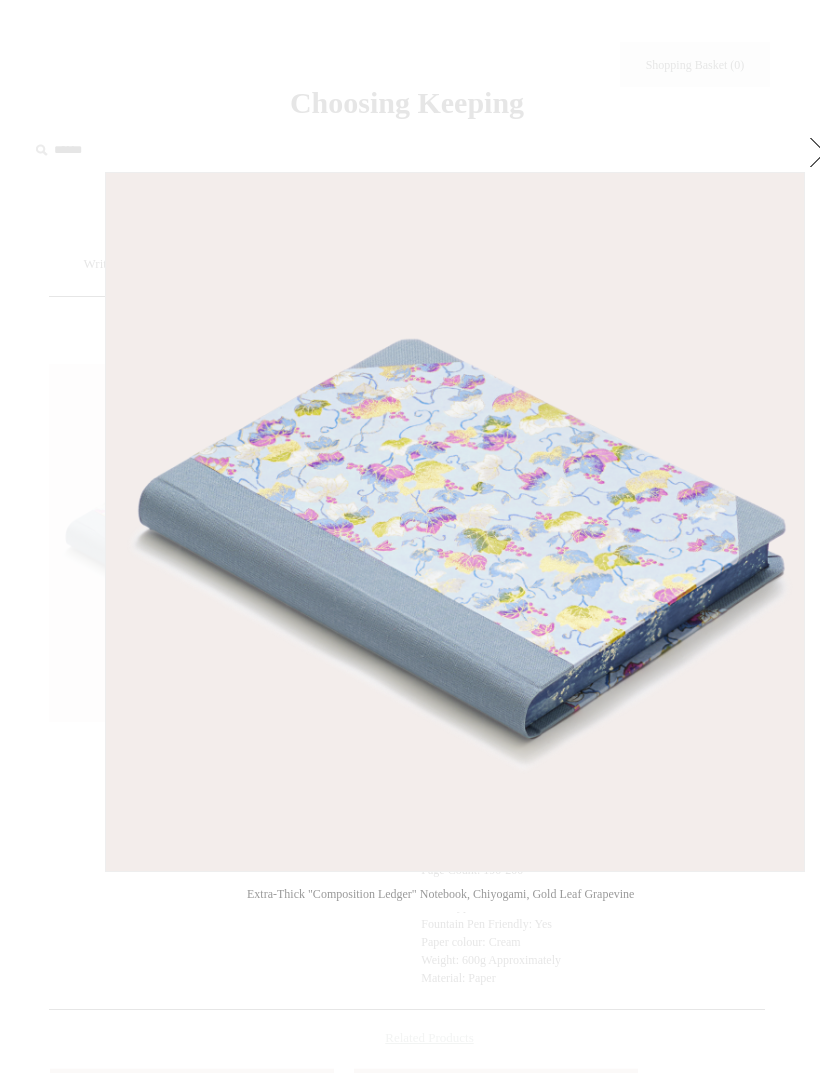 click at bounding box center [407, 959] 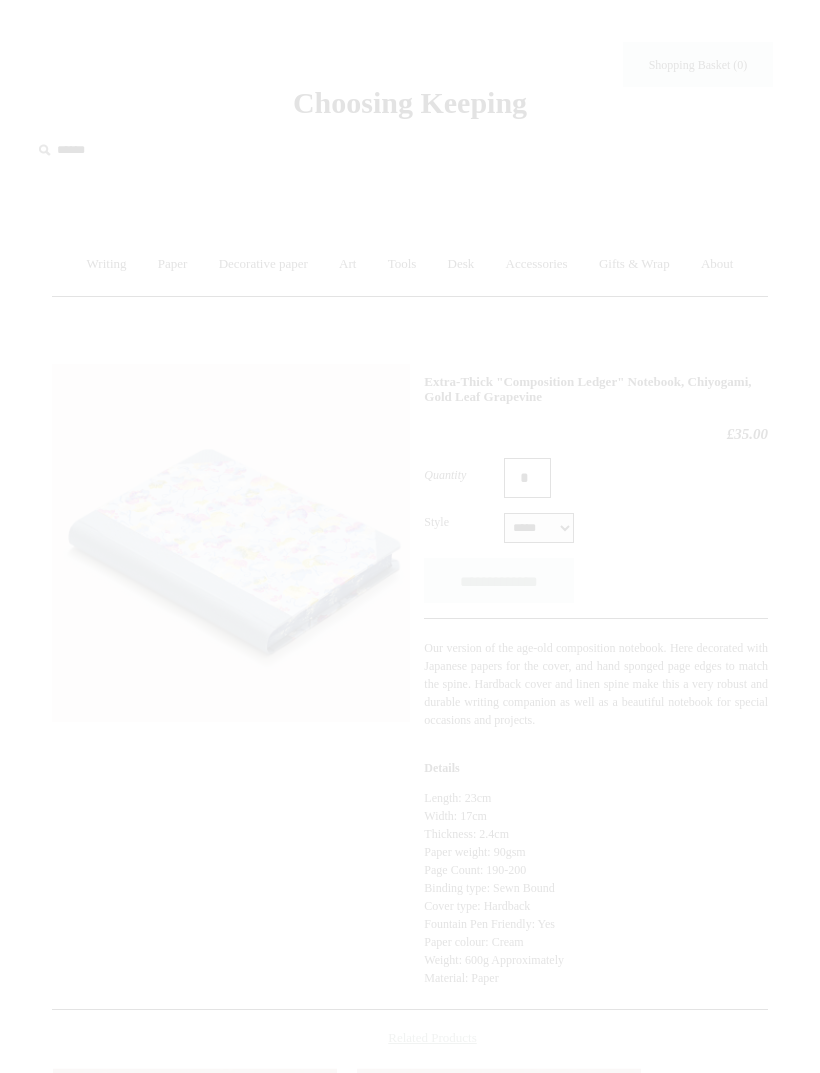 scroll, scrollTop: 2, scrollLeft: 0, axis: vertical 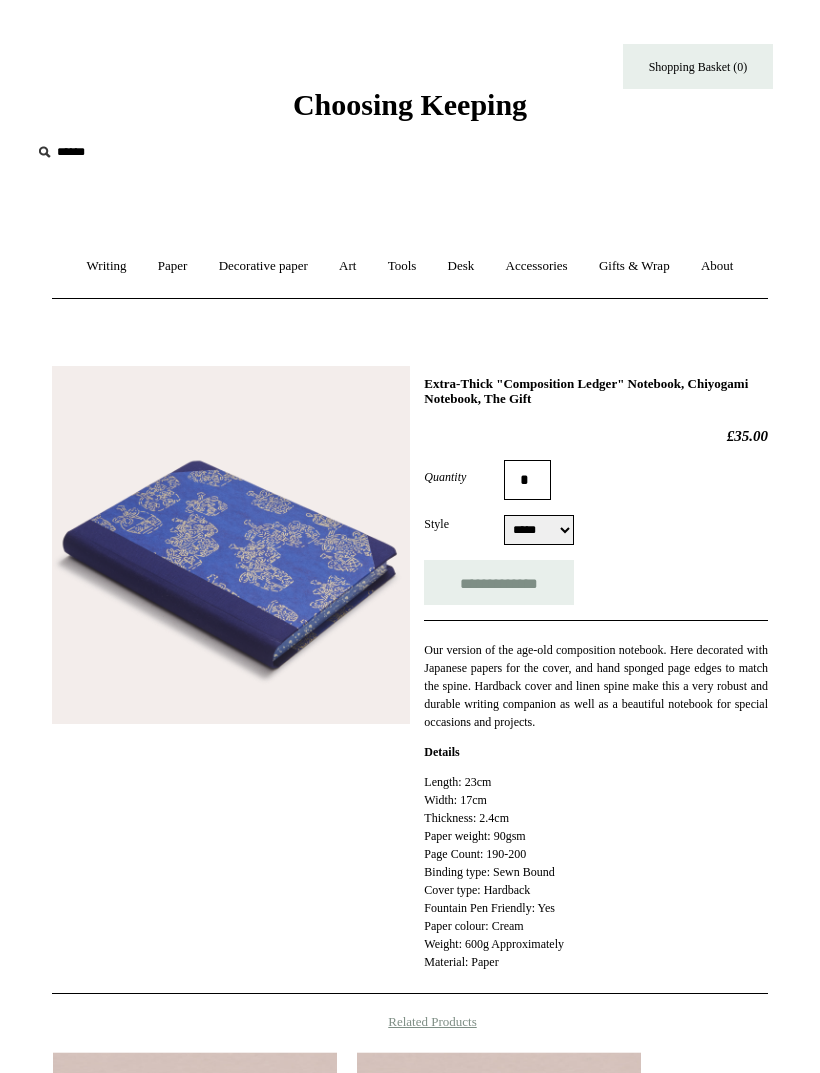 click at bounding box center (231, 545) 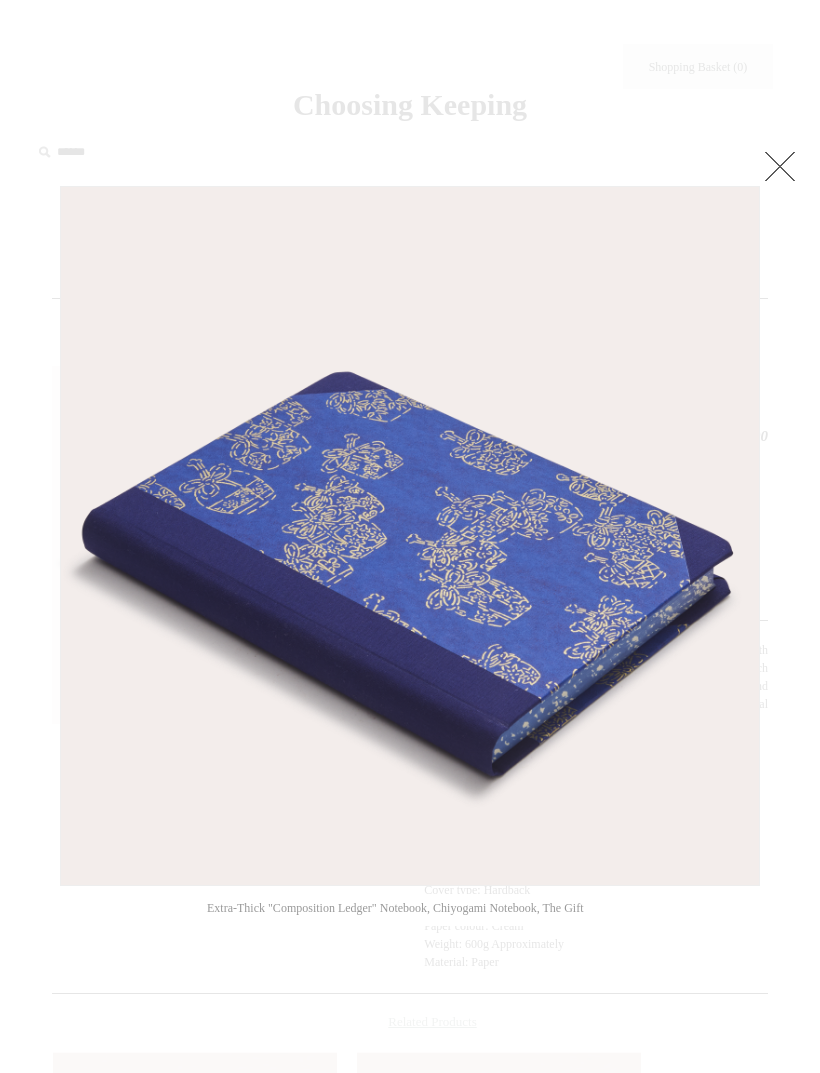 scroll, scrollTop: 1, scrollLeft: 0, axis: vertical 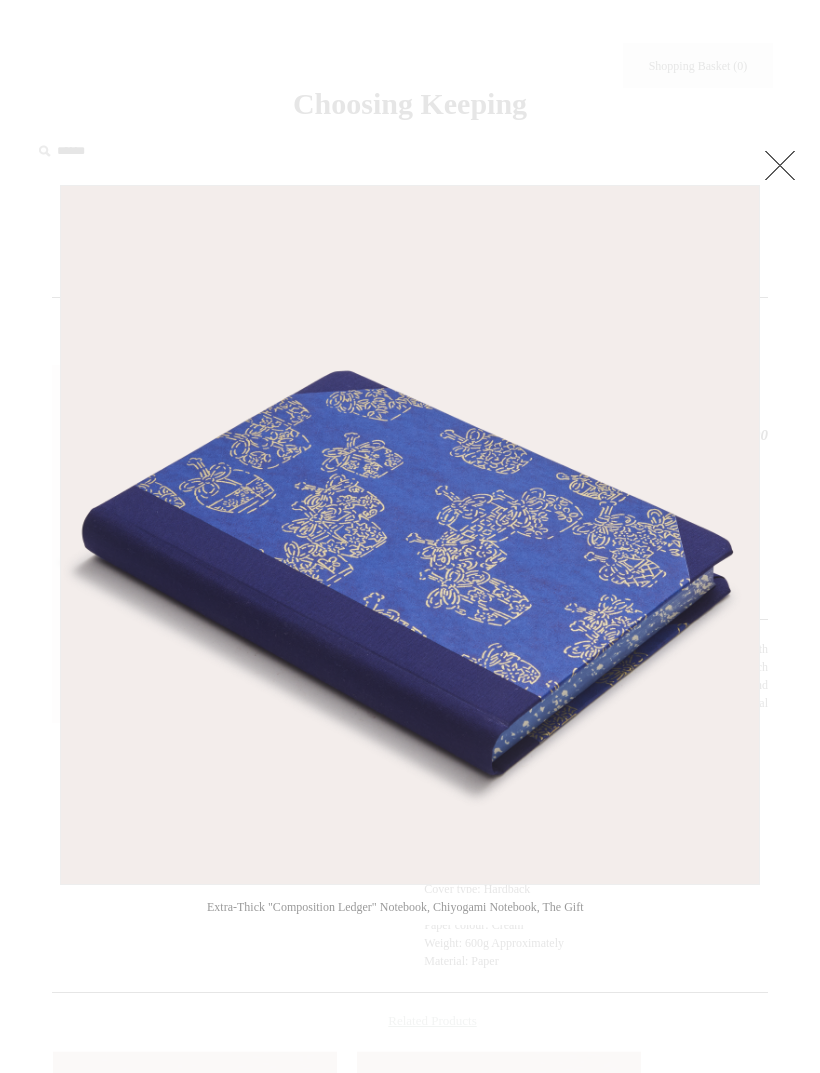 click at bounding box center (410, 535) 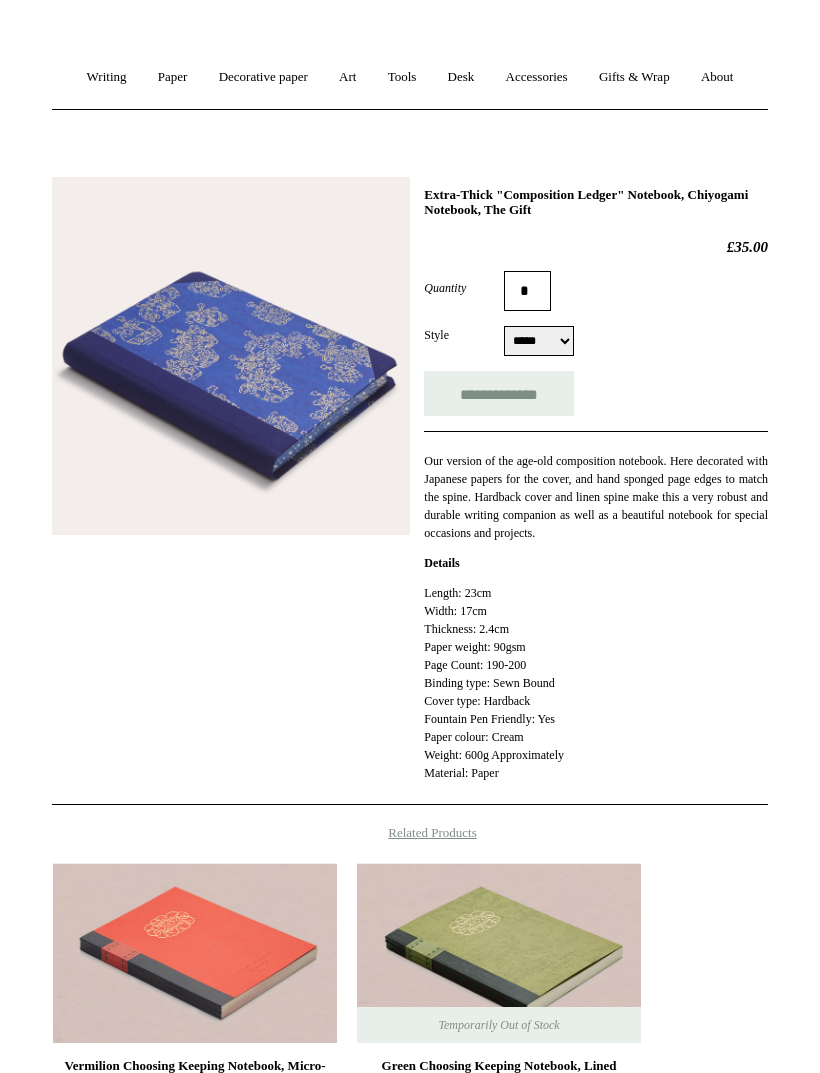 scroll, scrollTop: 189, scrollLeft: 0, axis: vertical 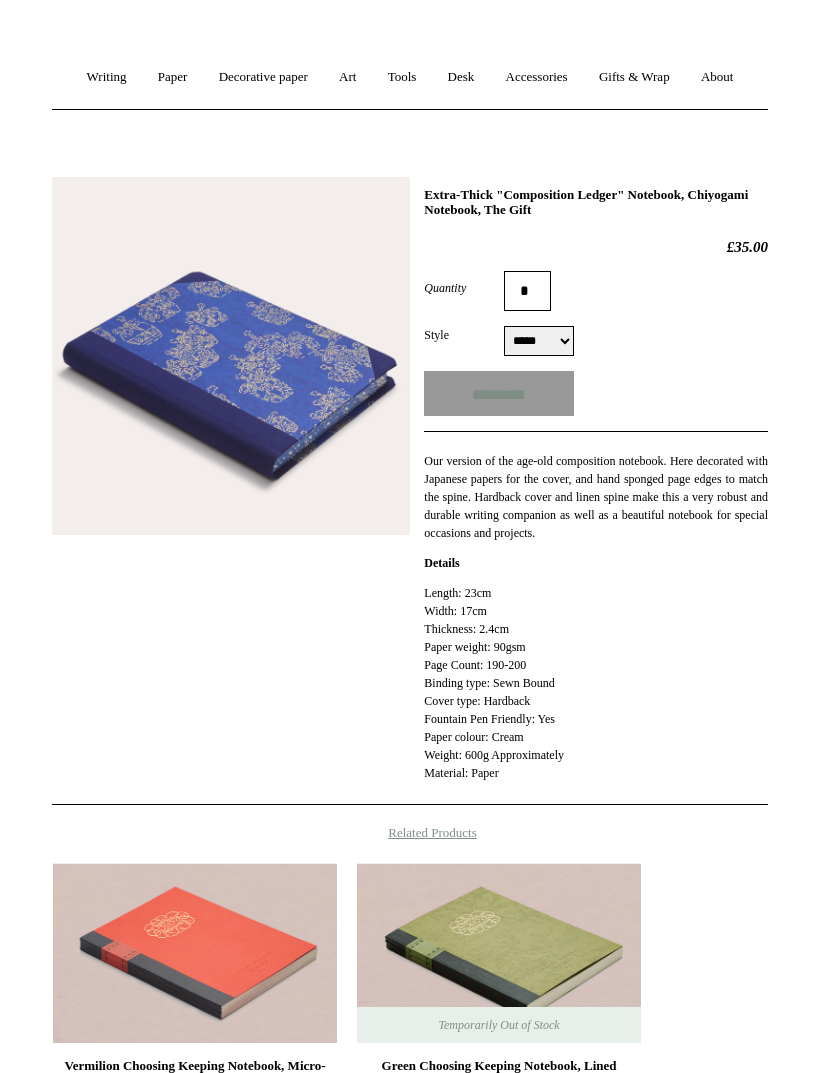 type on "**********" 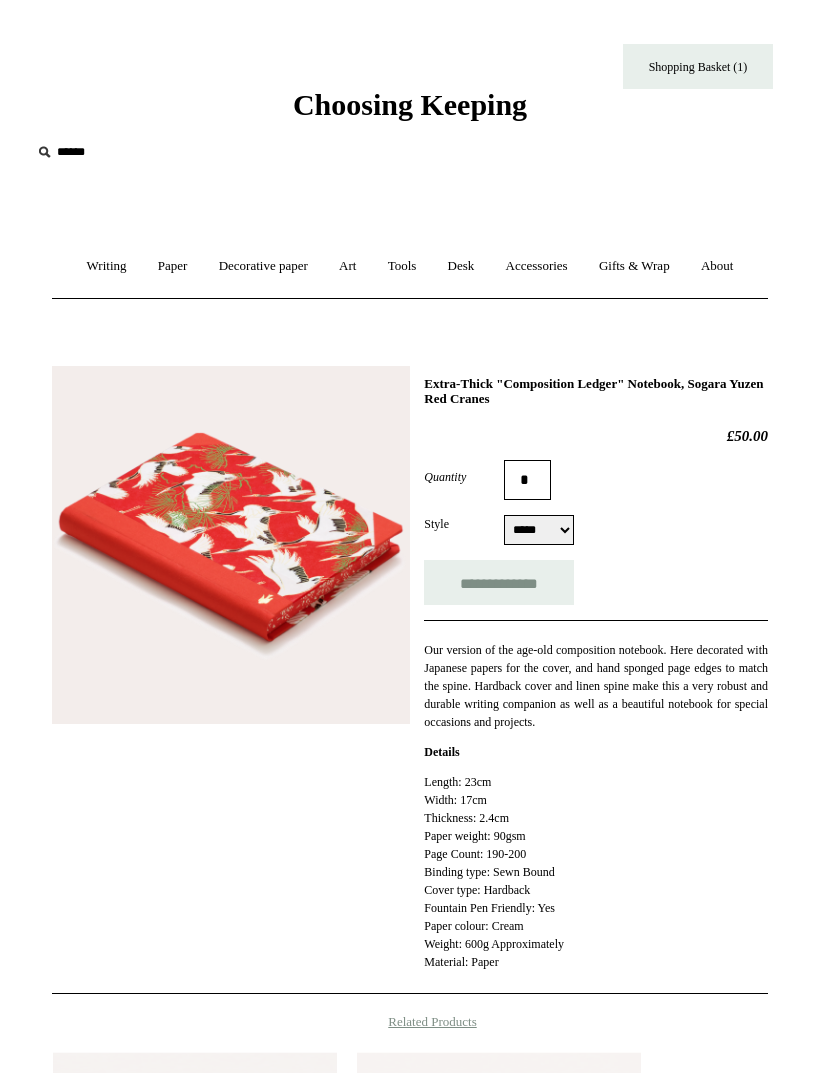 select on "*****" 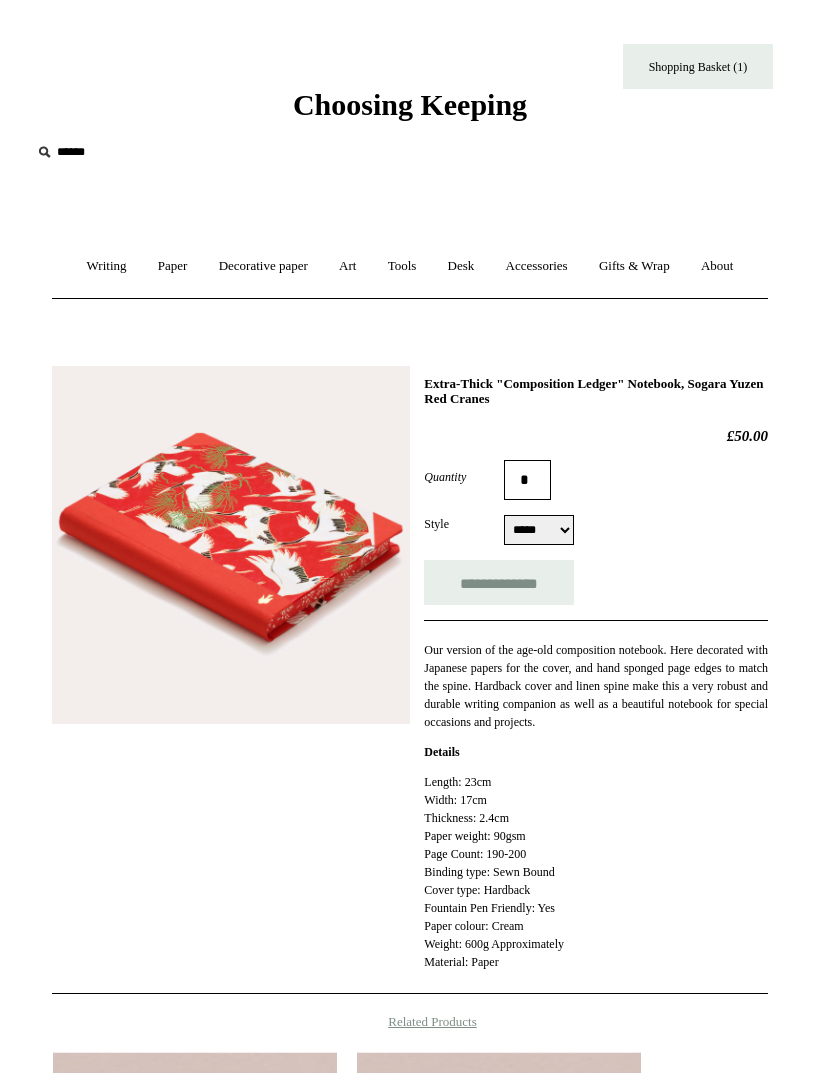 click at bounding box center [231, 545] 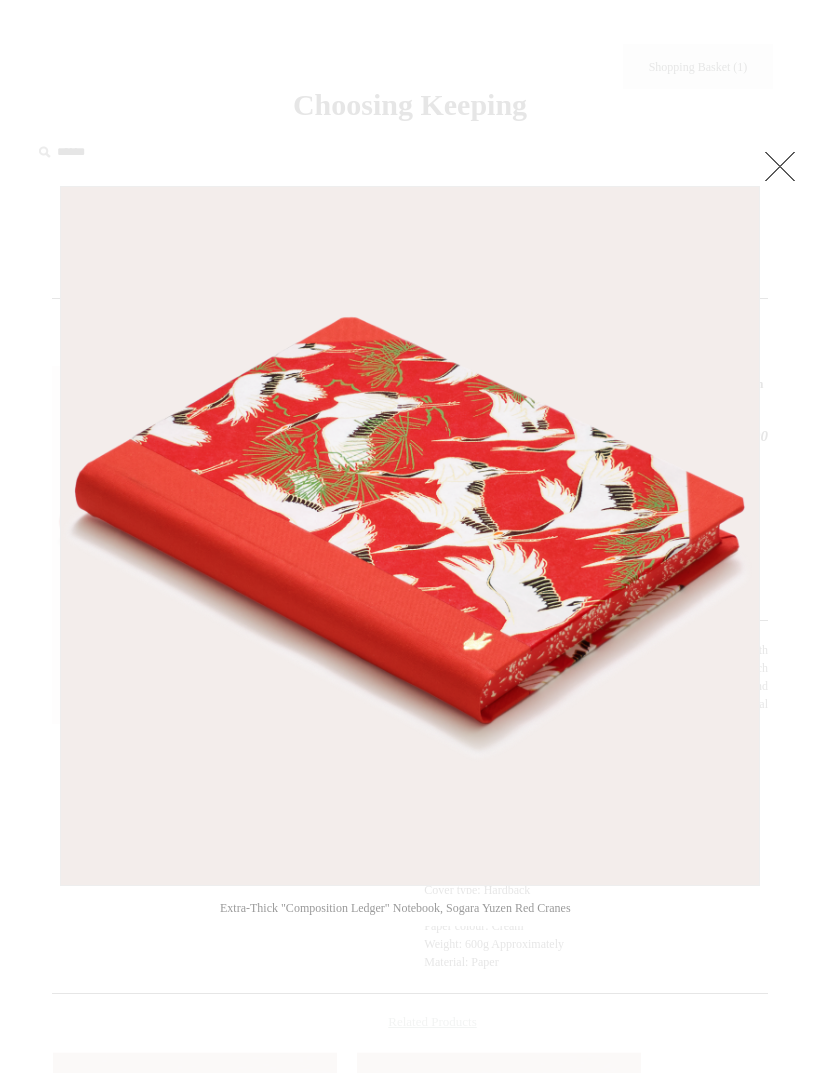 click at bounding box center [780, 166] 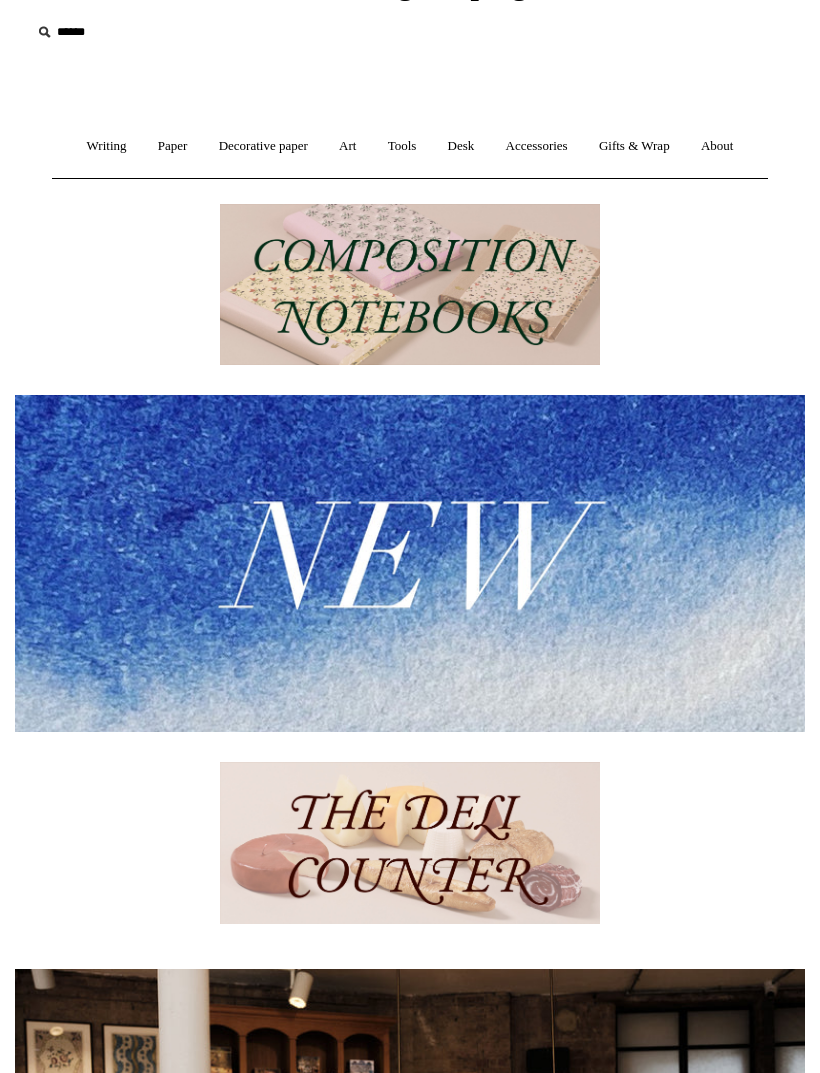 scroll, scrollTop: 120, scrollLeft: 0, axis: vertical 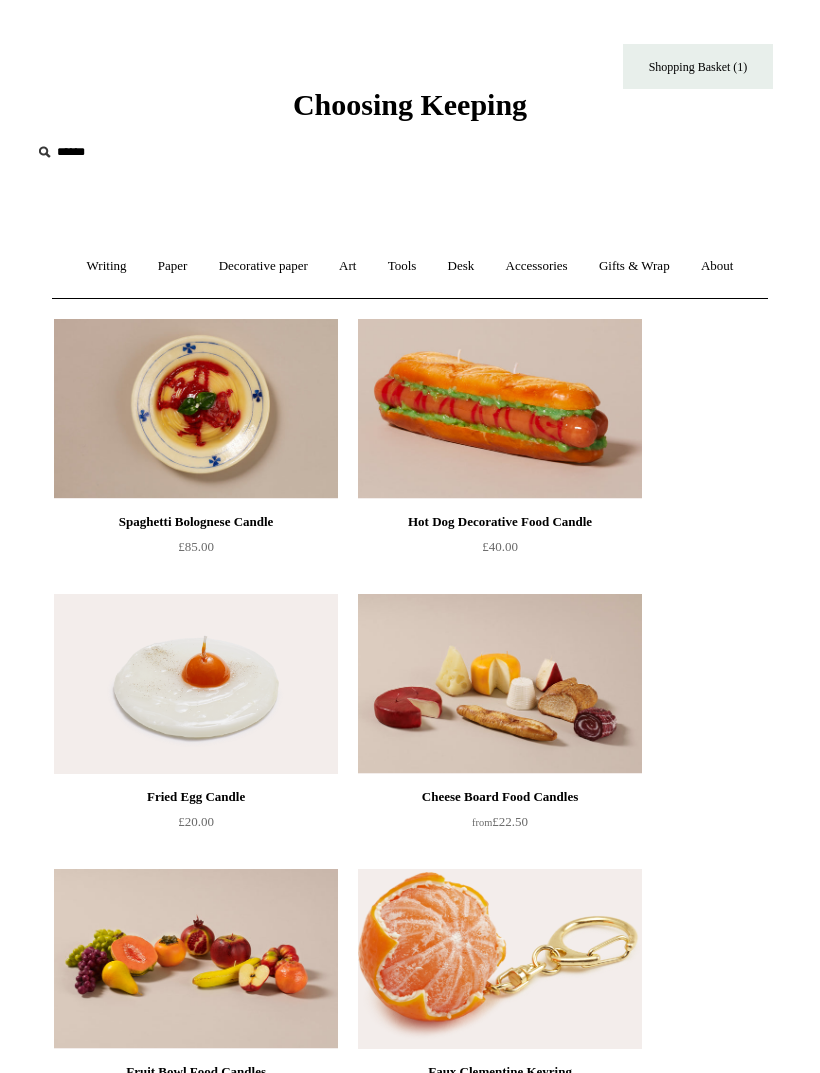 click on "Paper +" at bounding box center (173, 266) 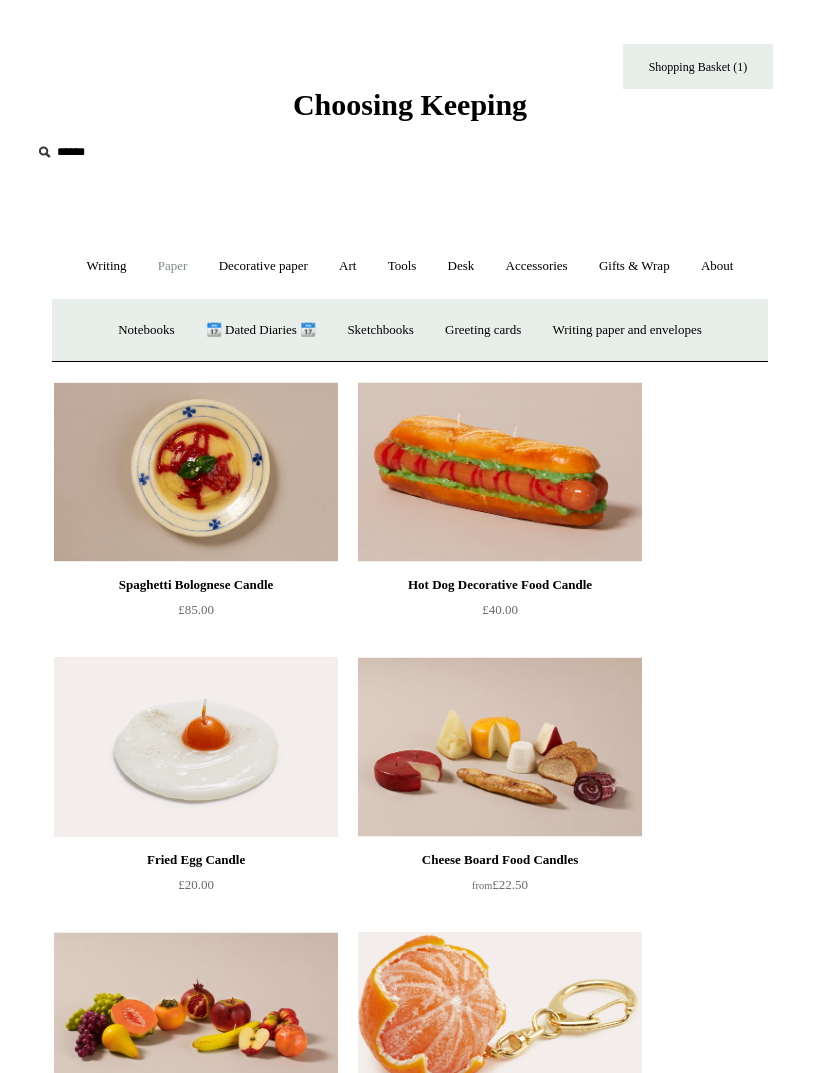 click on "📆 Dated Diaries 📆" at bounding box center [261, 330] 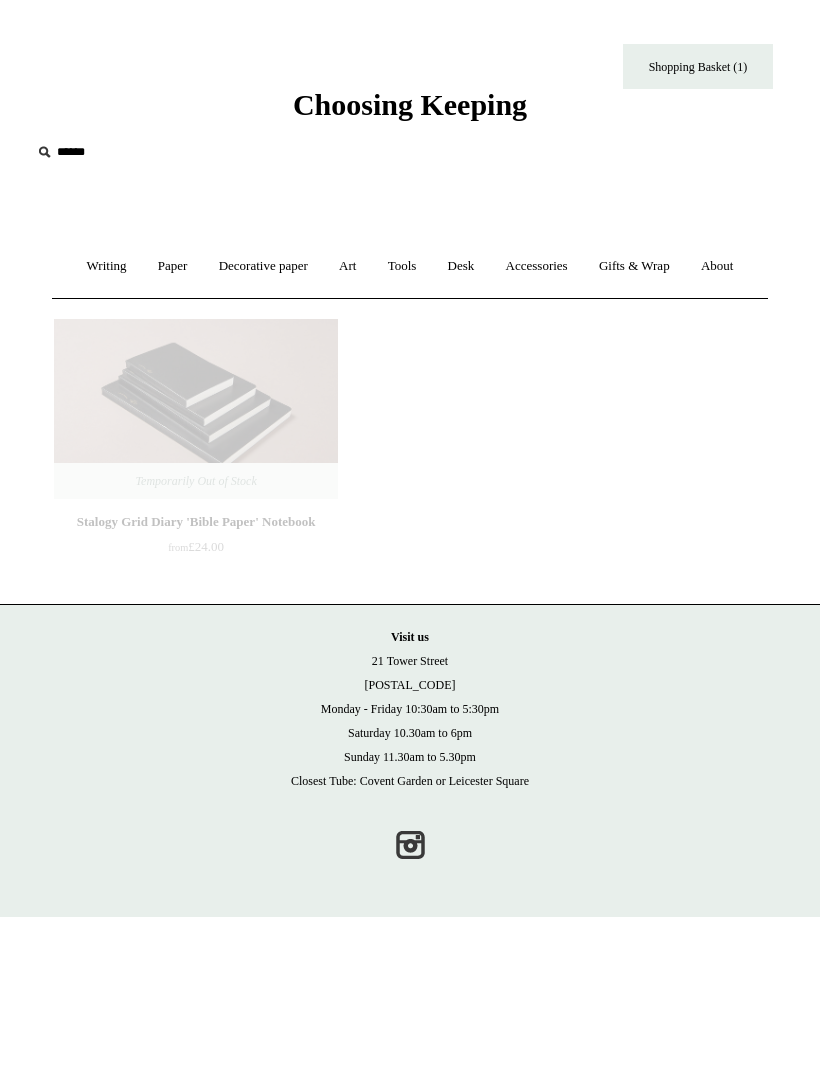 scroll, scrollTop: 0, scrollLeft: 0, axis: both 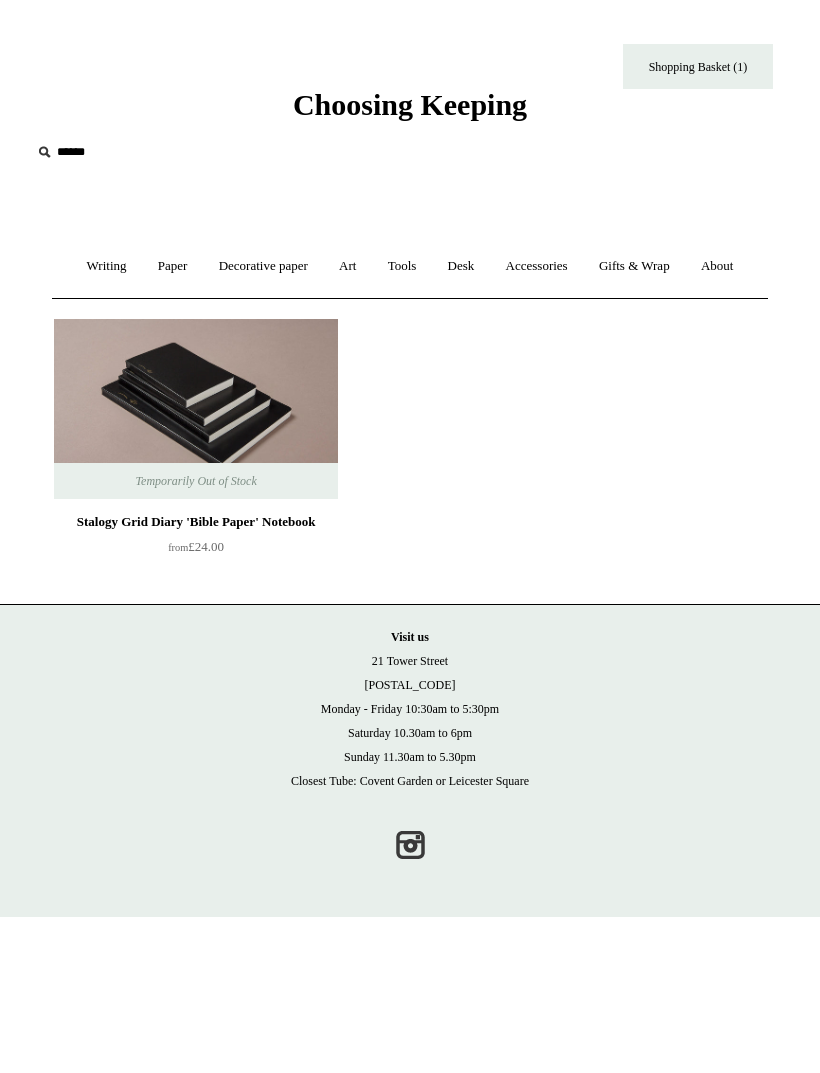 click on "Art +" at bounding box center (347, 266) 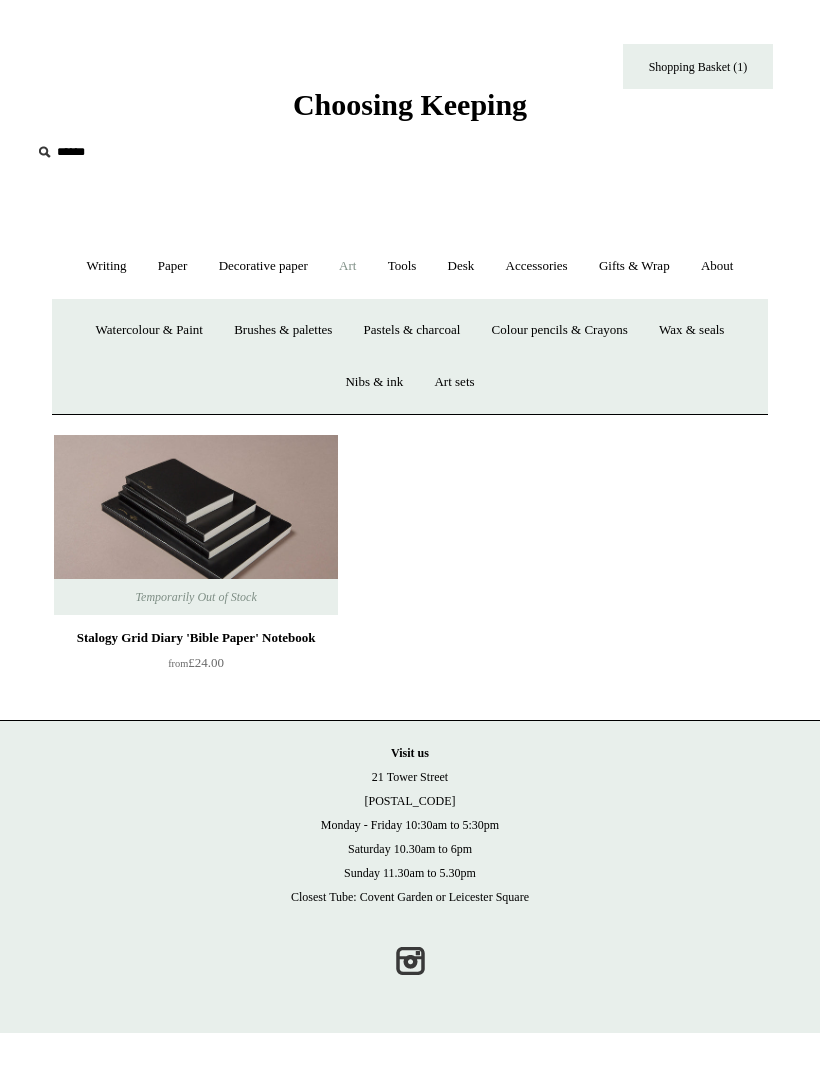 click on "Decorative paper +" at bounding box center (263, 266) 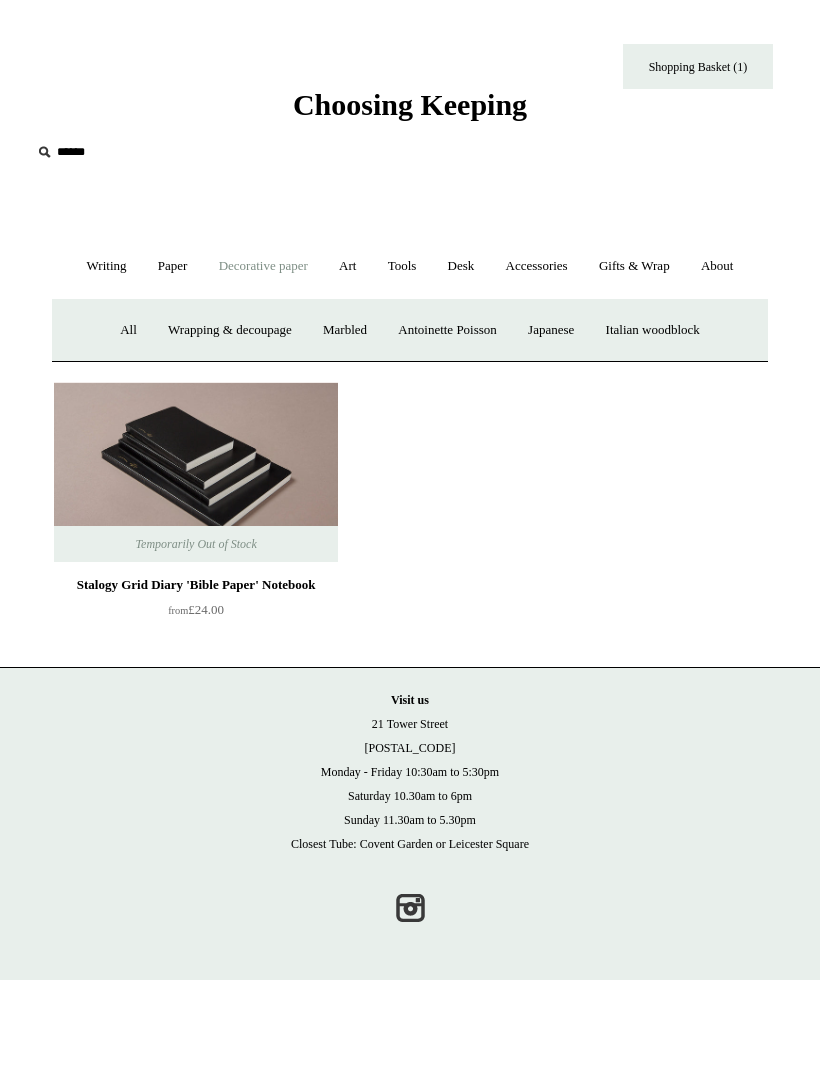 click on "Paper +" at bounding box center [173, 266] 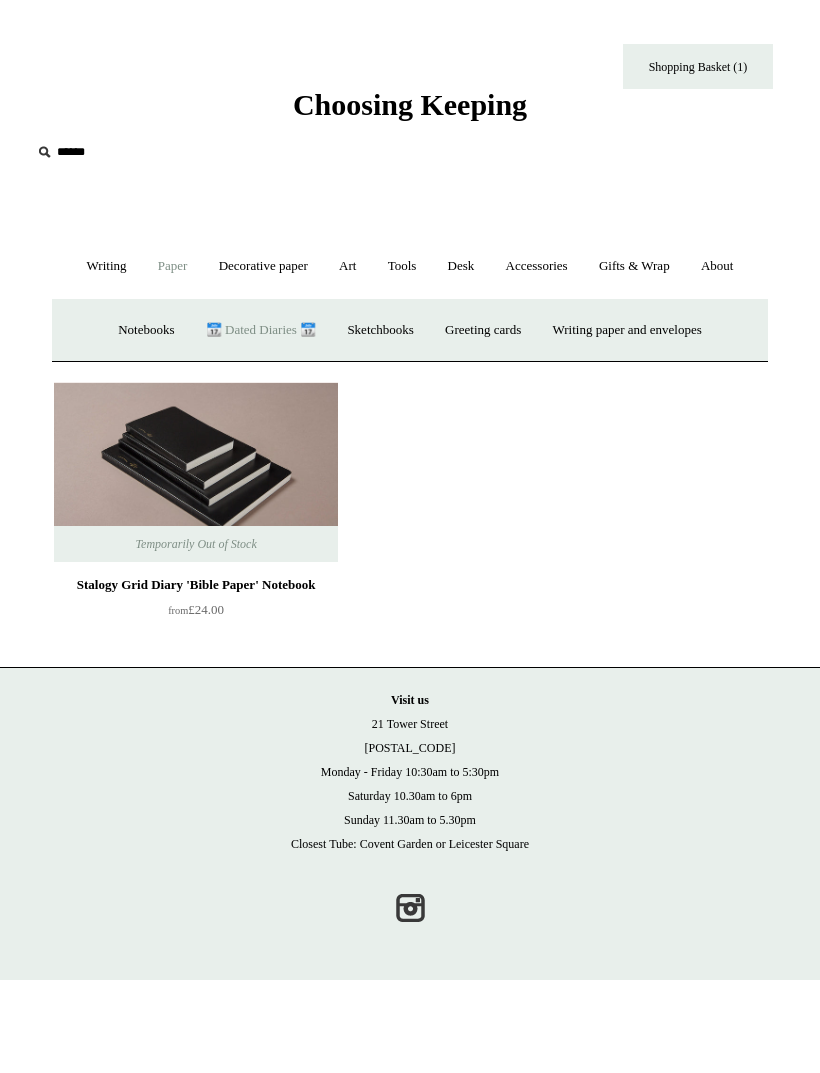 click on "Notebooks +" at bounding box center [146, 330] 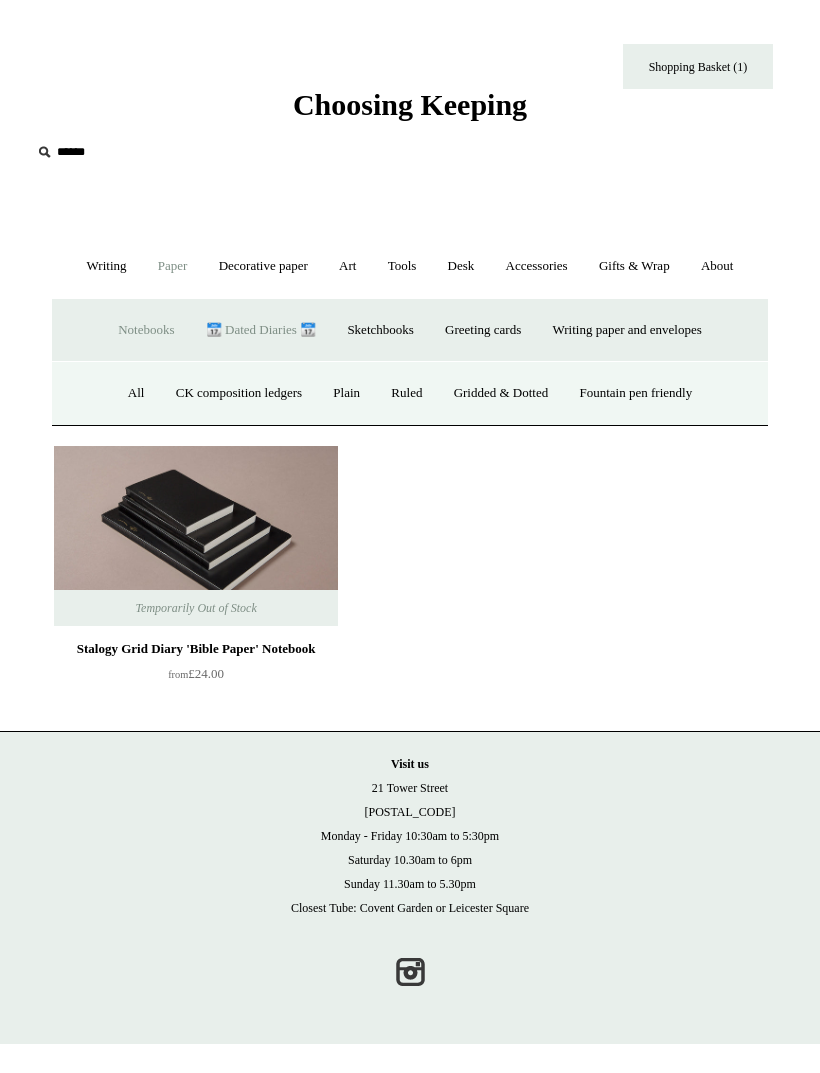 click on "Shopping Basket (1)" at bounding box center (698, 66) 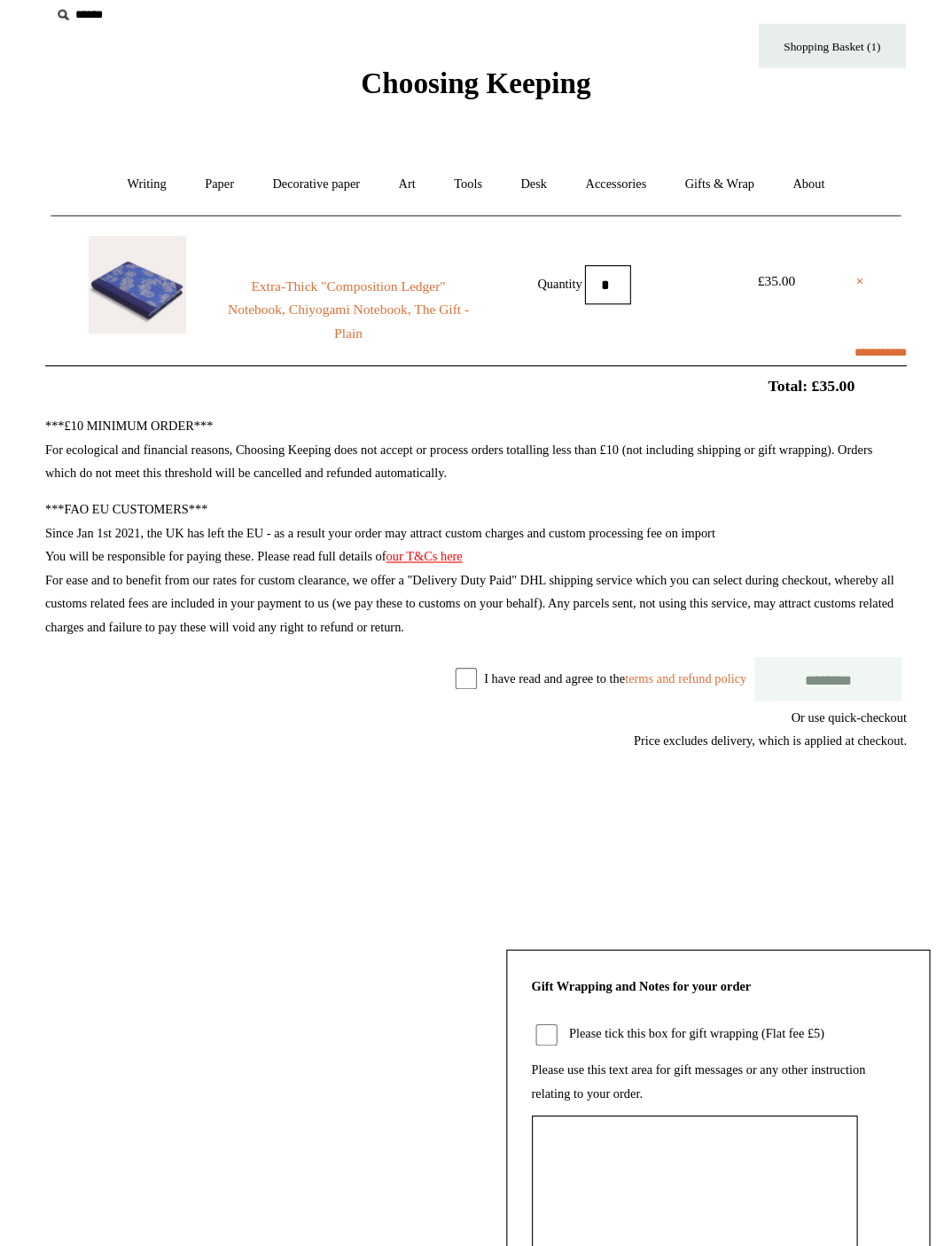 scroll, scrollTop: 29, scrollLeft: 0, axis: vertical 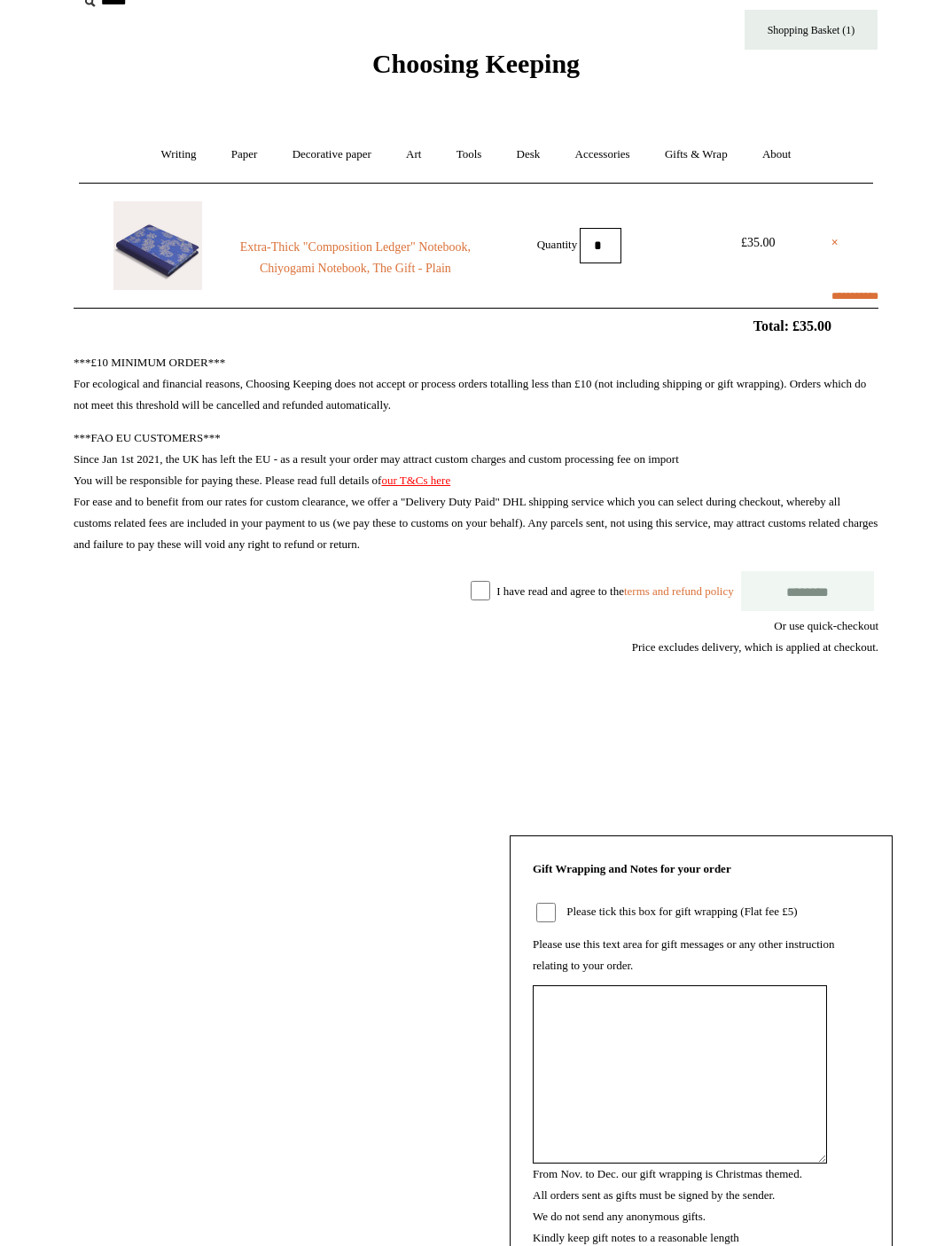 click on "×
Extra-Thick "Composition Ledger" Notebook, Chiyogami Notebook, The Gift - Plain
Quantity
*
£35.00" at bounding box center [476, 246] 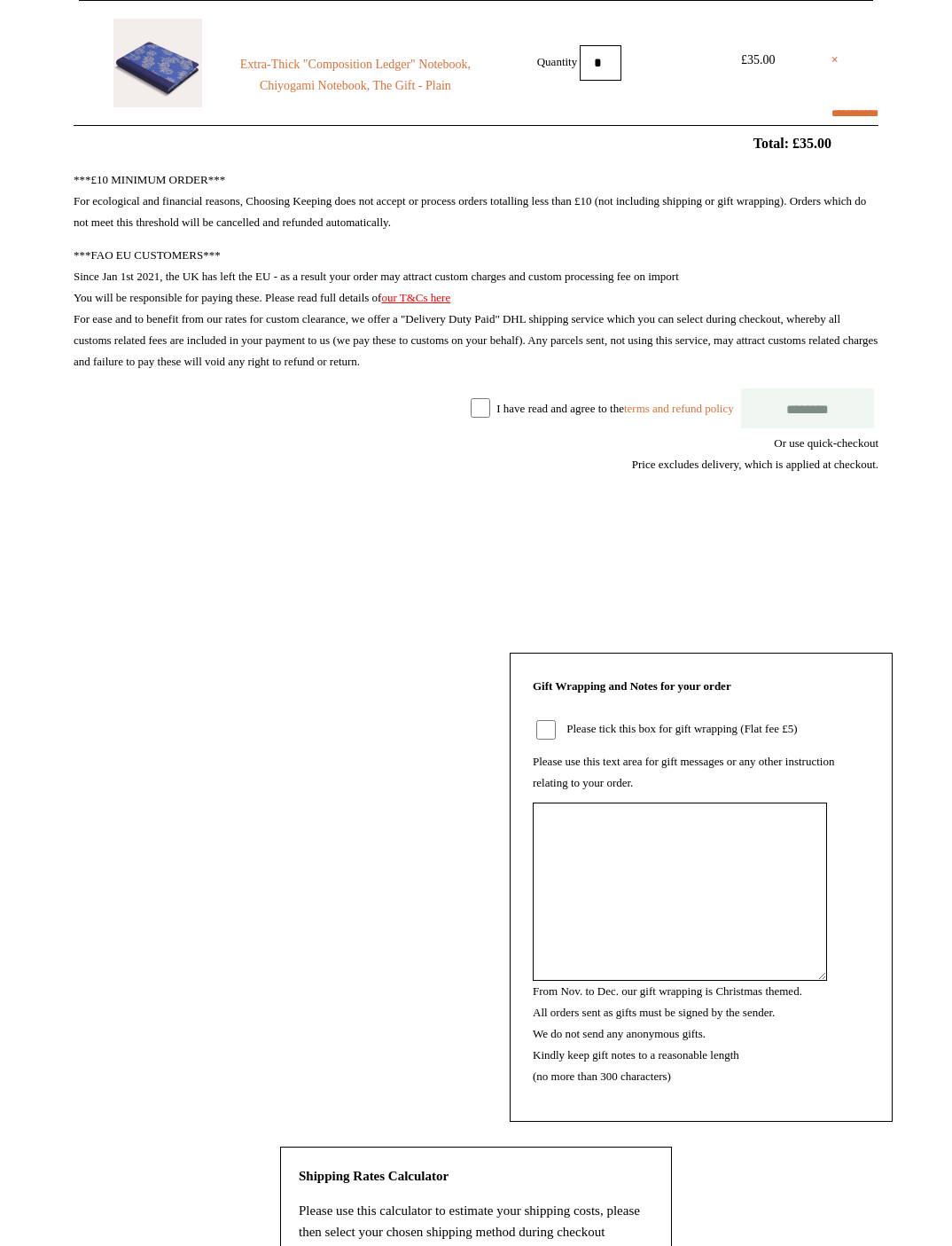 scroll, scrollTop: 0, scrollLeft: 0, axis: both 